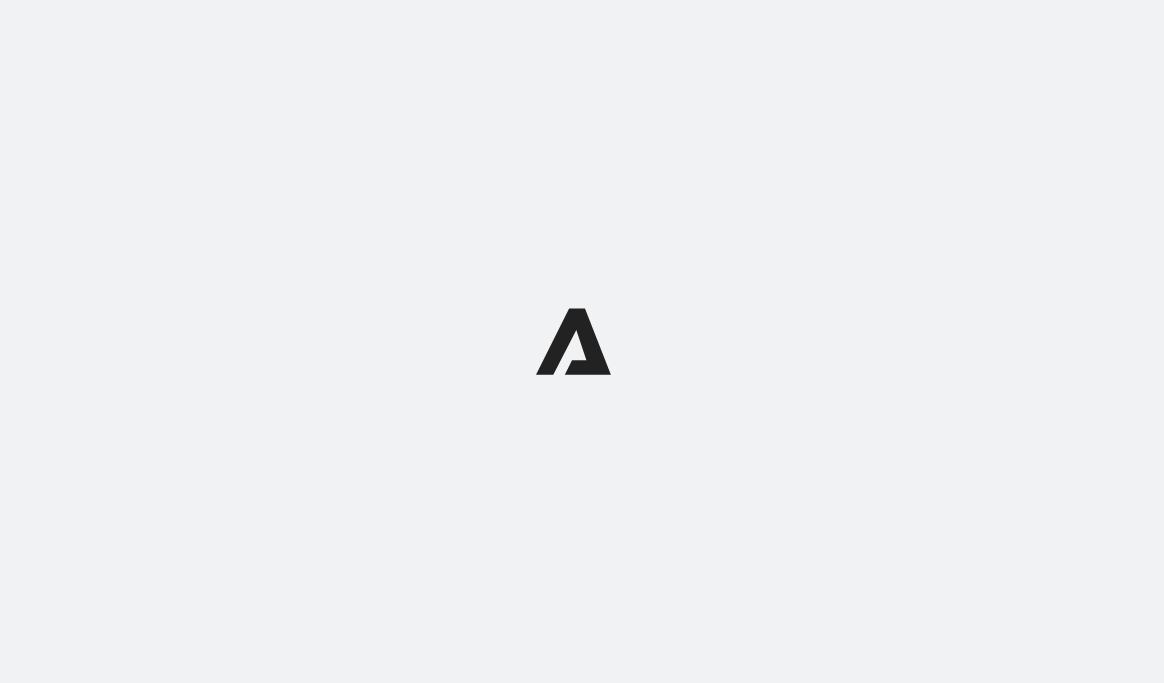 scroll, scrollTop: 0, scrollLeft: 0, axis: both 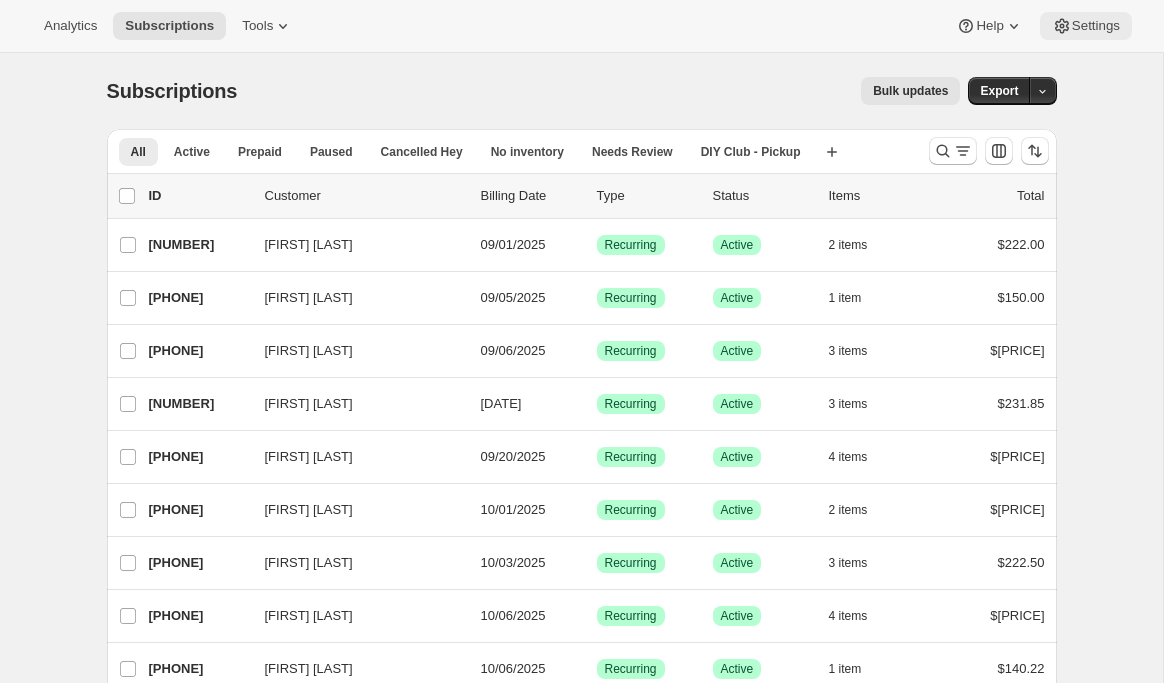 click on "Settings" at bounding box center [1096, 26] 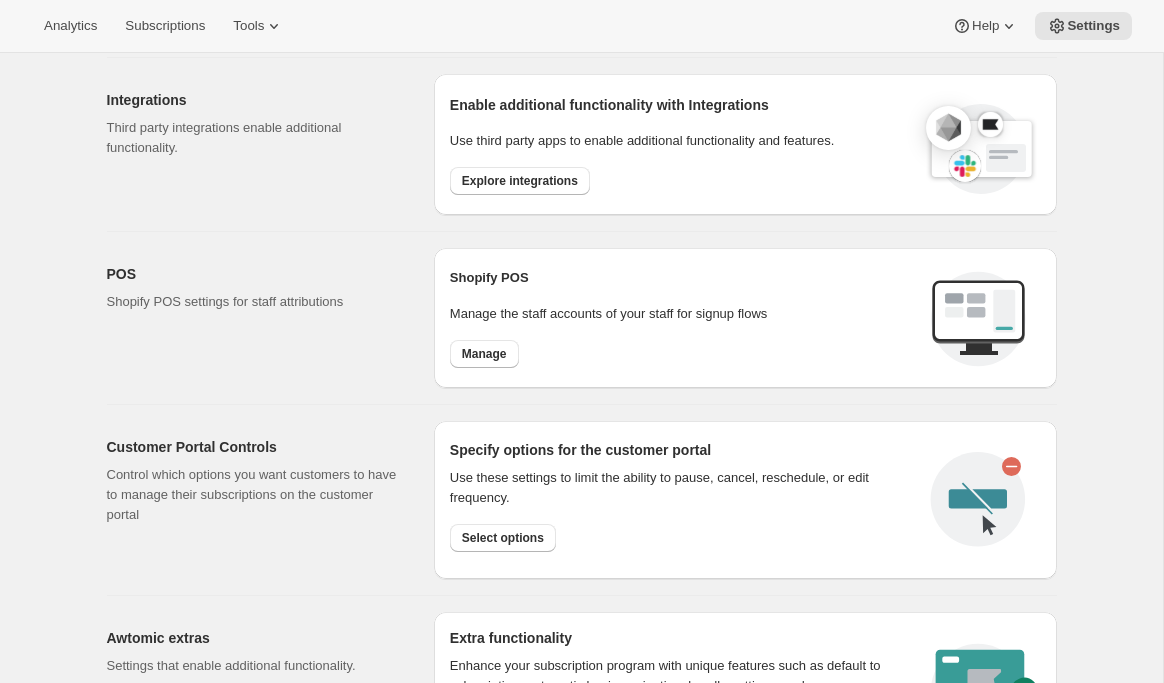 scroll, scrollTop: 664, scrollLeft: 0, axis: vertical 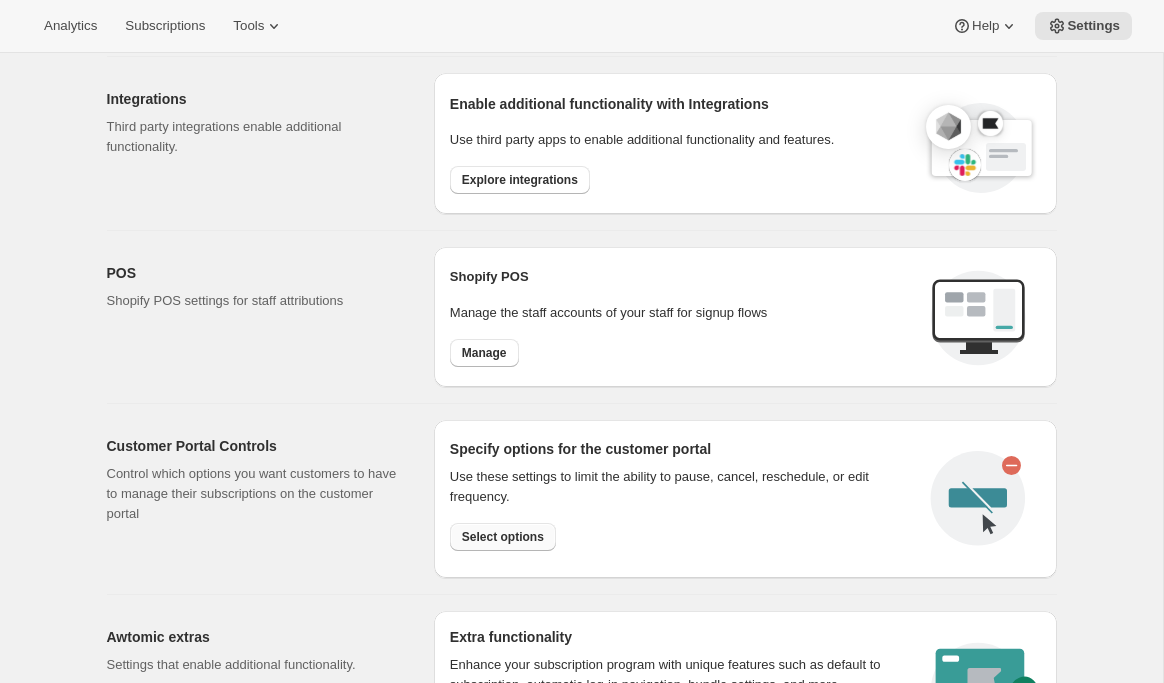 click on "Select options" at bounding box center (503, 537) 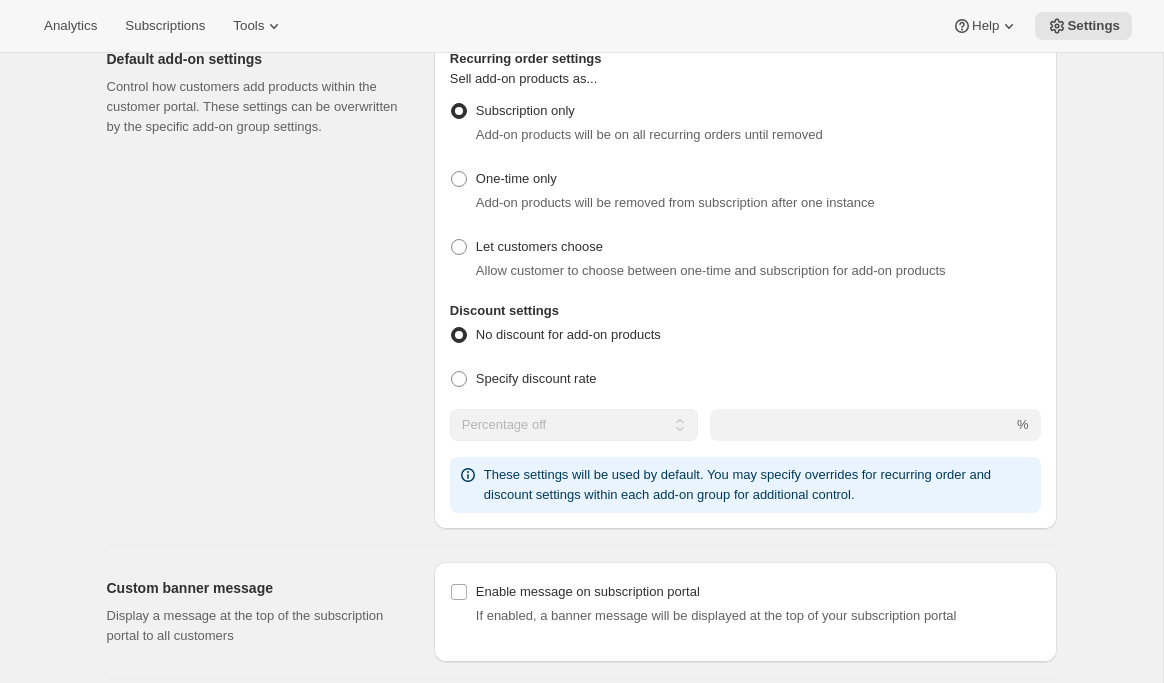 scroll, scrollTop: 1157, scrollLeft: 0, axis: vertical 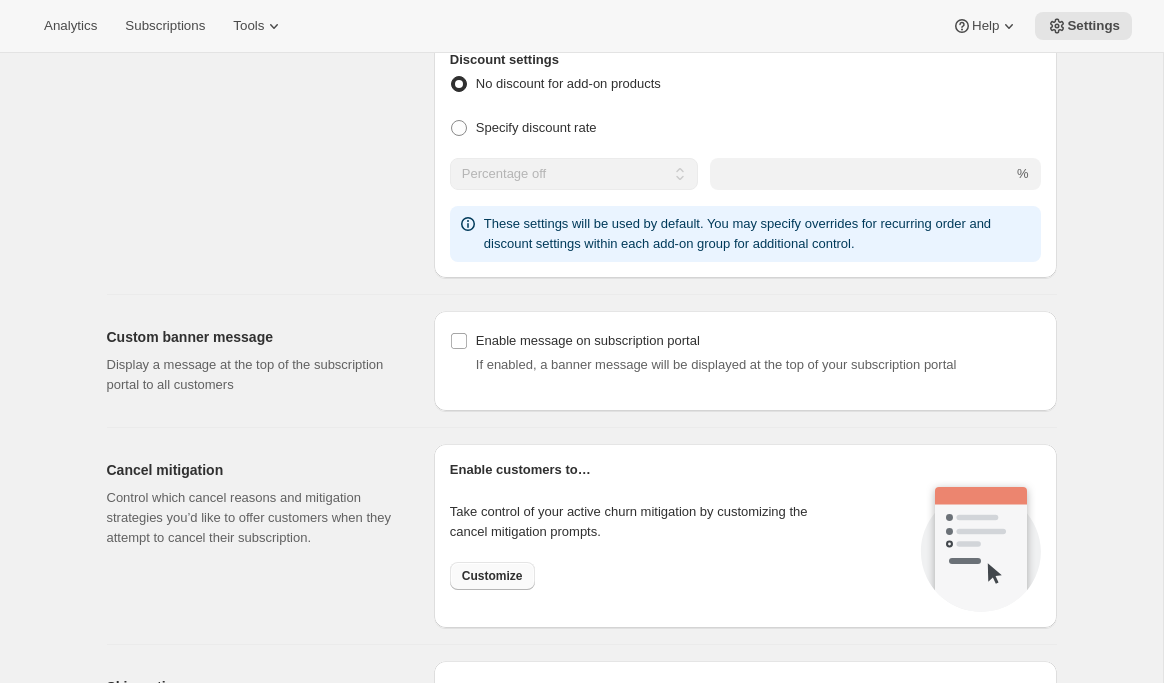click on "Customize" at bounding box center (492, 576) 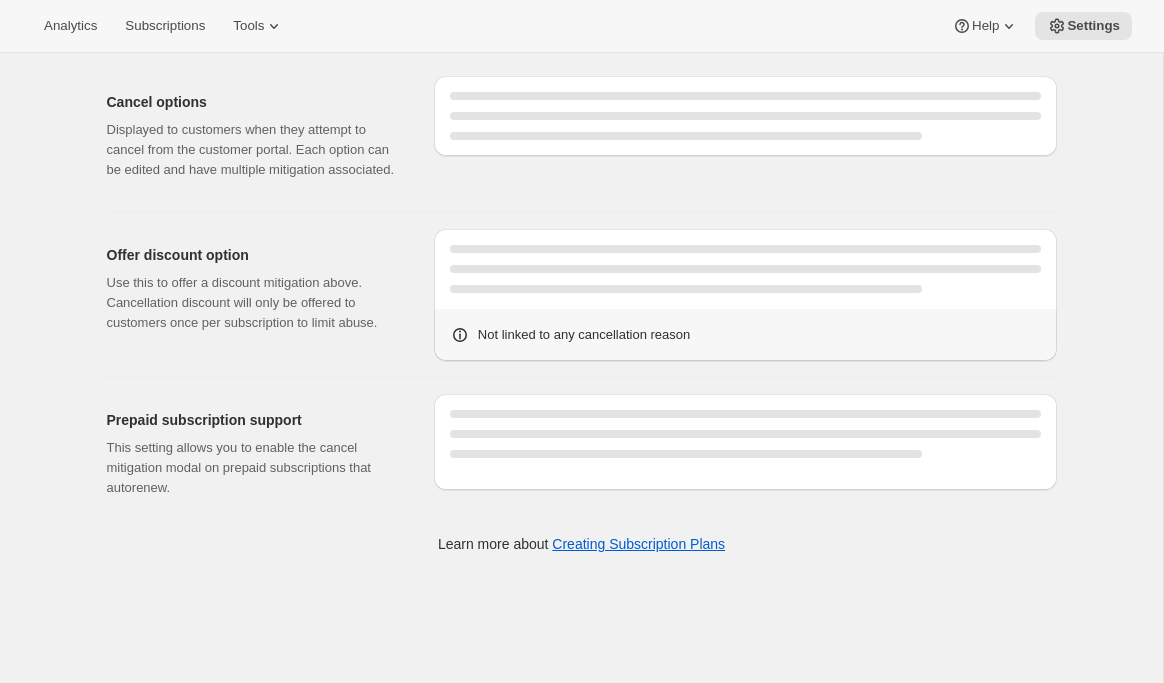 scroll, scrollTop: 0, scrollLeft: 0, axis: both 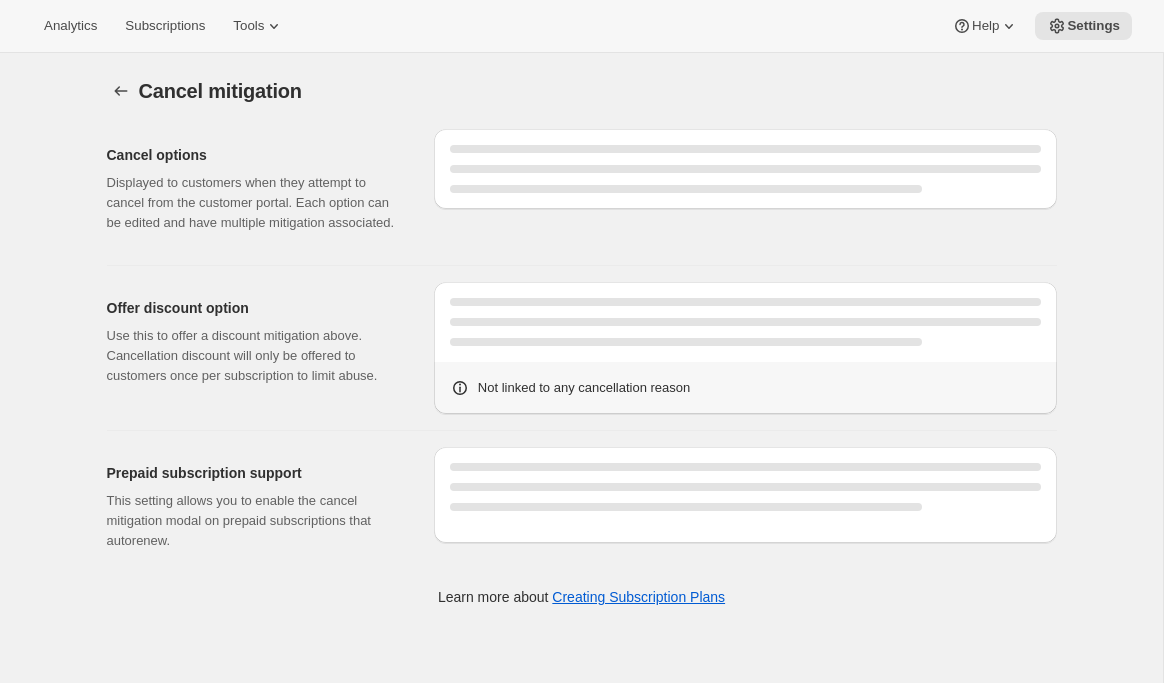 select on "SPECIFIC_INSTANCES" 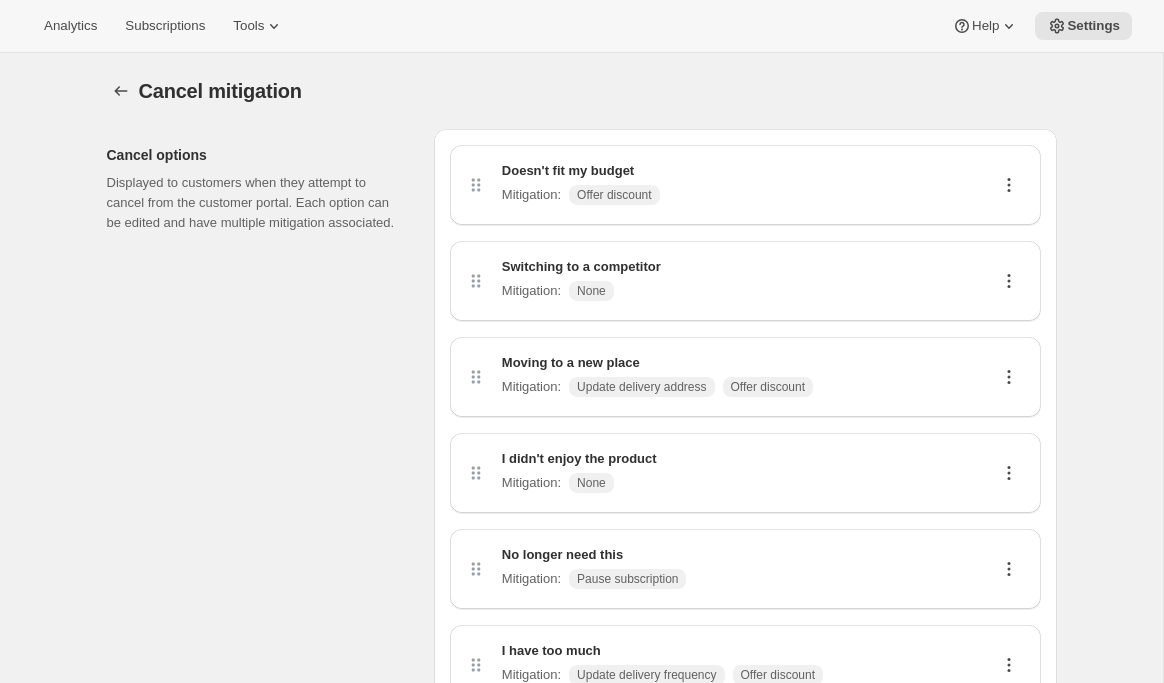 click 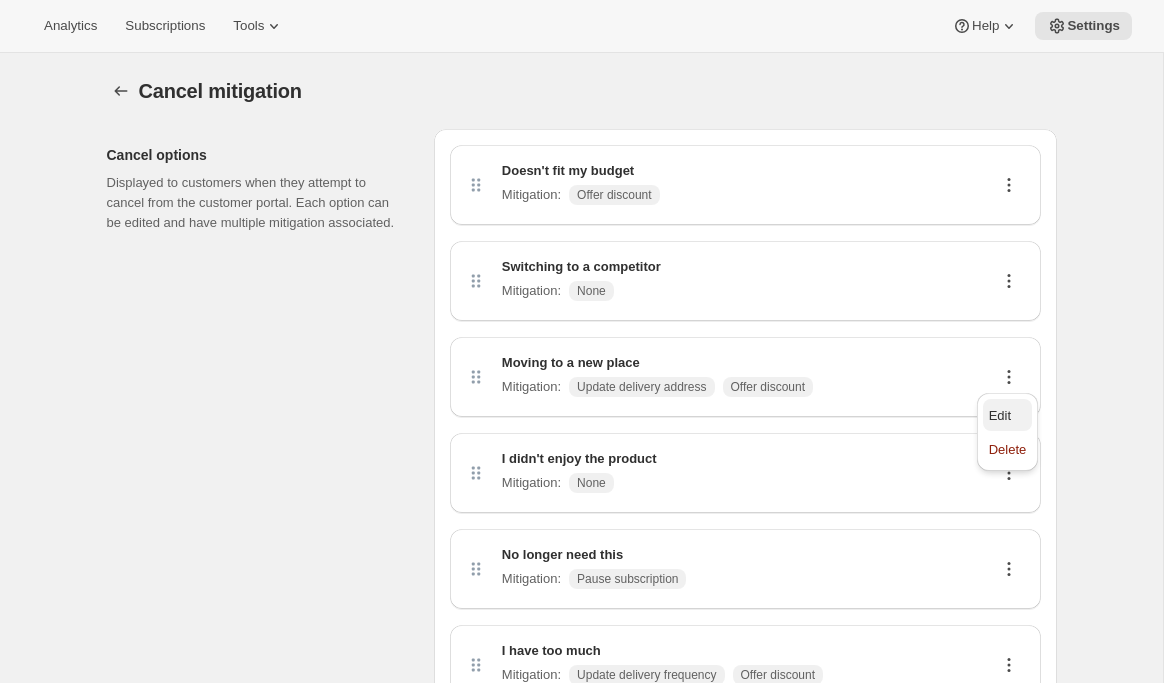 click on "Edit" at bounding box center [1000, 415] 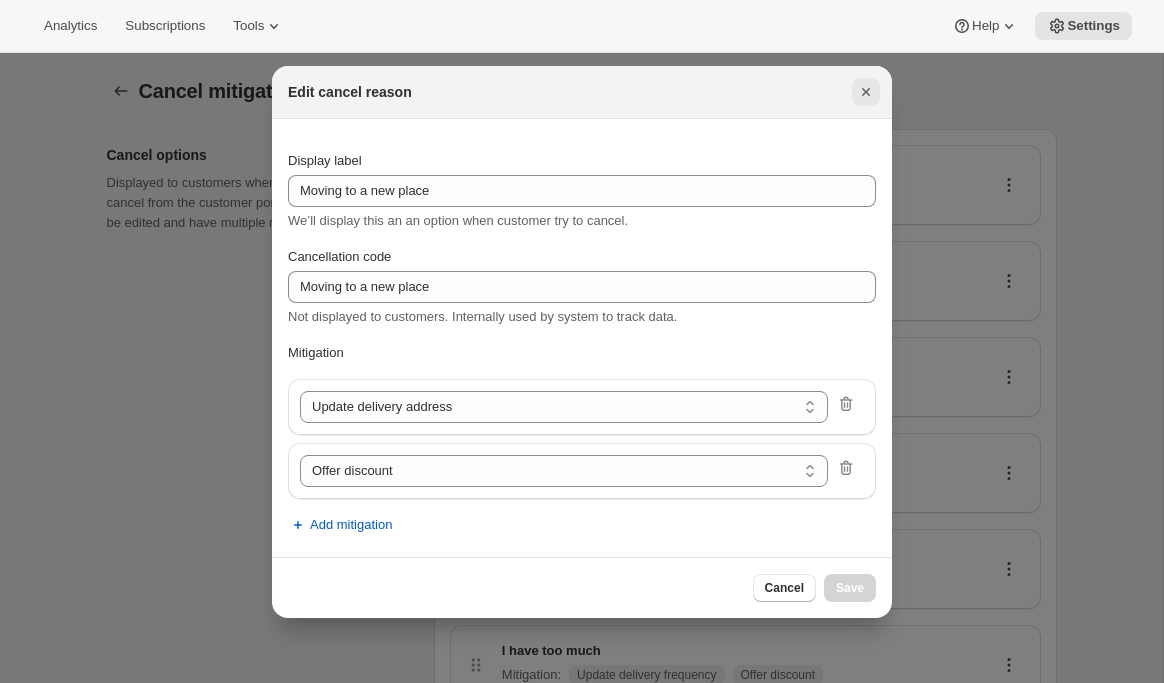 click 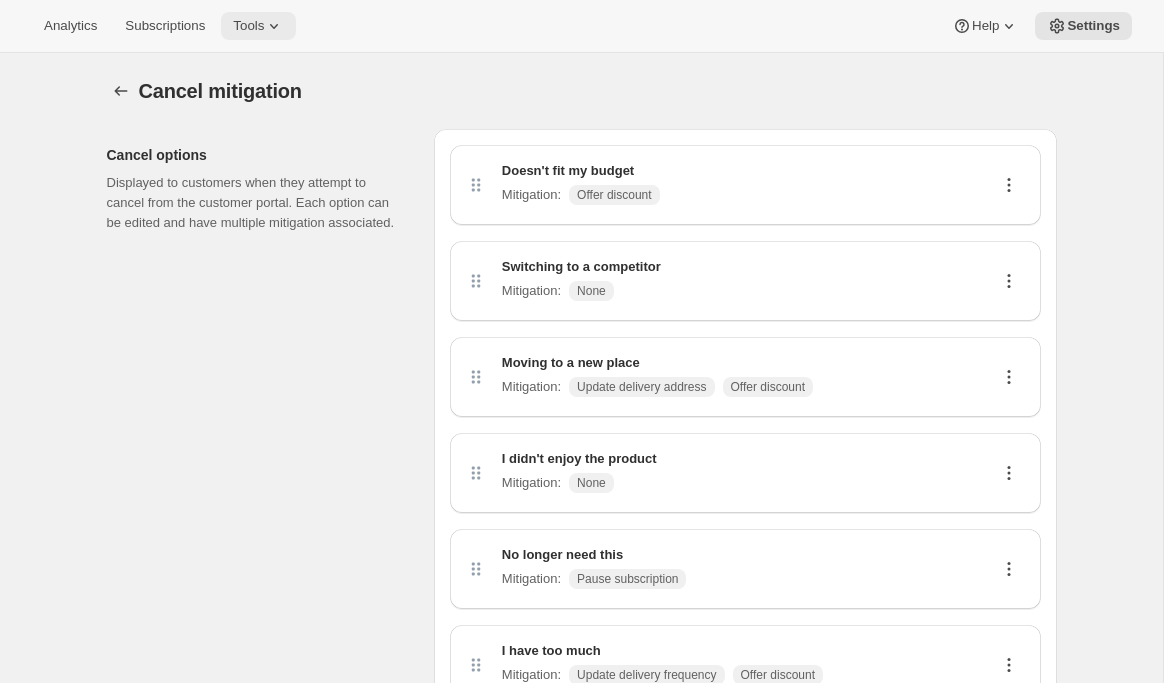 click on "Tools" at bounding box center (258, 26) 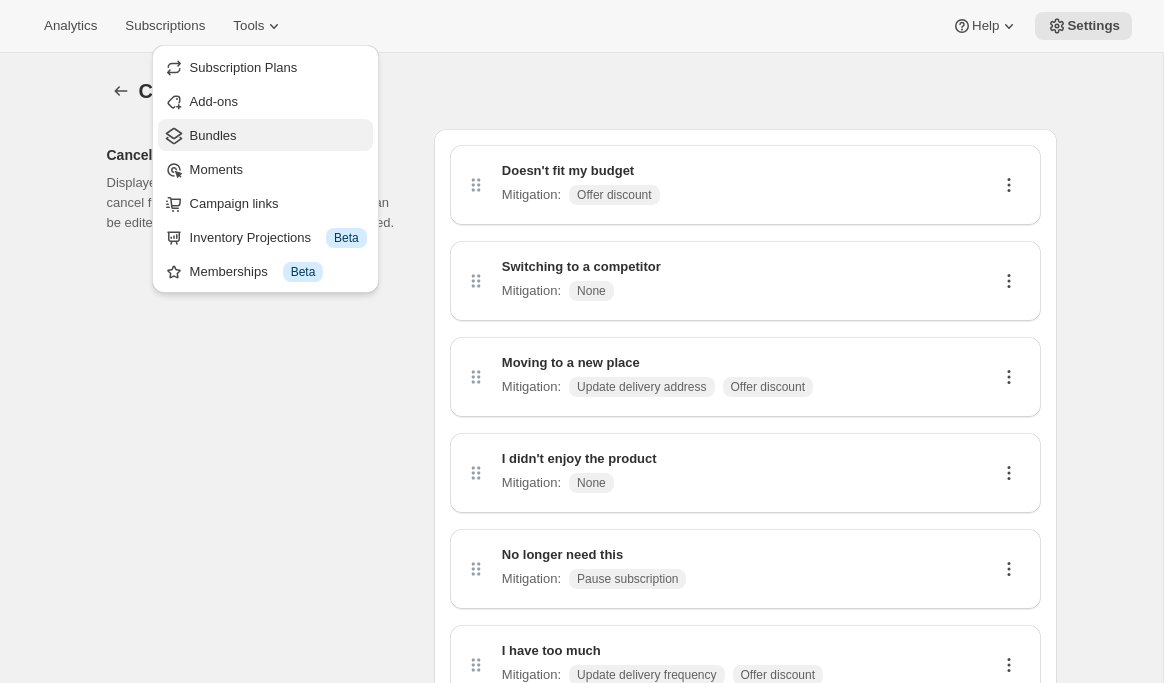 click on "Bundles" at bounding box center (278, 136) 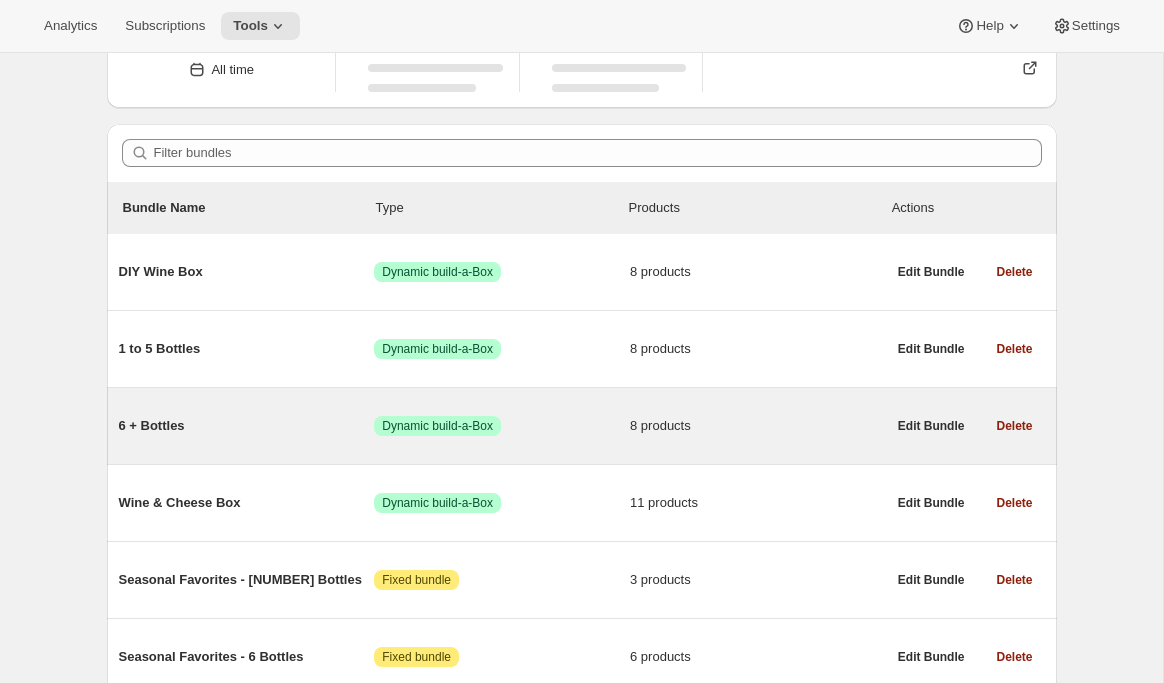 scroll, scrollTop: 192, scrollLeft: 0, axis: vertical 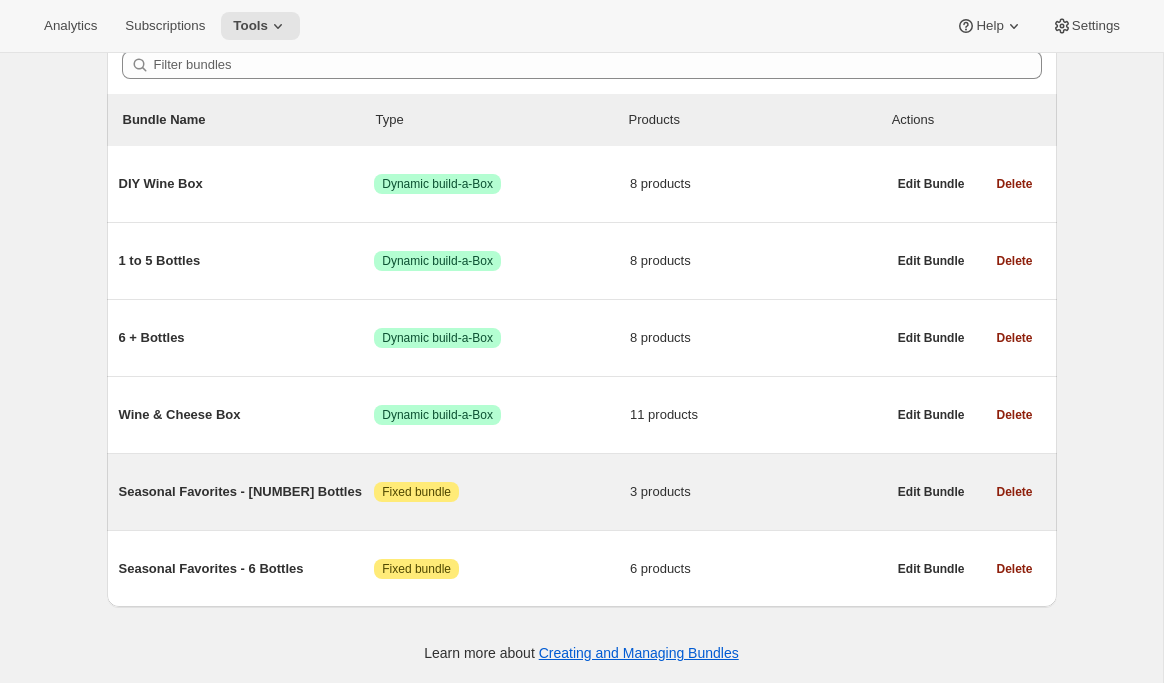 click on "Attention Fixed bundle" at bounding box center (502, 492) 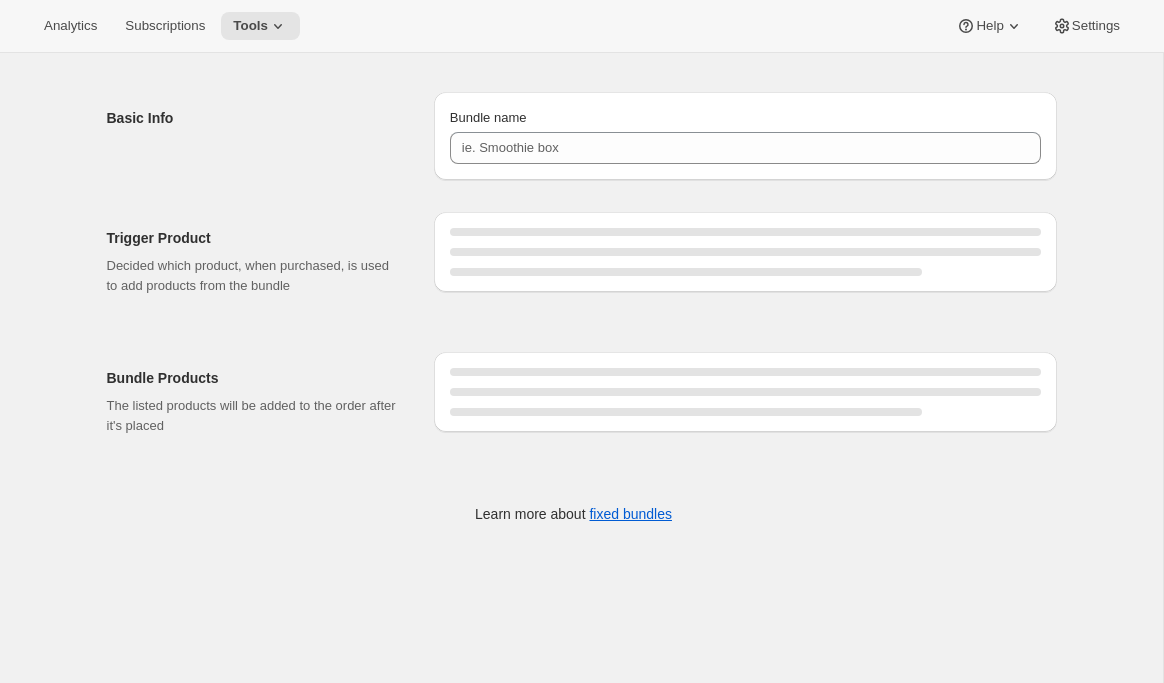 scroll, scrollTop: 0, scrollLeft: 0, axis: both 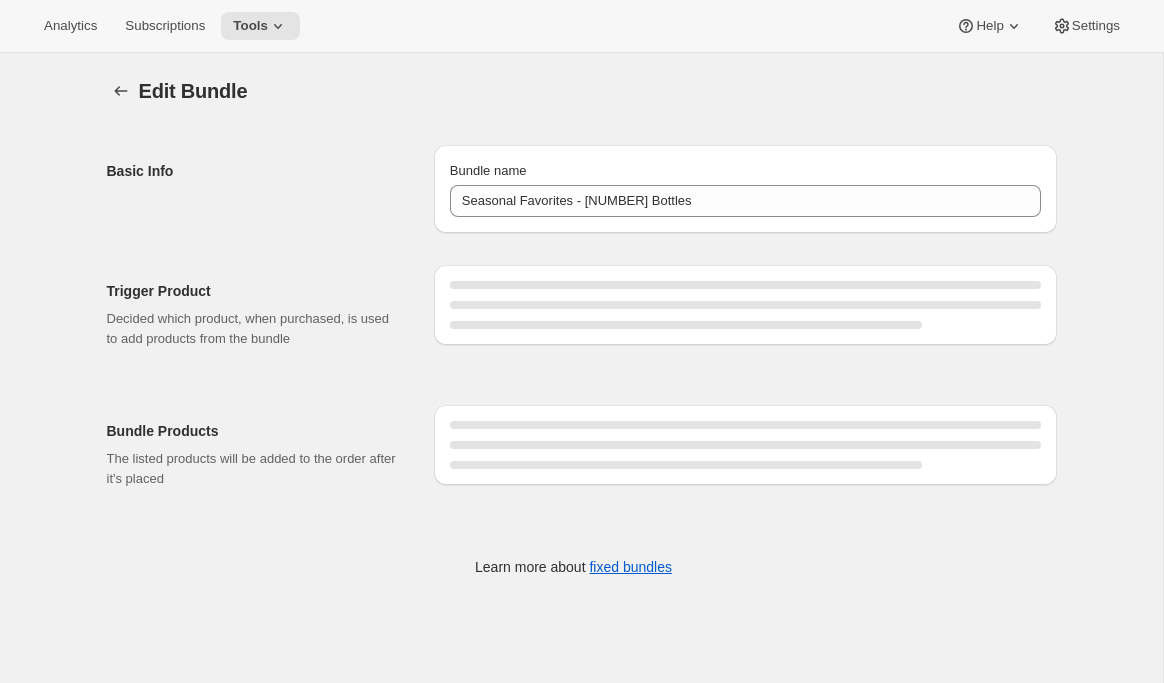type on "Seasonal Favorites - [NUMBER] Bottles" 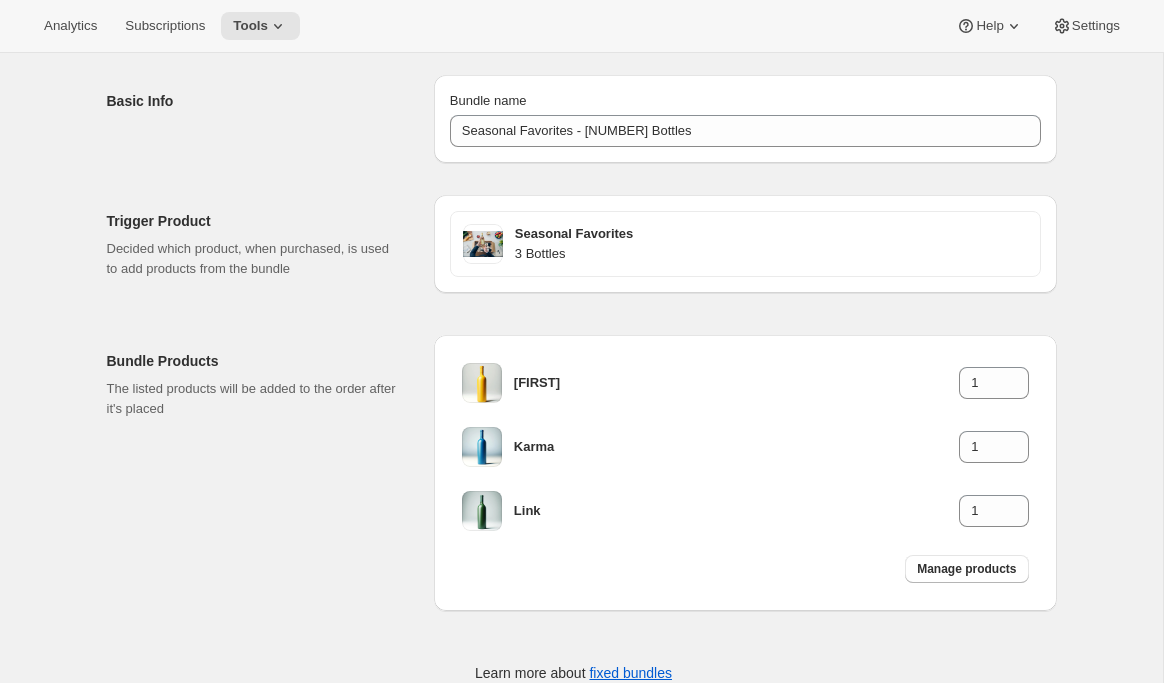 scroll, scrollTop: 0, scrollLeft: 0, axis: both 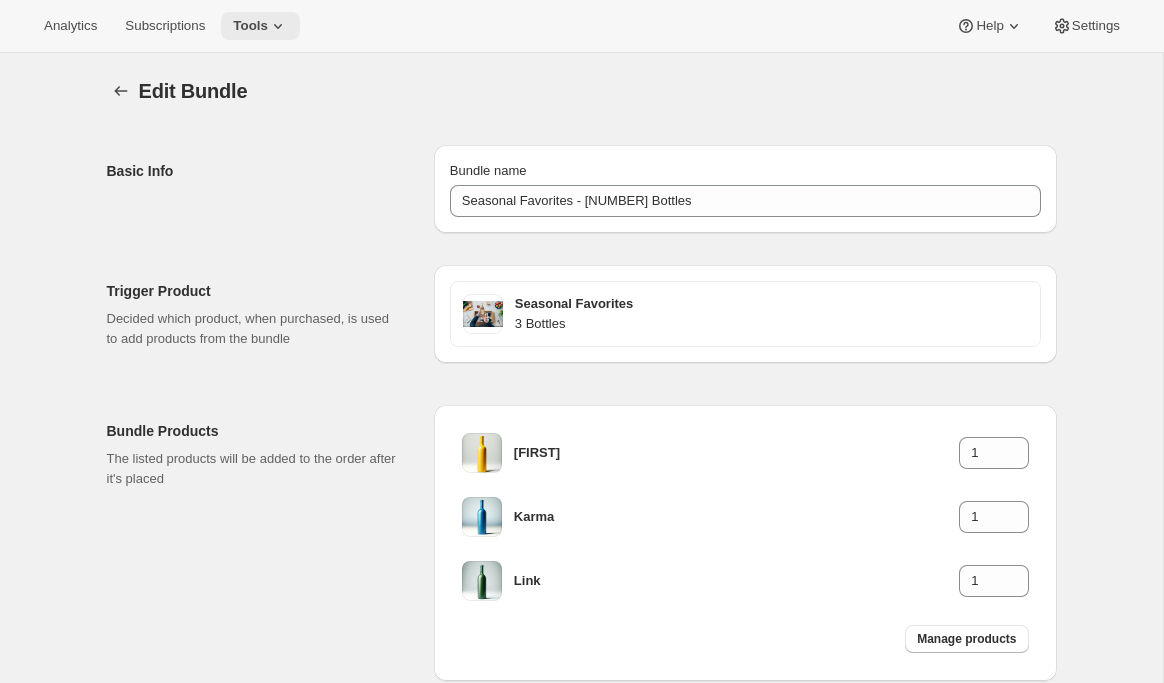 click 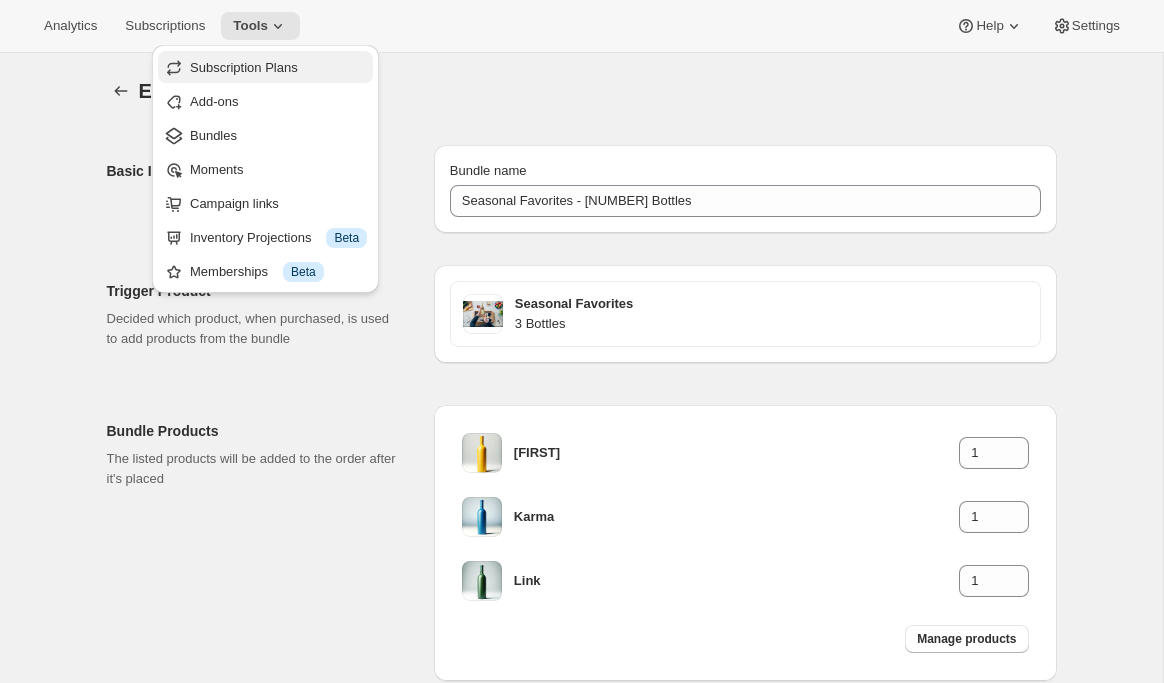 click on "Subscription Plans" at bounding box center (244, 67) 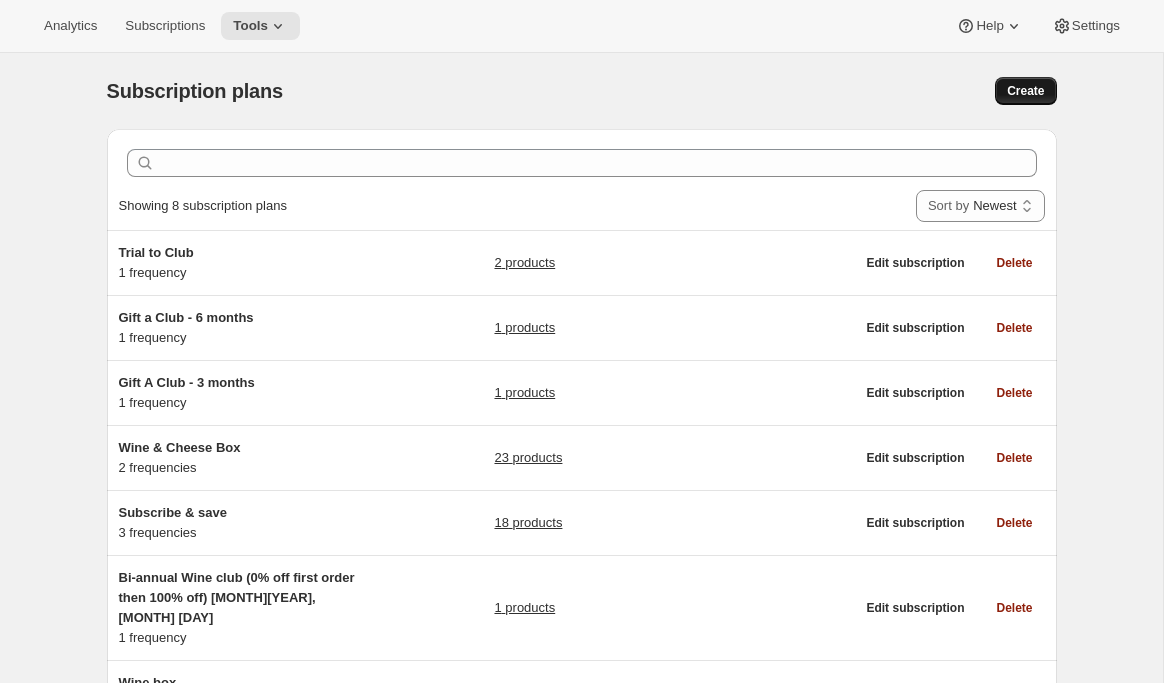 click on "Create" at bounding box center [1025, 91] 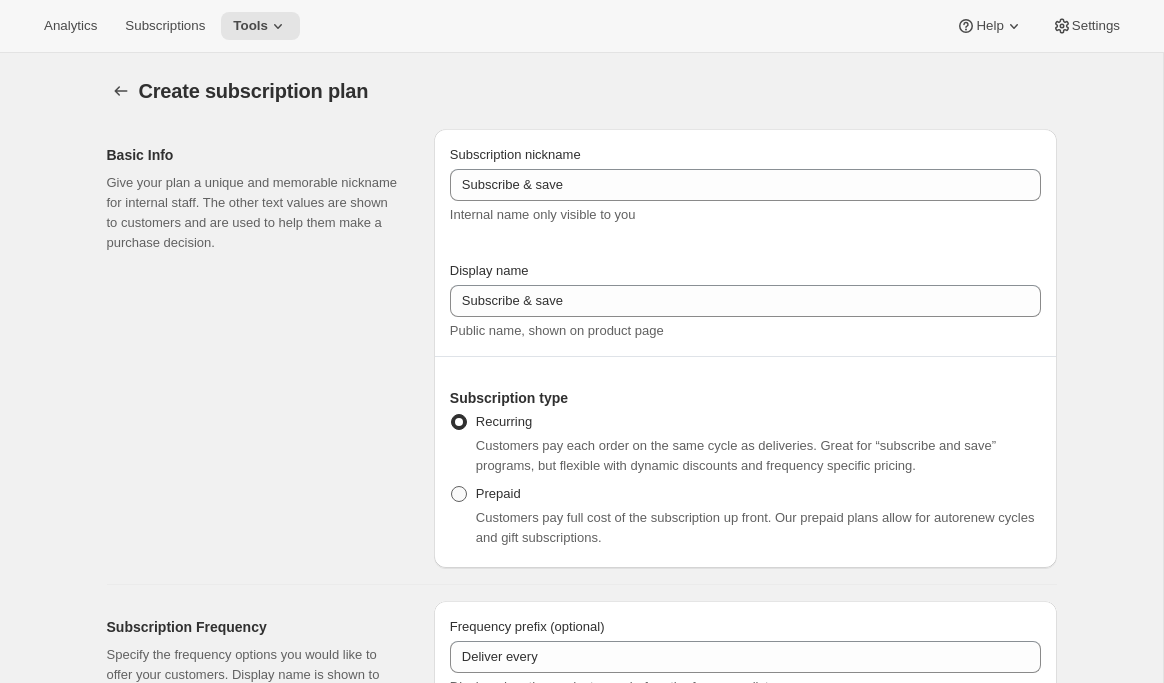 click on "Prepaid" at bounding box center (485, 494) 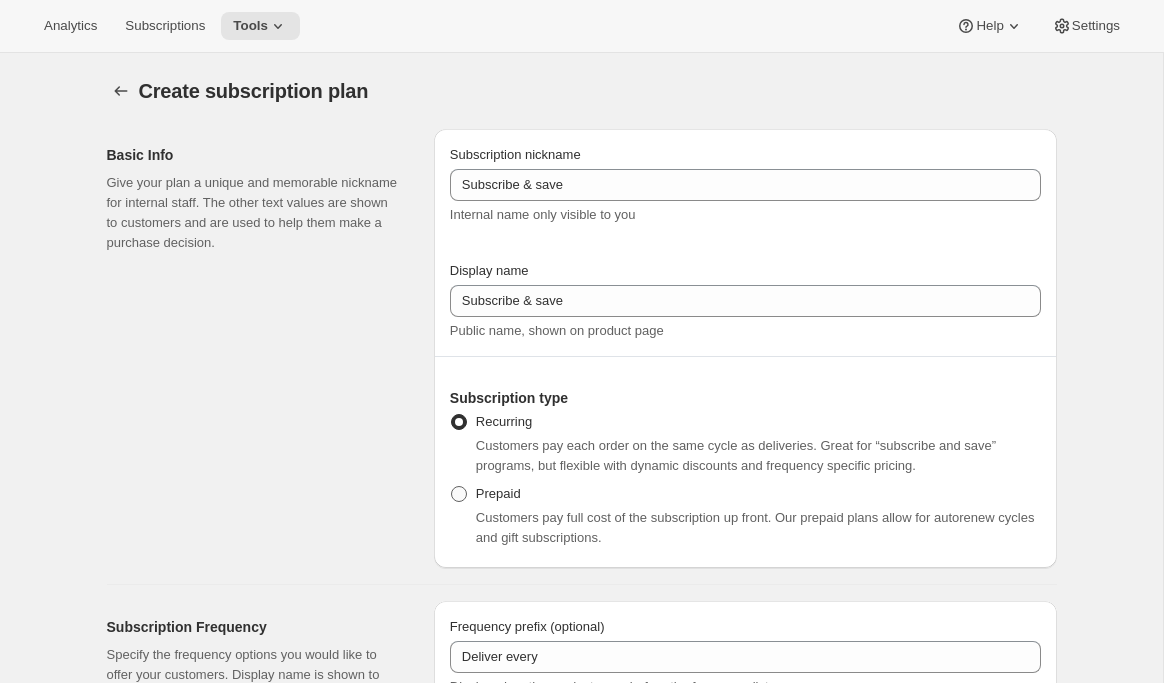 radio on "true" 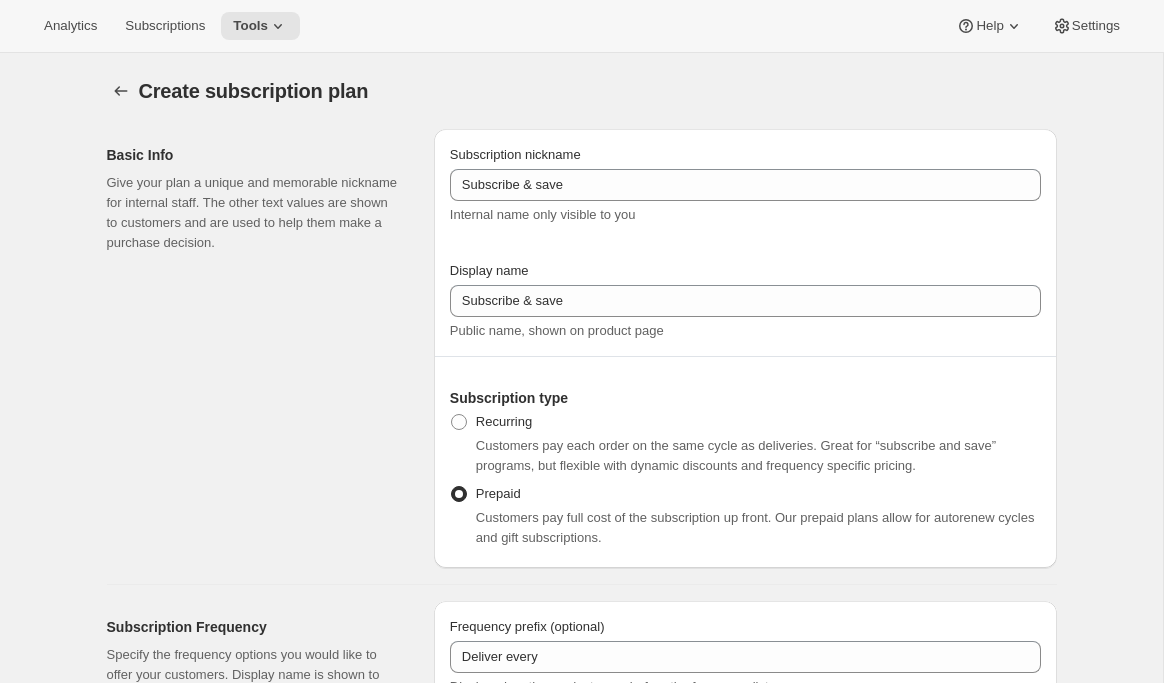 select on "MONTH" 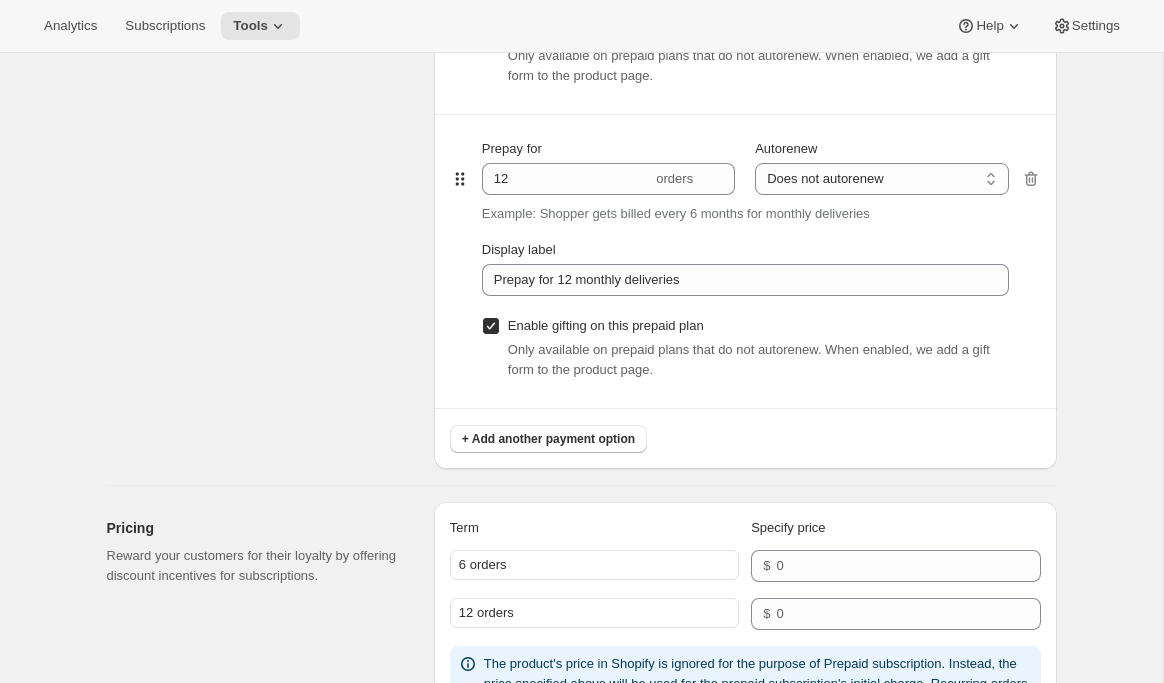 scroll, scrollTop: 1600, scrollLeft: 0, axis: vertical 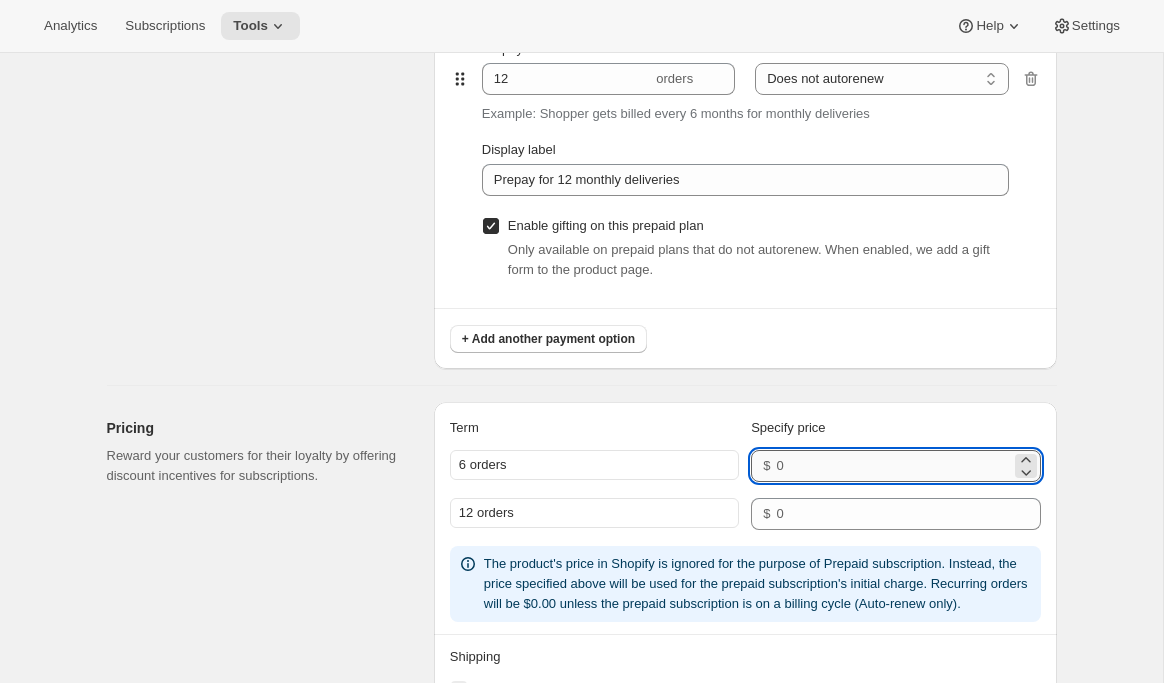 click at bounding box center (893, 466) 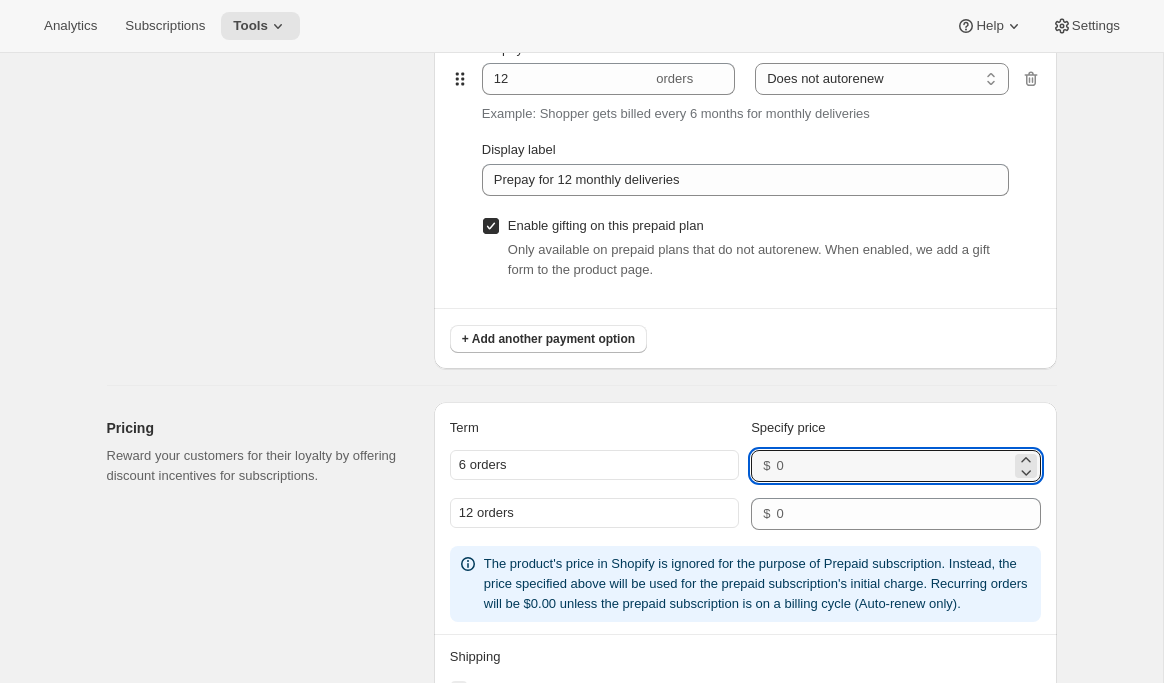 radio on "true" 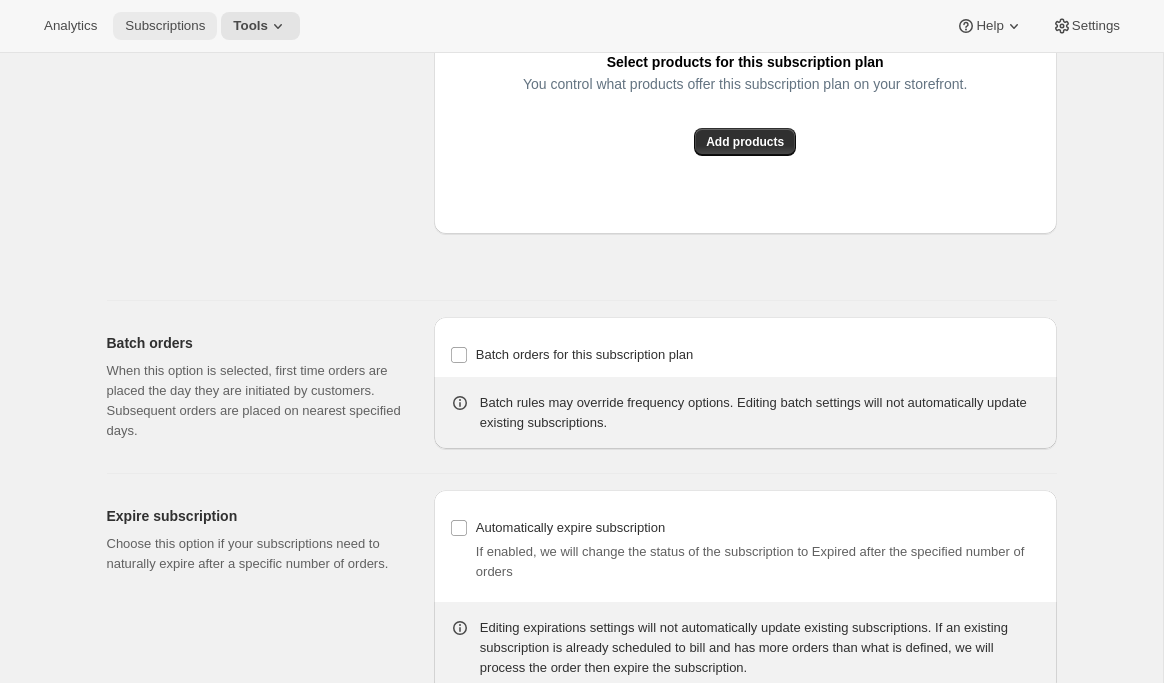 click on "Subscriptions" at bounding box center (165, 26) 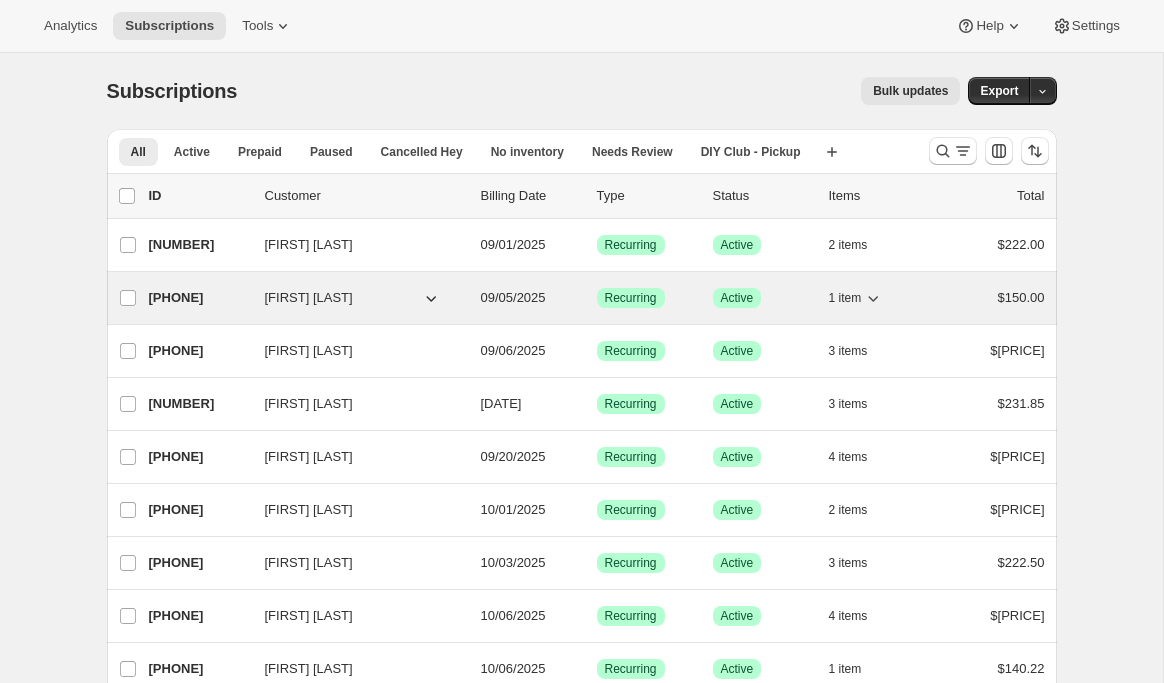 scroll, scrollTop: 20, scrollLeft: 0, axis: vertical 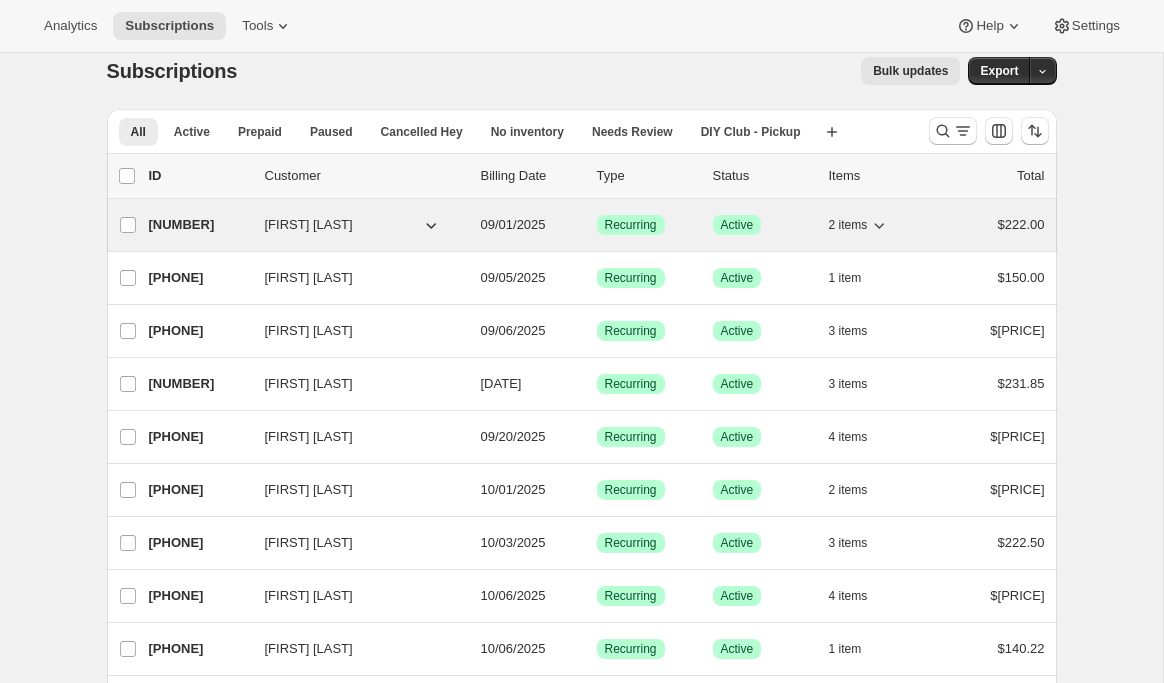 click on "[NUMBER]" at bounding box center (199, 225) 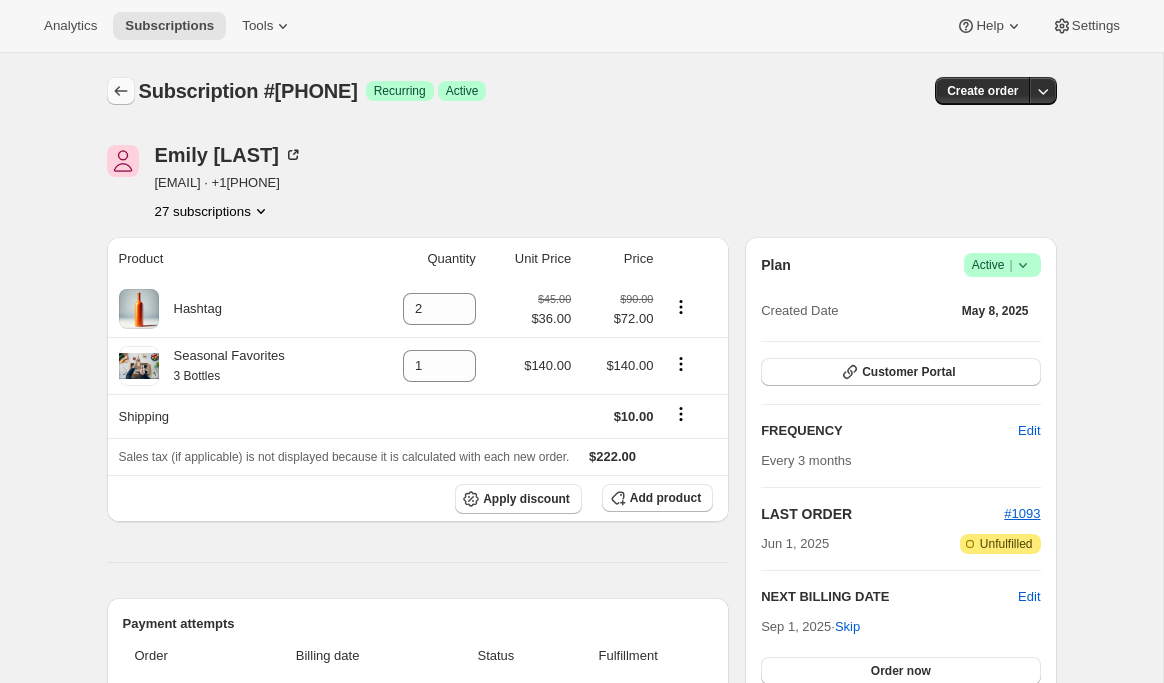 click 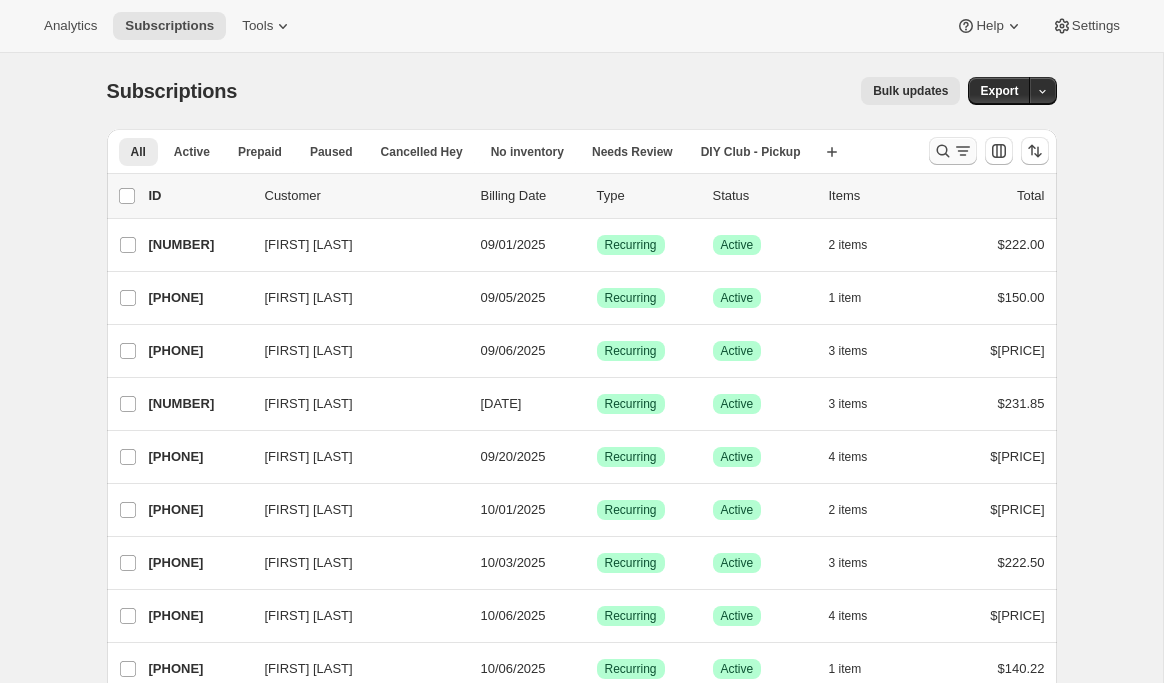 click 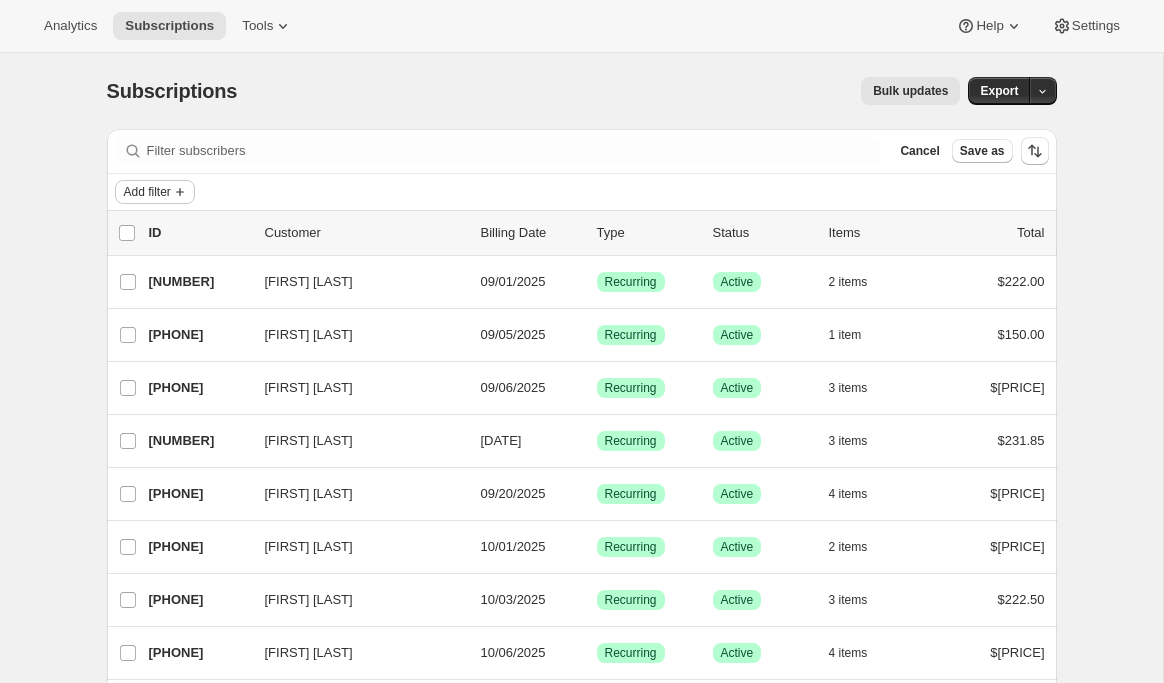 click on "Add filter" at bounding box center [147, 192] 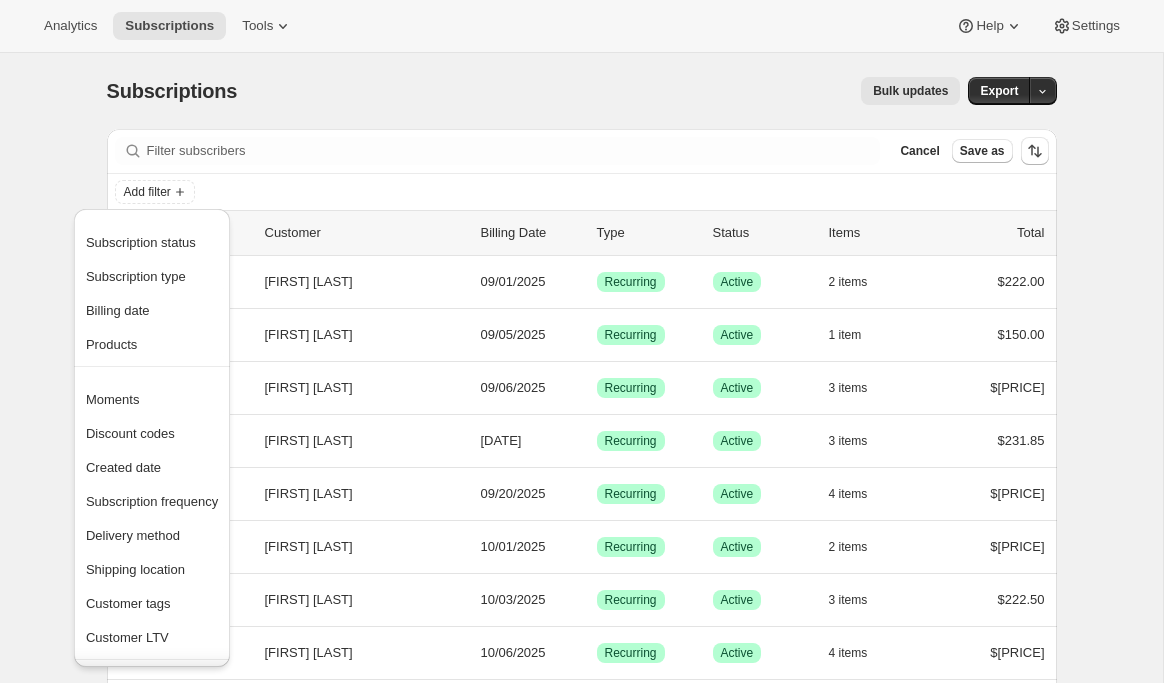 click on "Add filter" at bounding box center [582, 192] 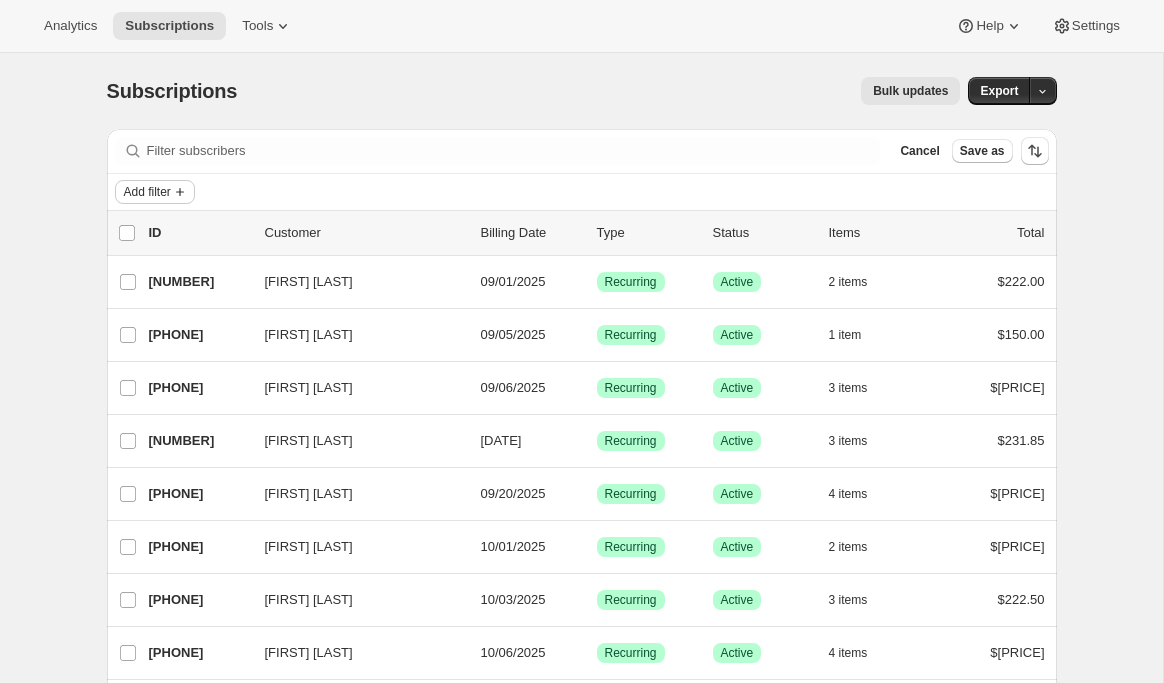 click on "Add filter" at bounding box center (147, 192) 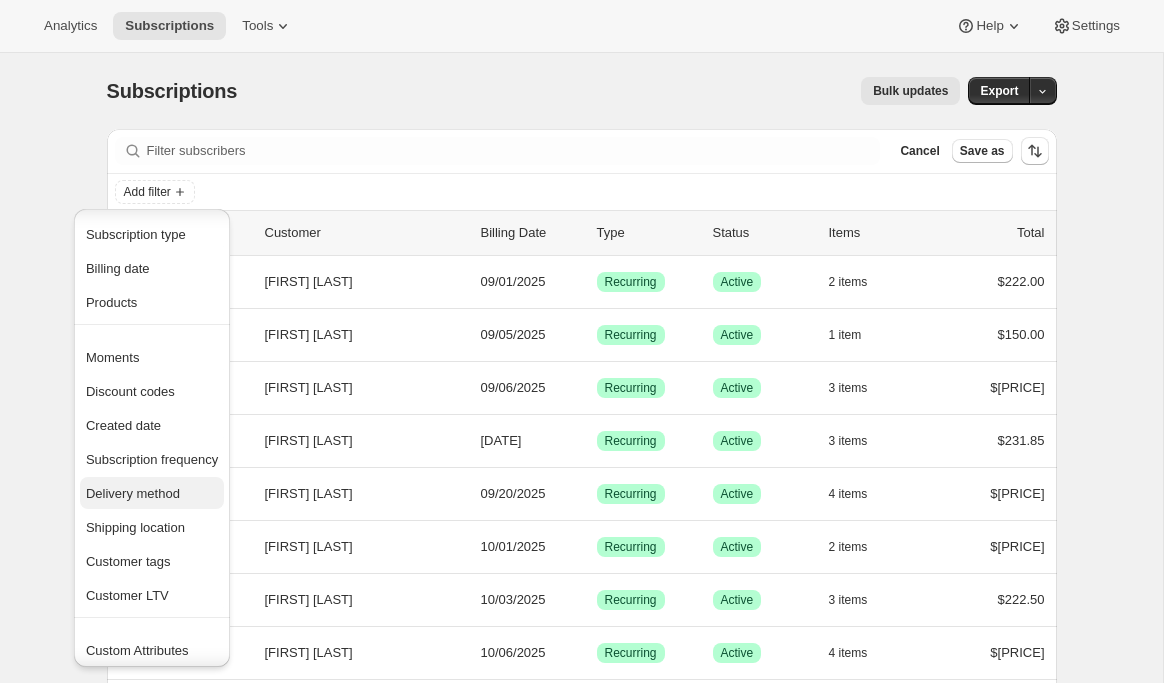 scroll, scrollTop: 0, scrollLeft: 0, axis: both 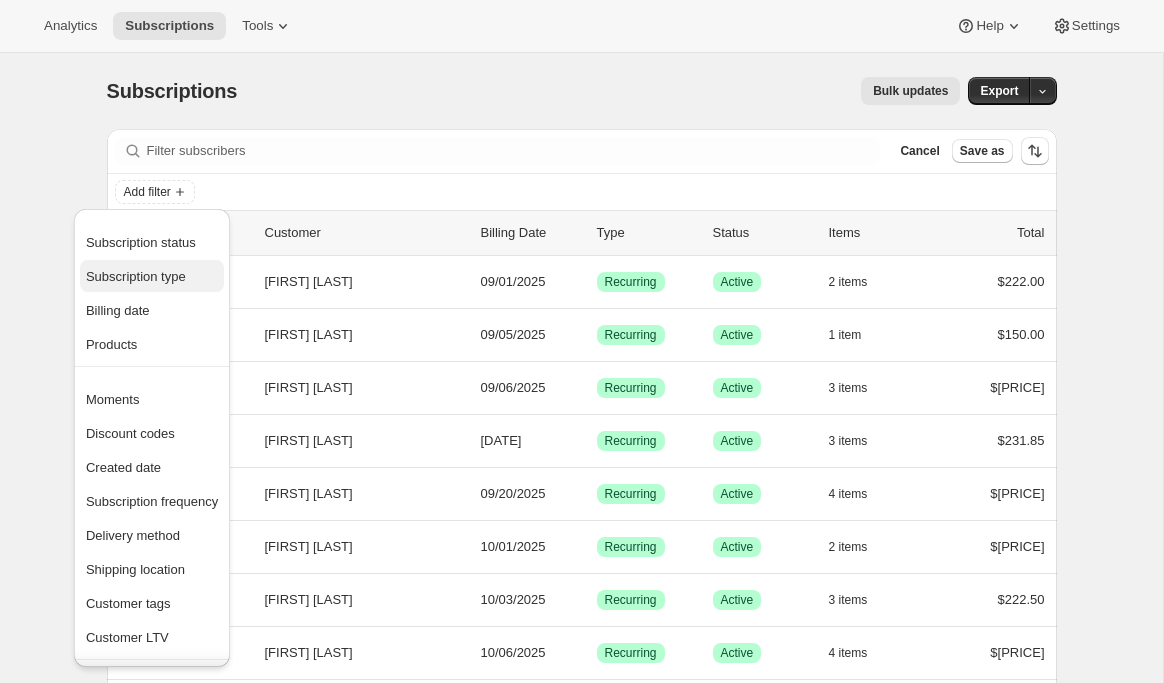 click on "Subscription type" at bounding box center (136, 276) 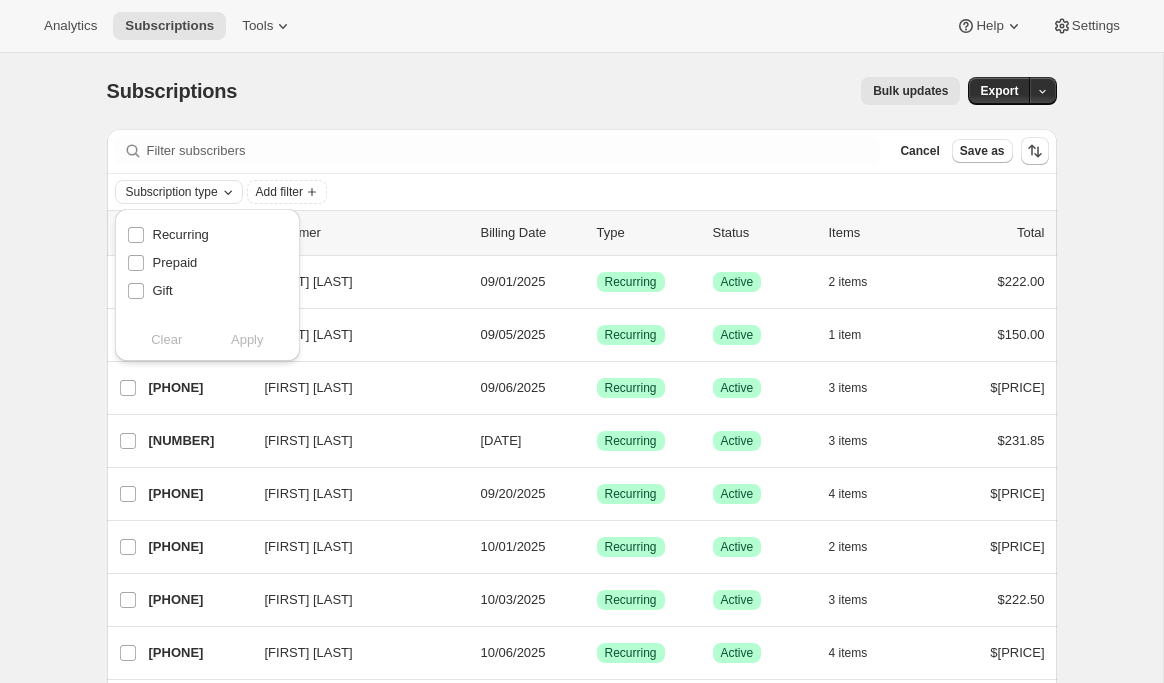 click on "Subscription type" at bounding box center [172, 192] 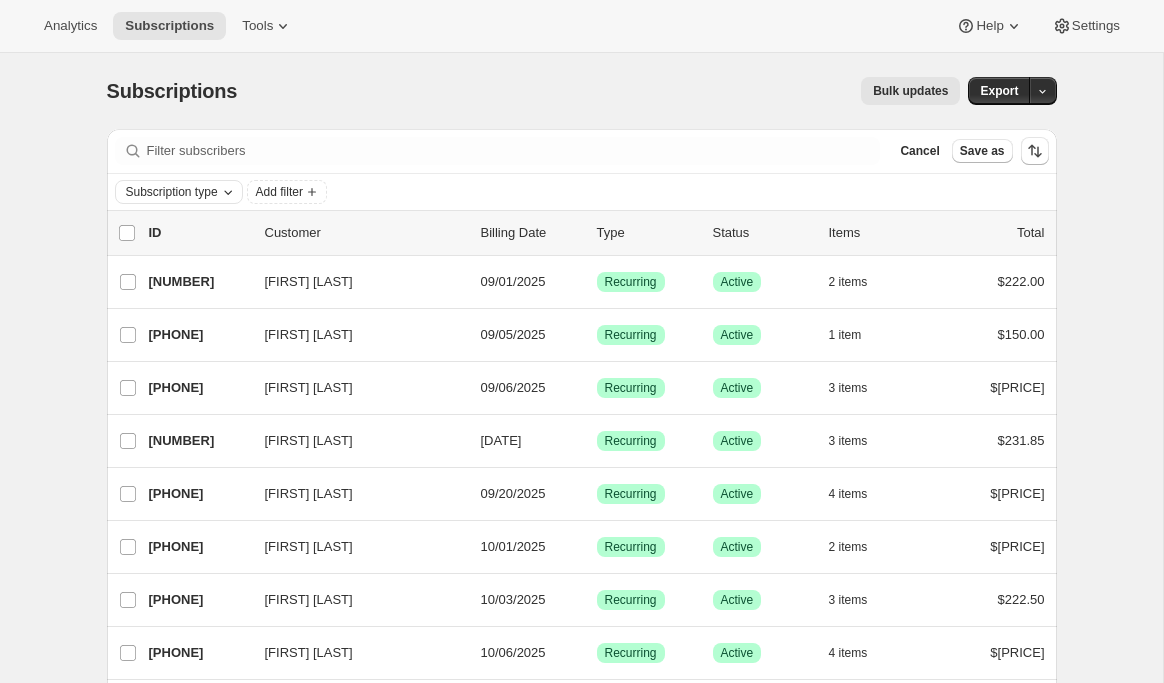 click on "Subscription type" at bounding box center [172, 192] 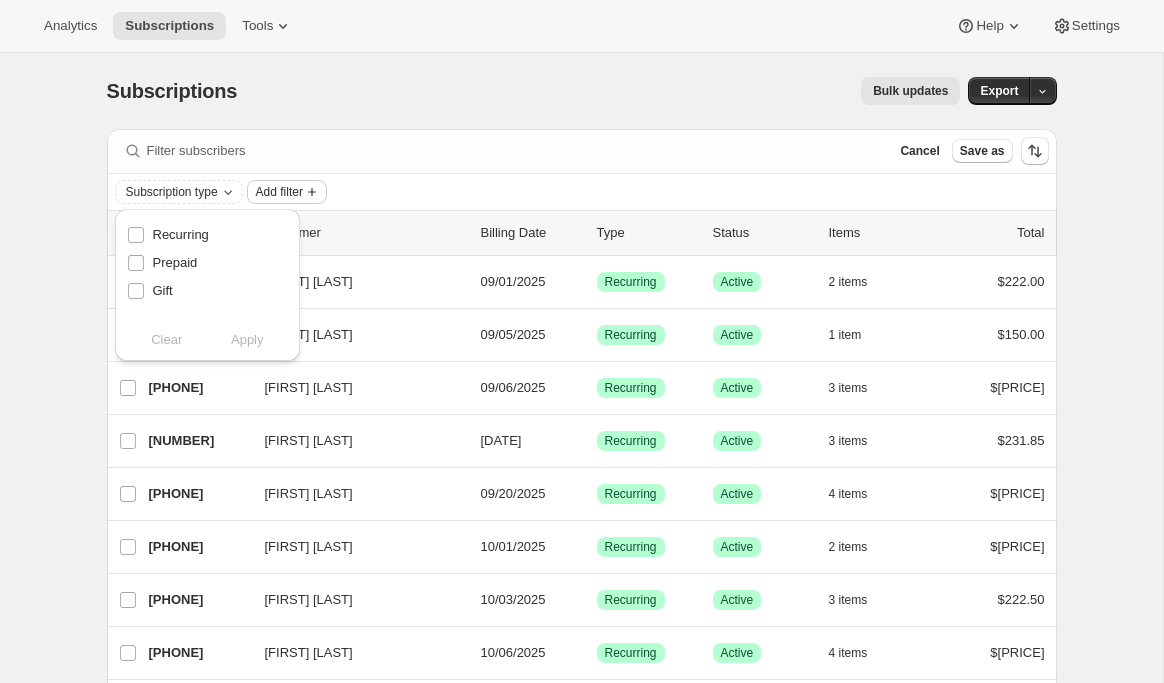 click on "Add filter" at bounding box center (279, 192) 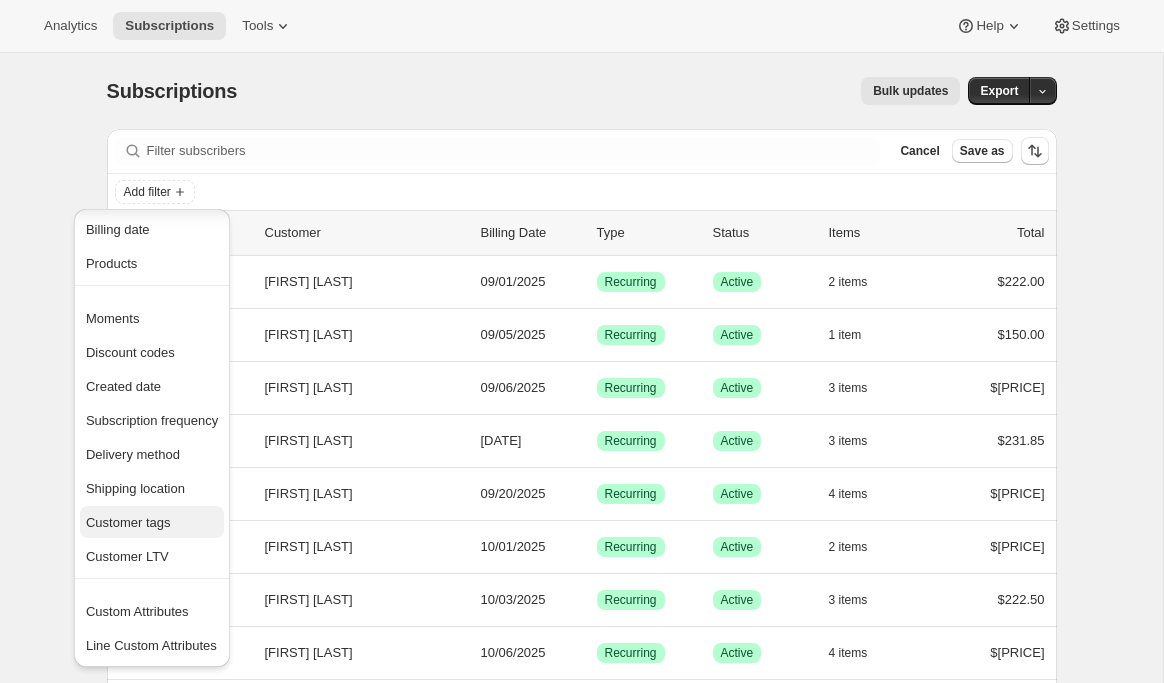 scroll, scrollTop: 73, scrollLeft: 0, axis: vertical 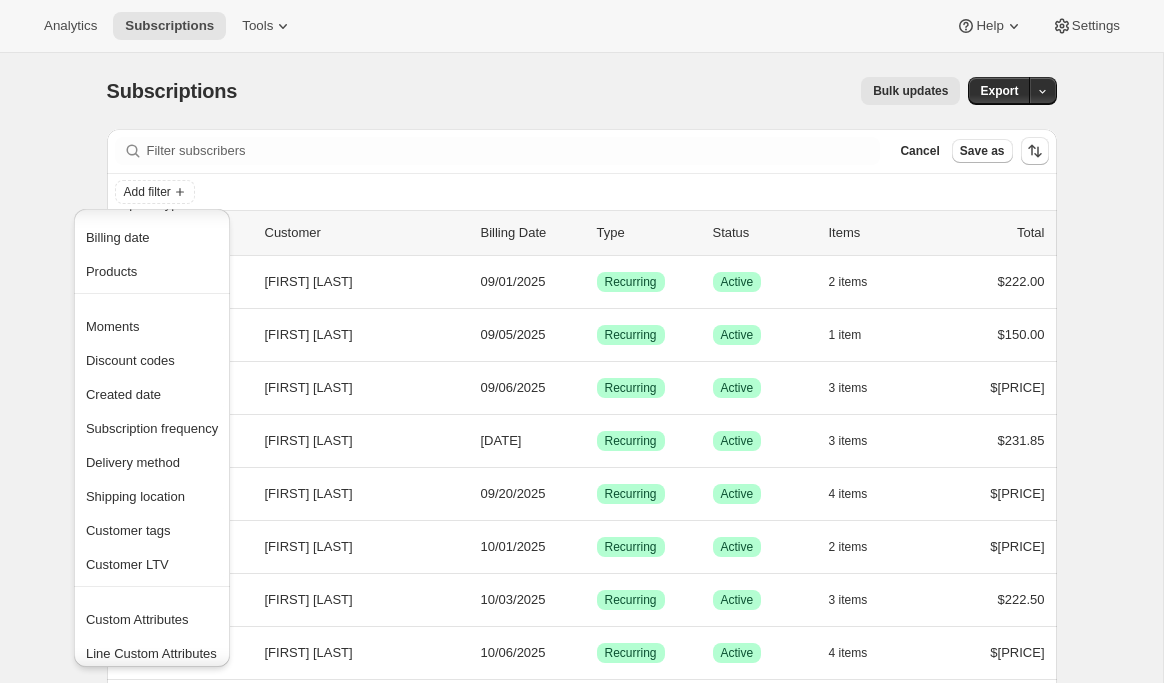 click on "Subscriptions. This page is ready Subscriptions Bulk updates More actions Bulk updates Export Filter subscribers Cancel Save as Add filter   0 selected Update next billing date Change status Showing 51 subscriptions Select all 51 subscriptions Showing 51 subscriptions Select Select all 51 subscriptions 0 selected list header ID Customer Billing Date Type Status Items Total [FIRST] [LAST] [NUMBER] [FIRST] [LAST] [DATE] Success Recurring Success Active 2   items $222.00 Brian Singer [NUMBER] Brian Singer [DATE] Success Recurring Success Active 1   item $150.00 [FIRST] [LAST] [NUMBER] [FIRST] [LAST] [DATE] Success Recurring Success Active 3   items $275.50 Patrick Pazos [NUMBER] Patrick Pazos [DATE] Success Recurring Success Active 3   items $231.85 [FIRST] [LAST] [NUMBER] [FIRST] [LAST] [DATE] Success Recurring Success Active 4   items $194.50 [FIRST] [LAST] [NUMBER] [FIRST] [LAST] [DATE] Success Recurring Success Active 2   items $271.00 [FIRST] [LAST] [NUMBER] [FIRST] [LAST] [DATE] Success" at bounding box center [581, 1535] 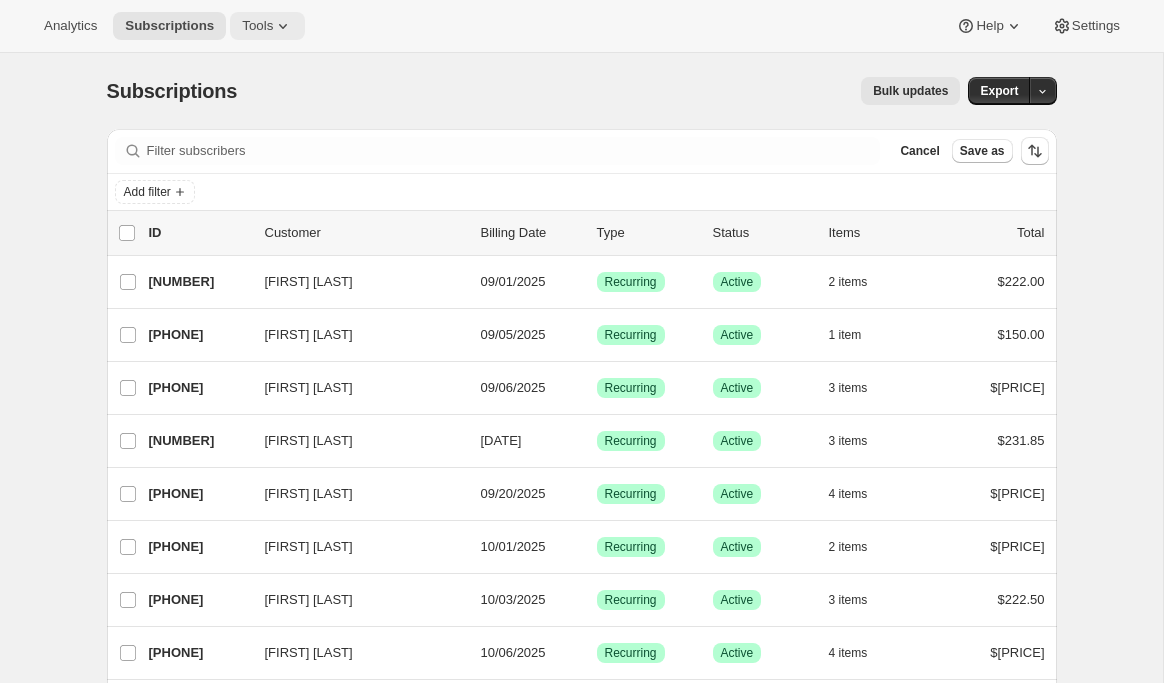 click on "Tools" at bounding box center [257, 26] 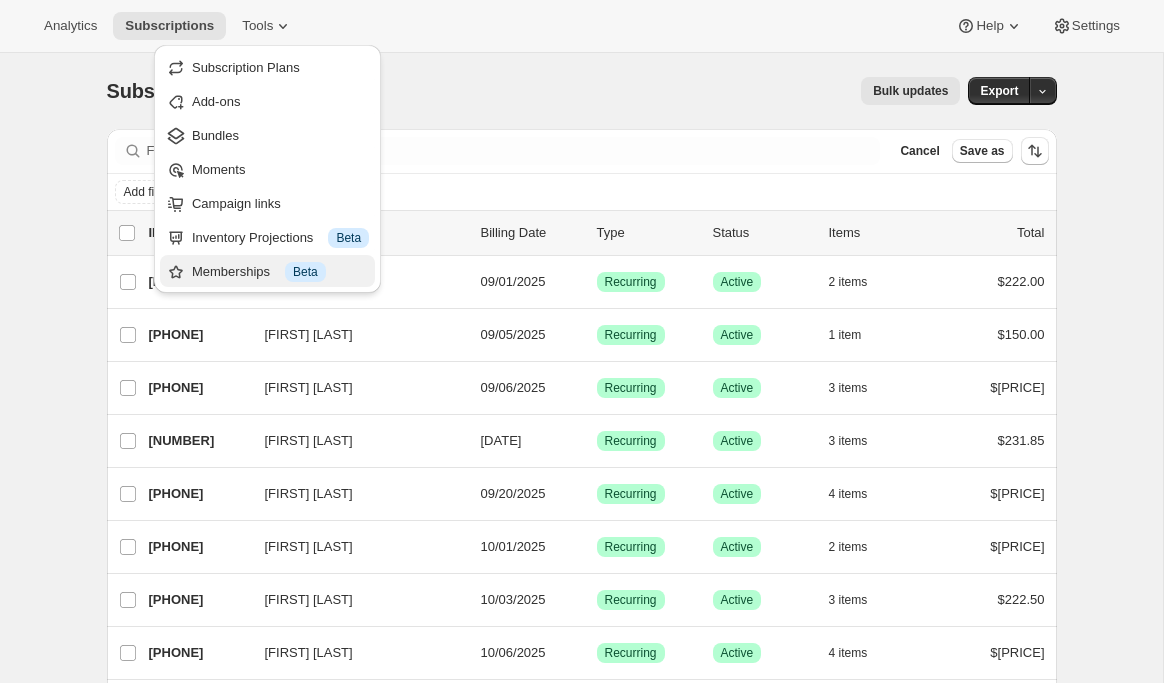 click on "Memberships Info Beta" at bounding box center (280, 272) 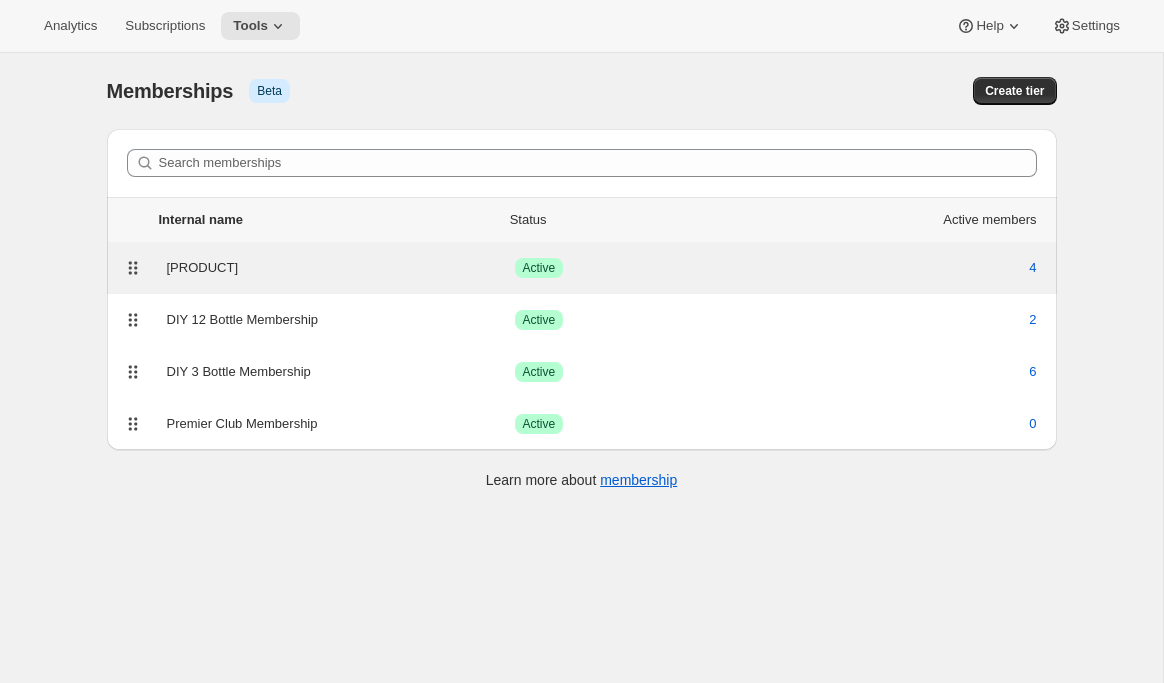 scroll, scrollTop: 33, scrollLeft: 0, axis: vertical 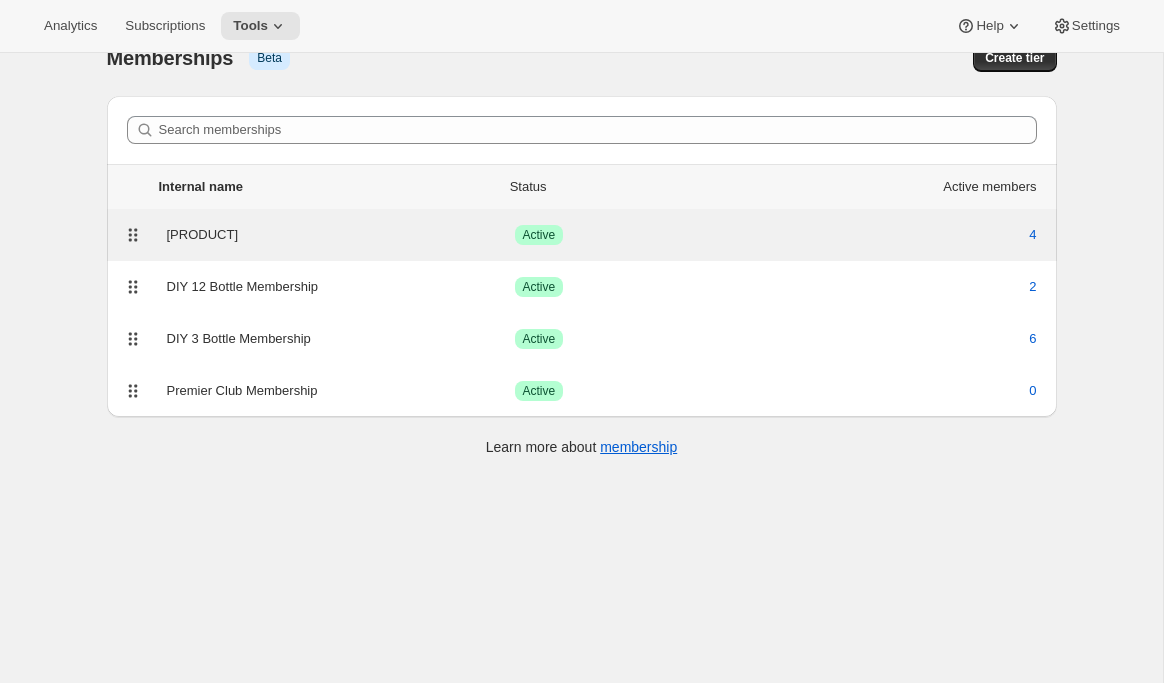click on "[PRODUCT]" at bounding box center (341, 235) 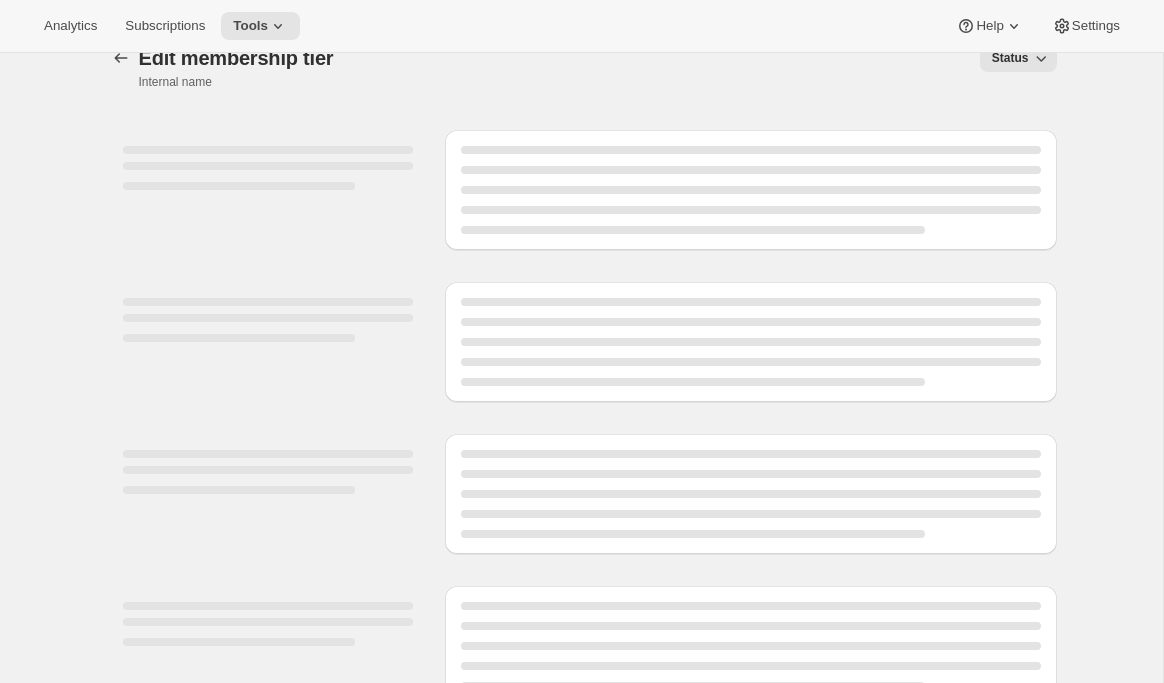 scroll, scrollTop: 0, scrollLeft: 0, axis: both 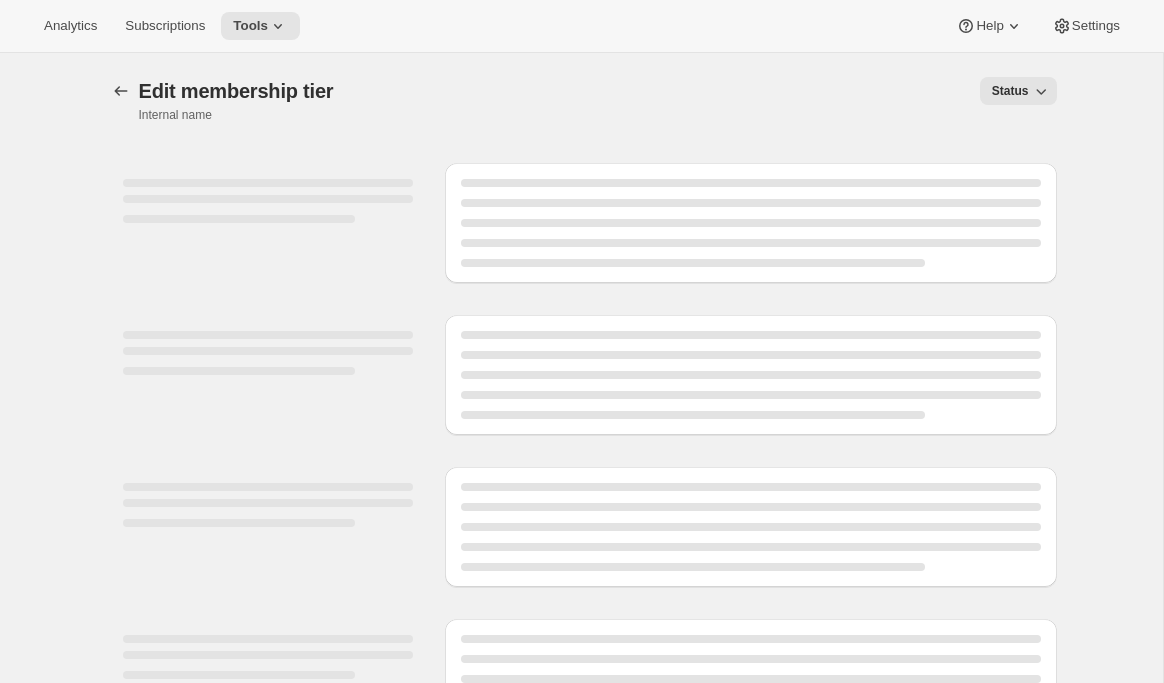 select on "variants" 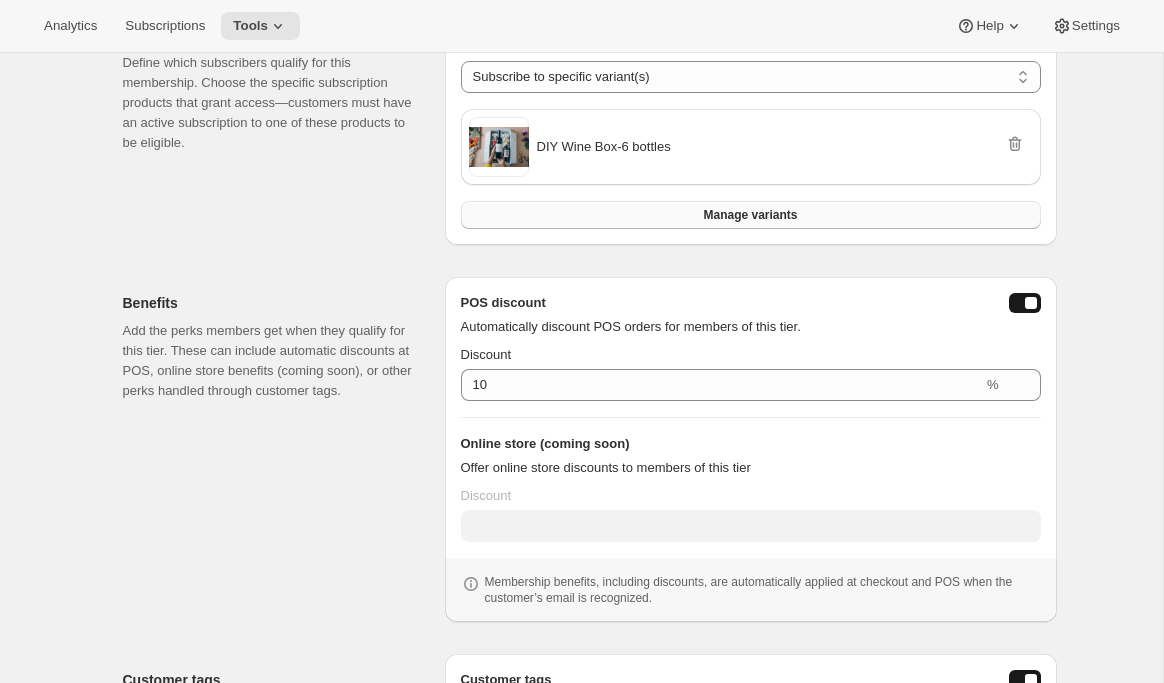 scroll, scrollTop: 402, scrollLeft: 0, axis: vertical 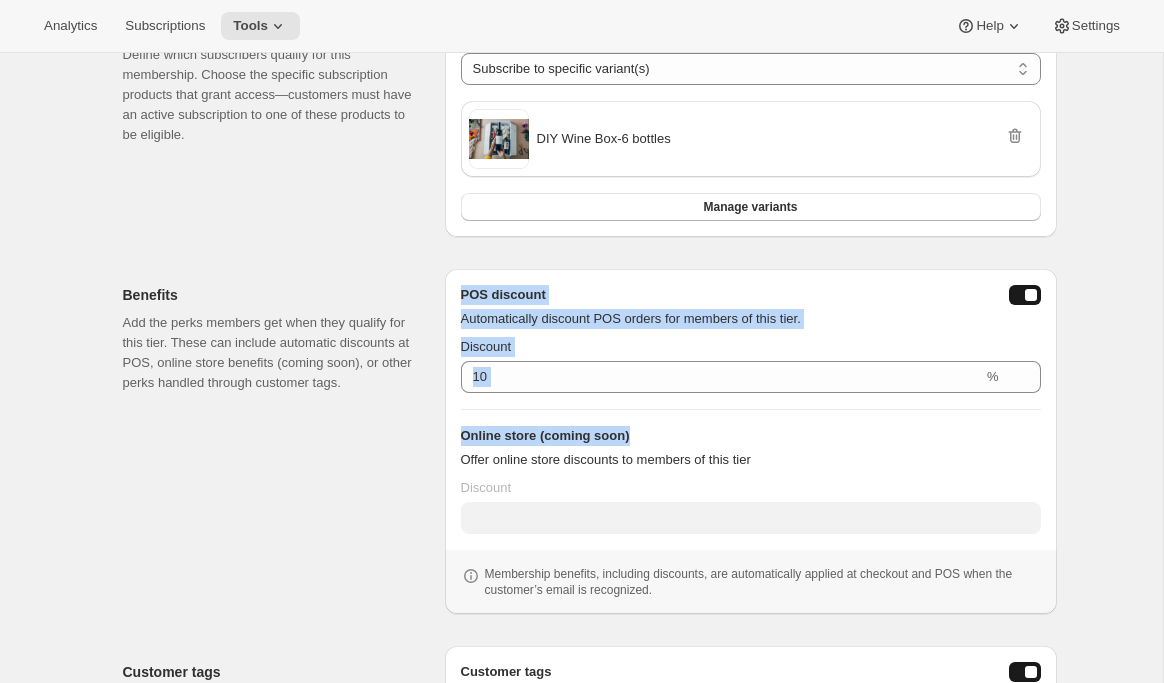 drag, startPoint x: 654, startPoint y: 445, endPoint x: 427, endPoint y: 444, distance: 227.0022 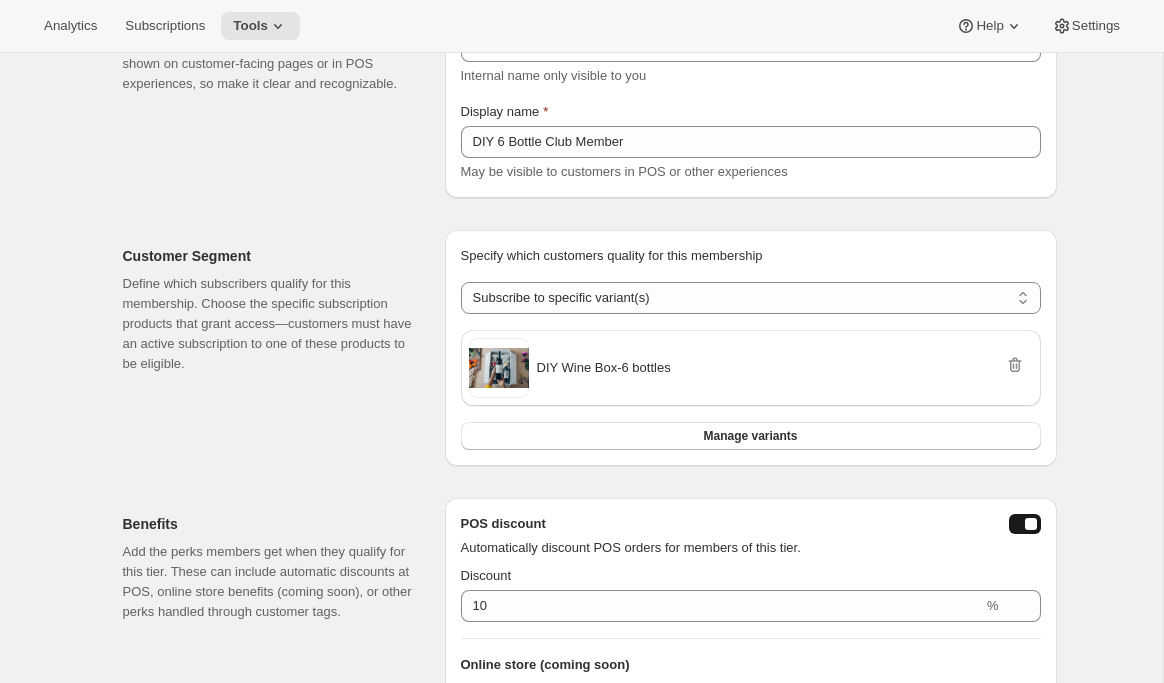 scroll, scrollTop: 0, scrollLeft: 0, axis: both 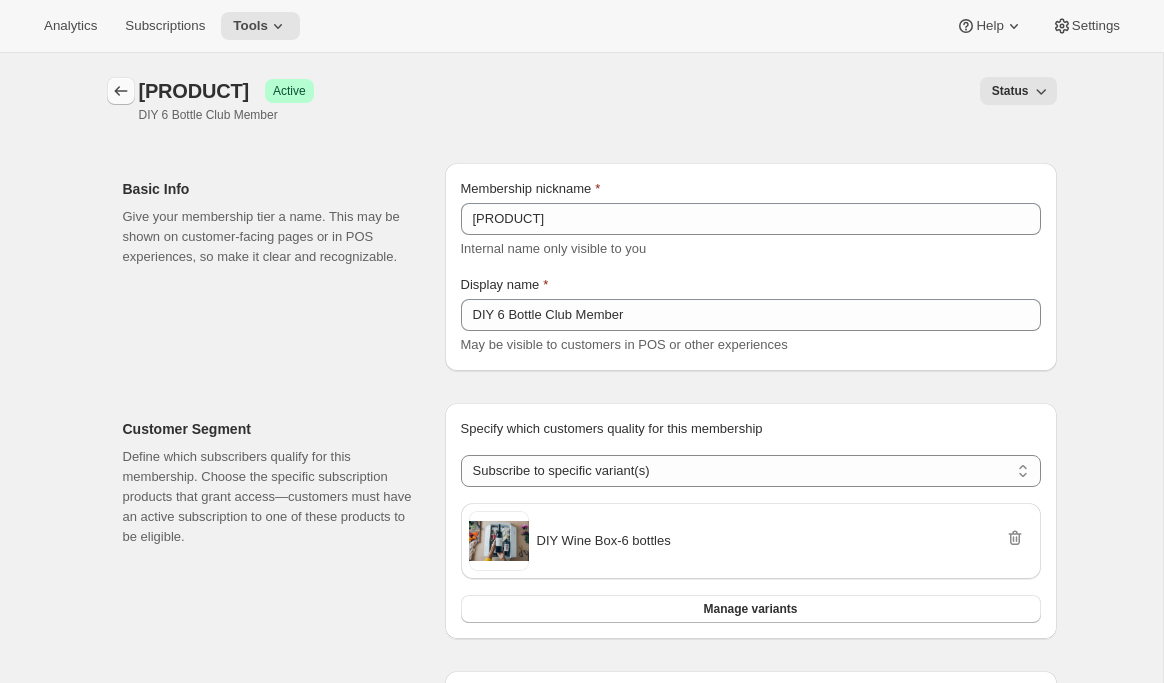 click 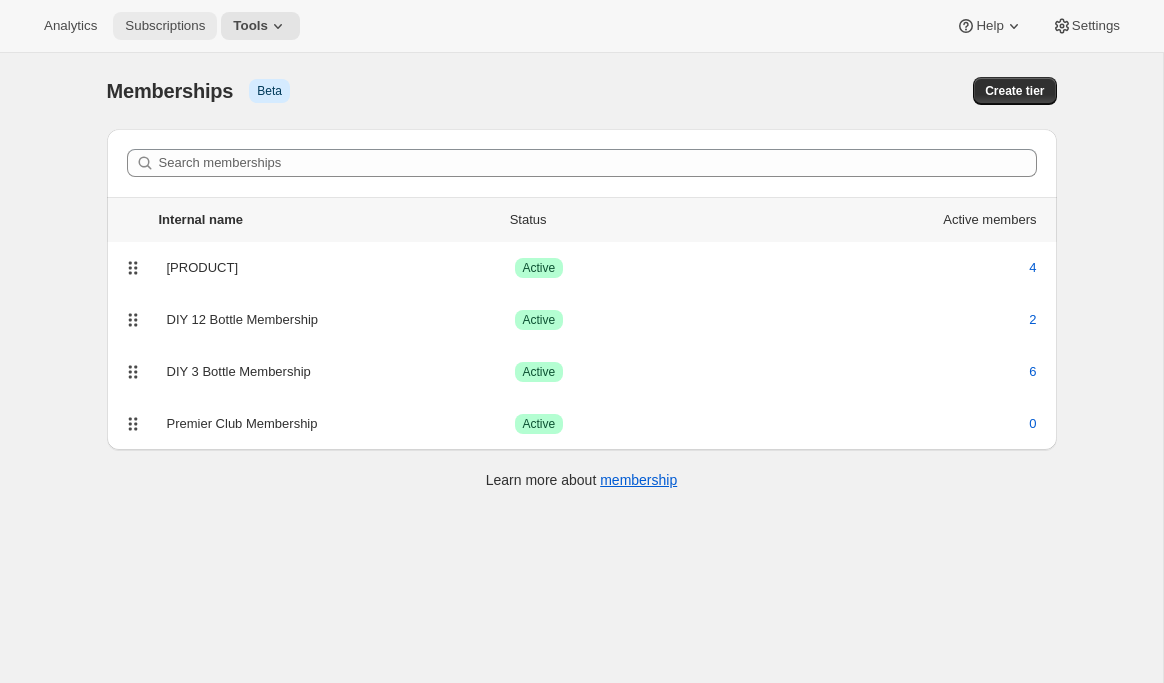 click on "Subscriptions" at bounding box center (165, 26) 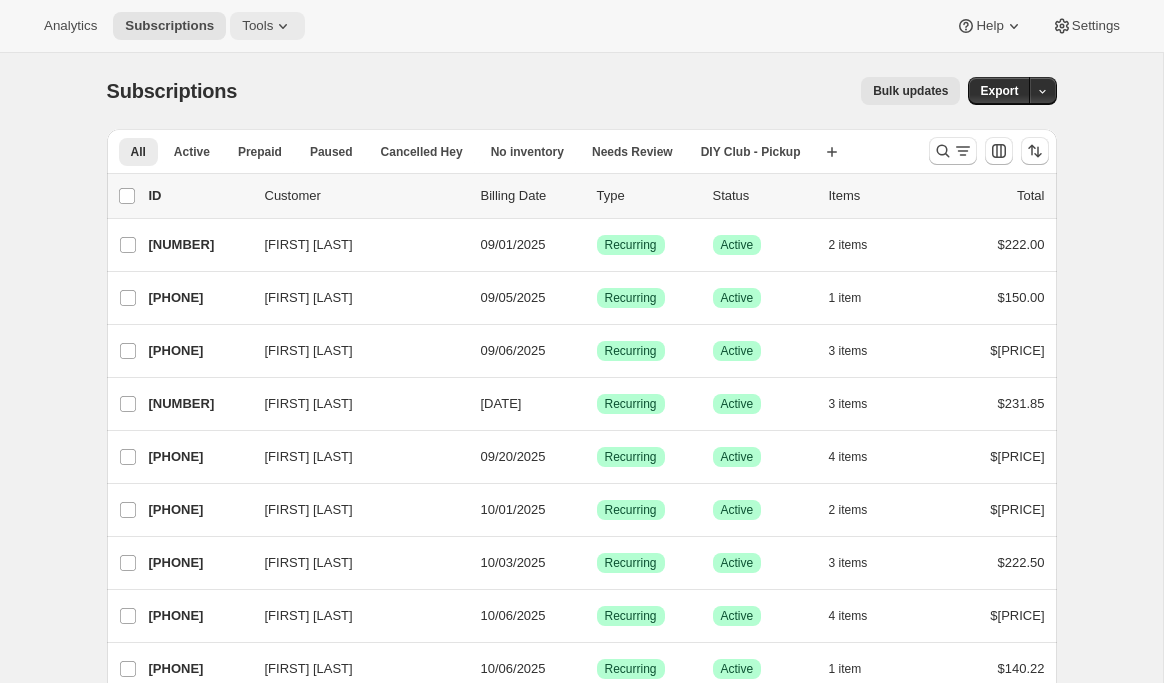 click on "Tools" at bounding box center [257, 26] 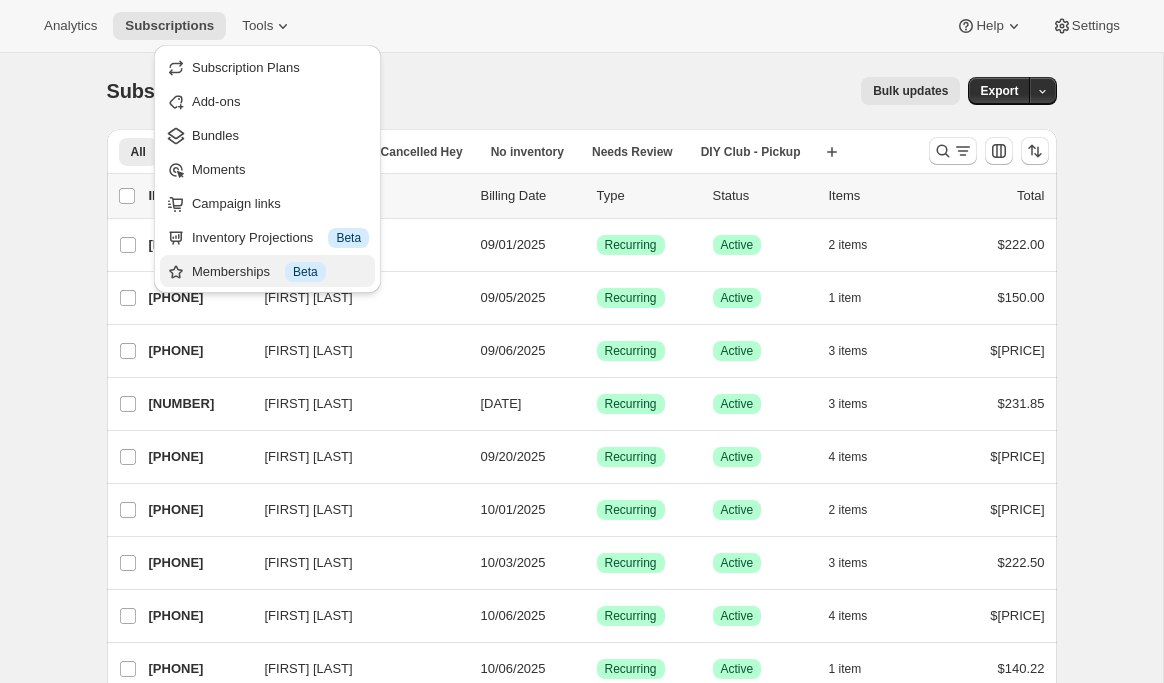 click on "Memberships Info Beta" at bounding box center [280, 272] 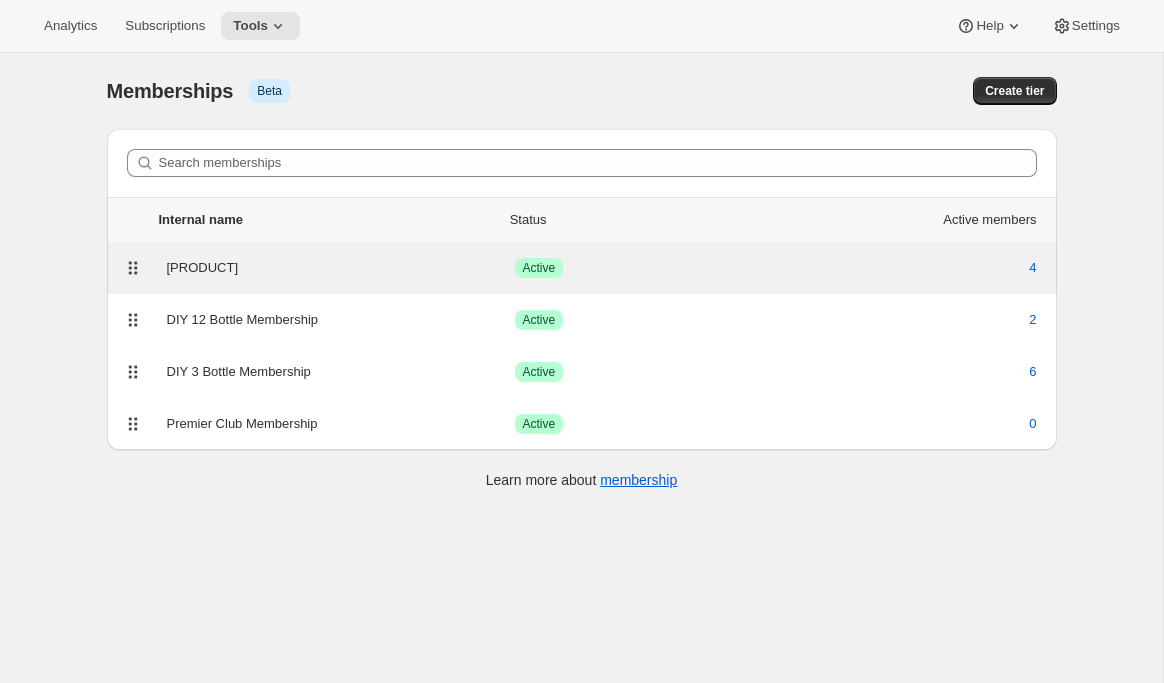 click on "[PRODUCT]" at bounding box center [341, 268] 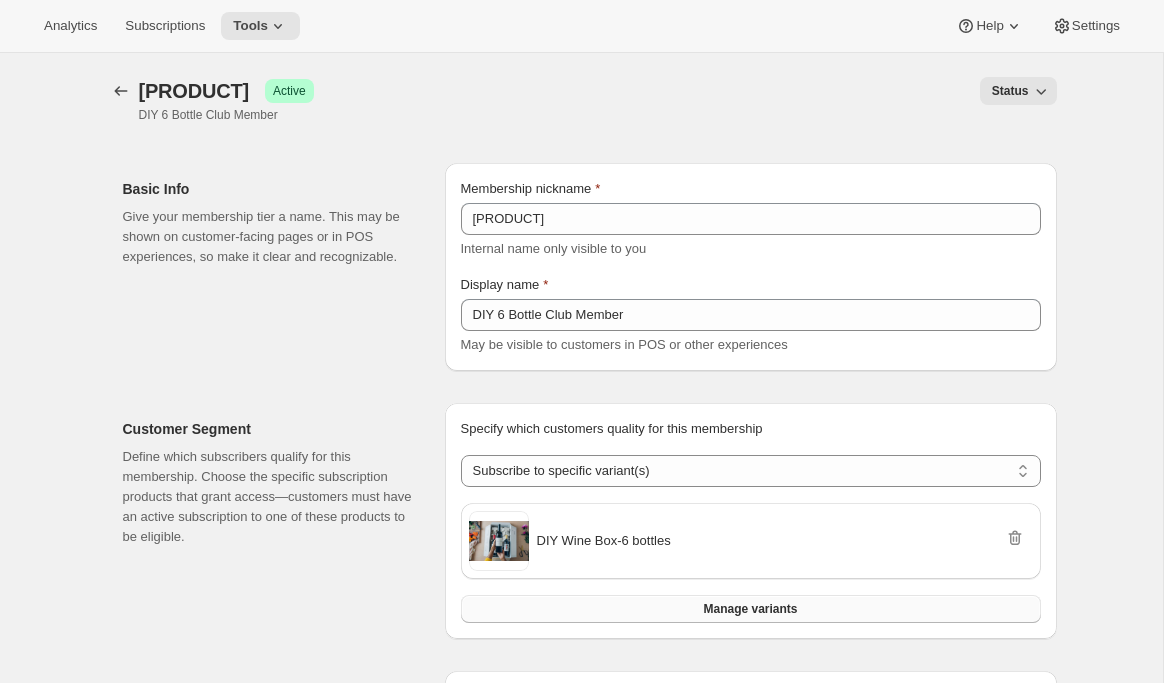 type 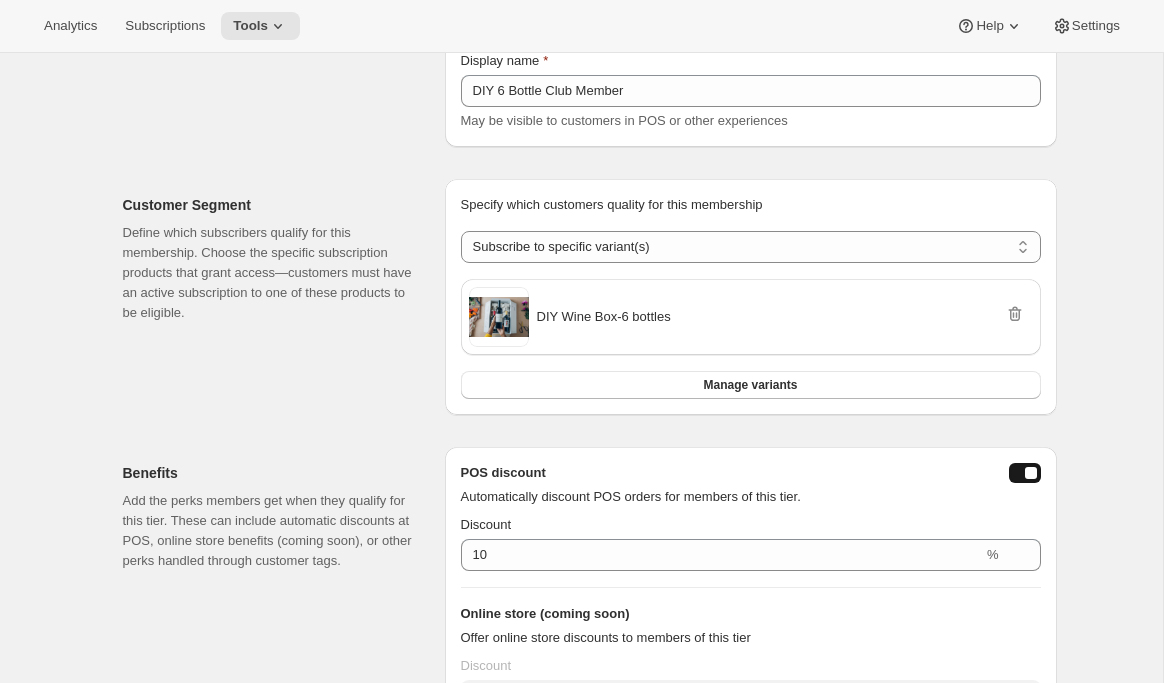 scroll, scrollTop: 0, scrollLeft: 0, axis: both 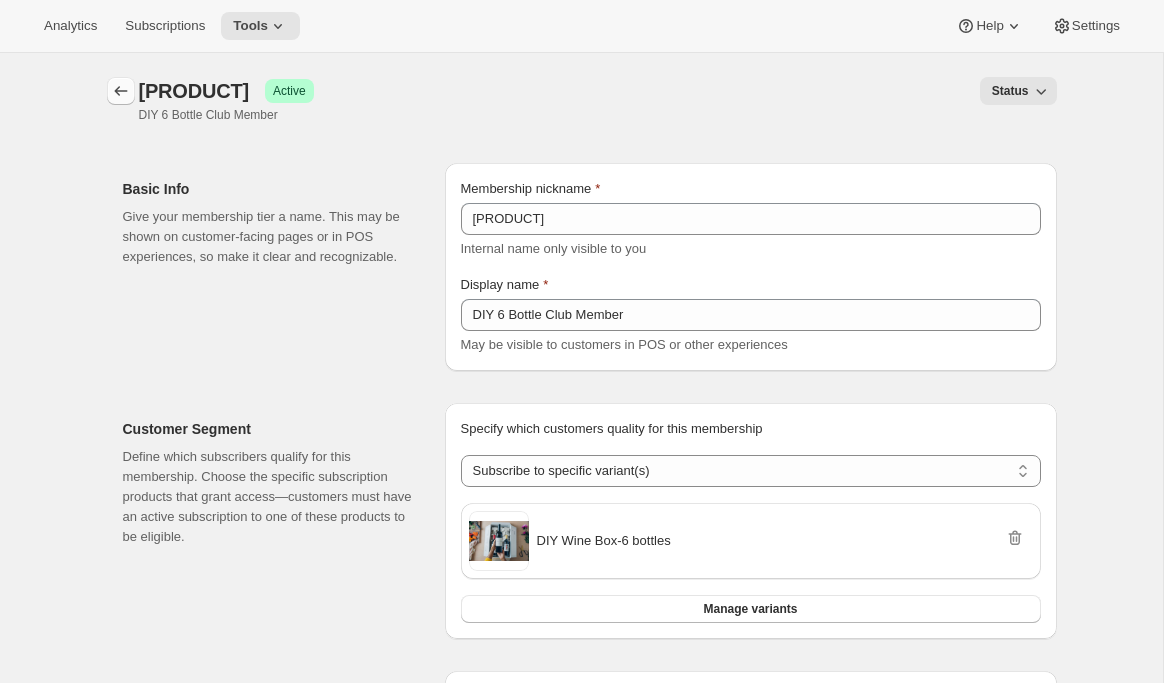 click 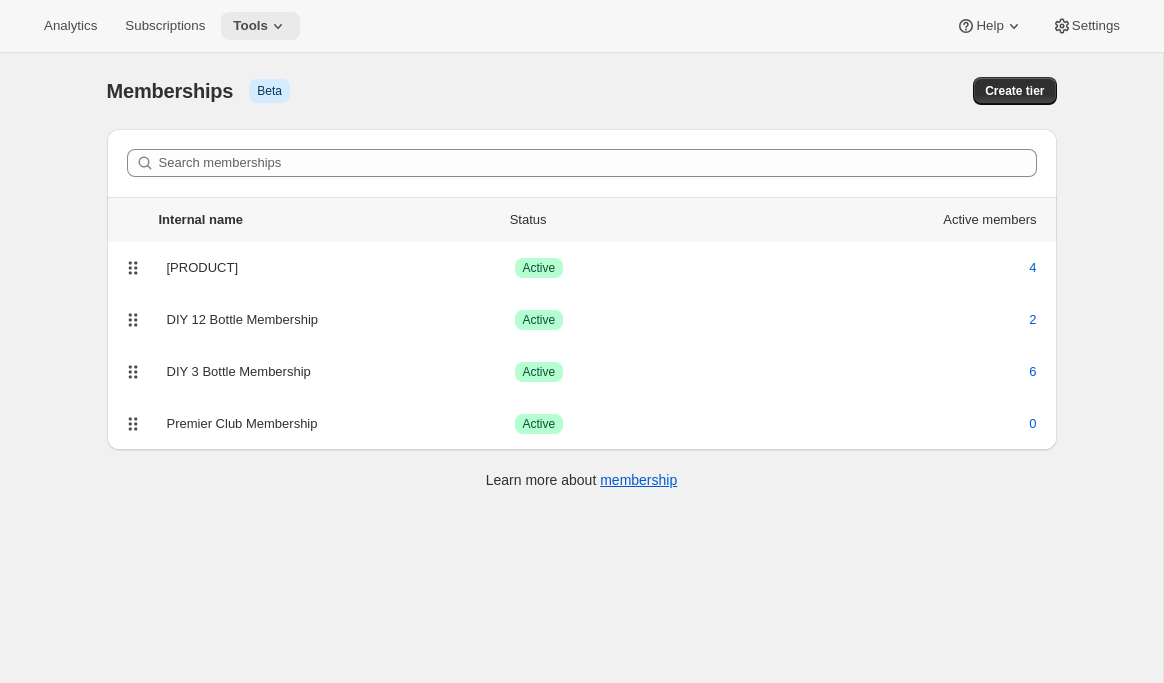 click 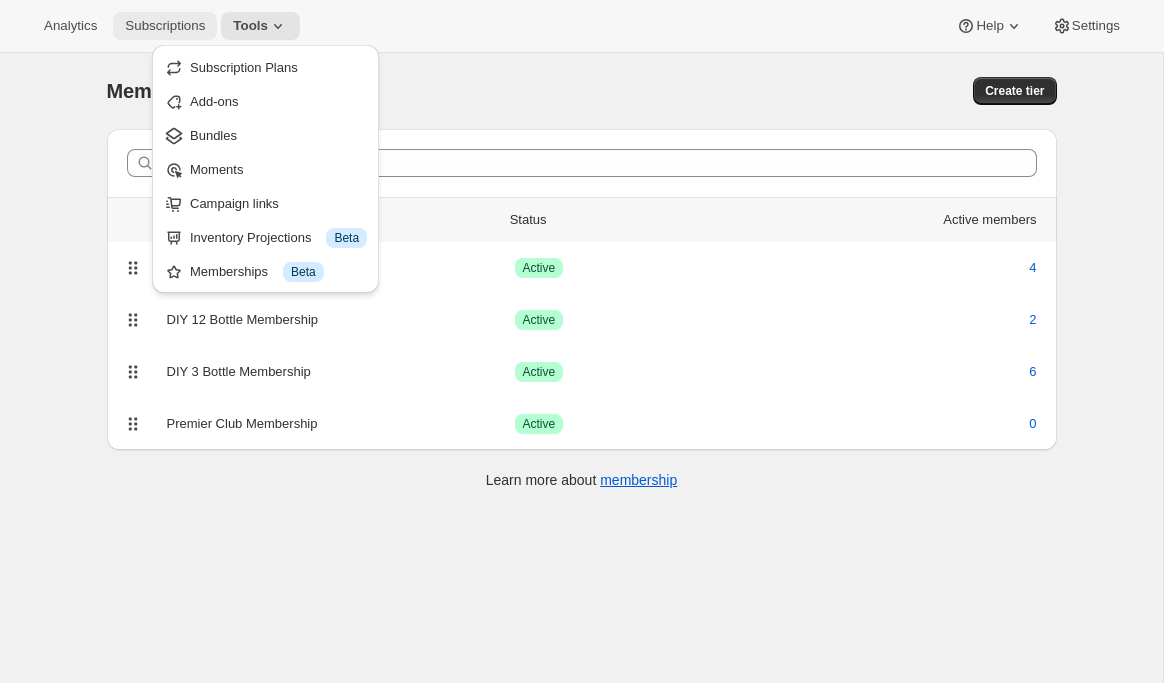 click on "Subscriptions" at bounding box center (165, 26) 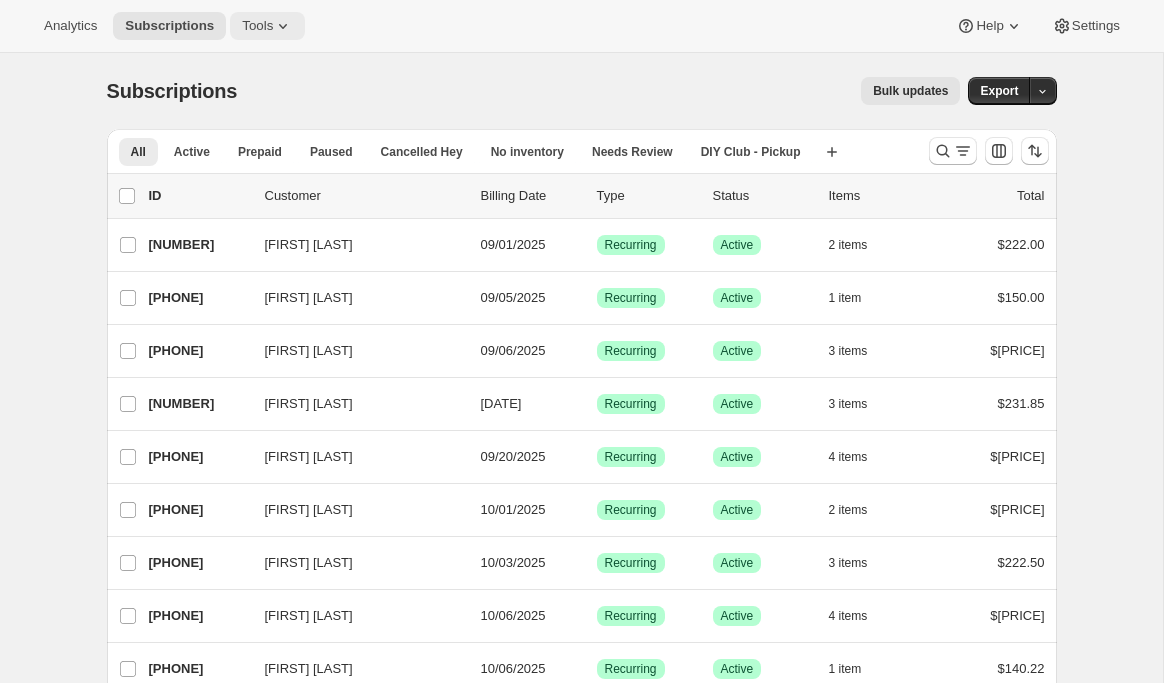 click 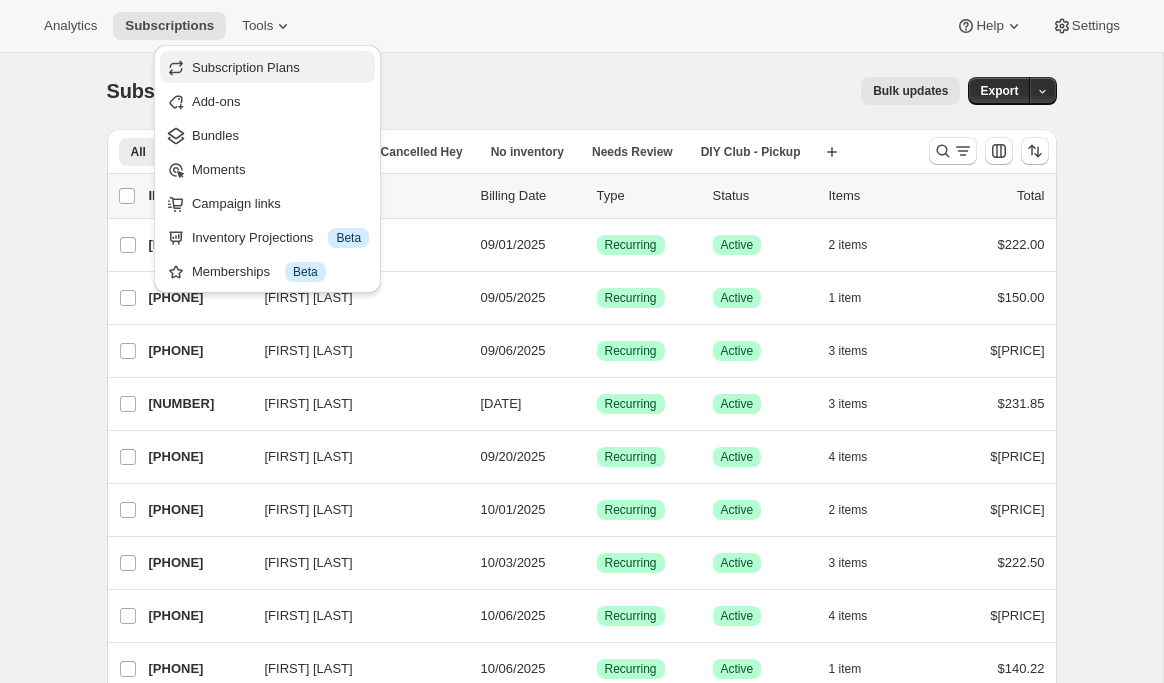 click on "Subscription Plans" at bounding box center (246, 67) 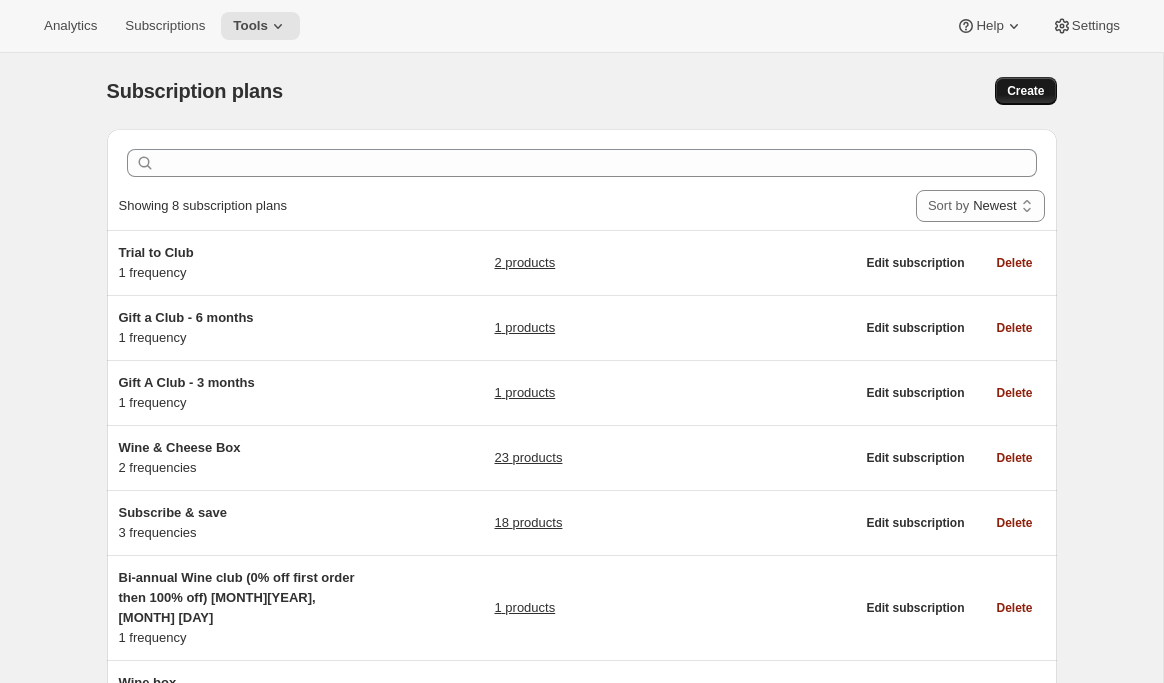 click on "Create" at bounding box center [1025, 91] 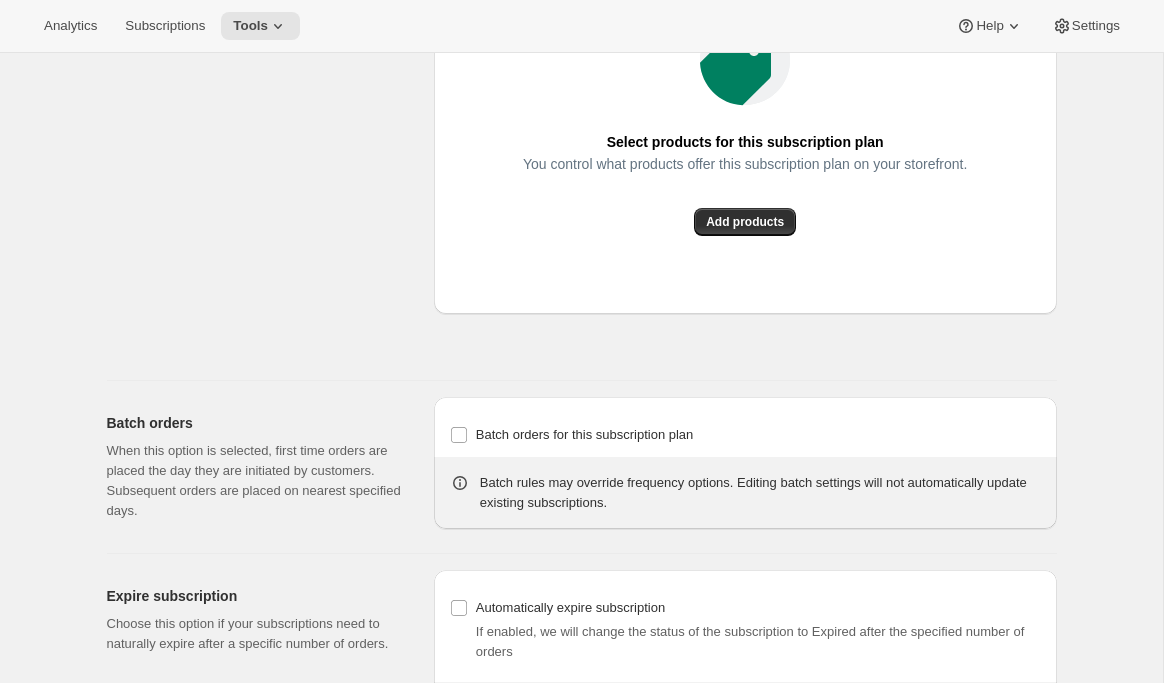 scroll, scrollTop: 1778, scrollLeft: 0, axis: vertical 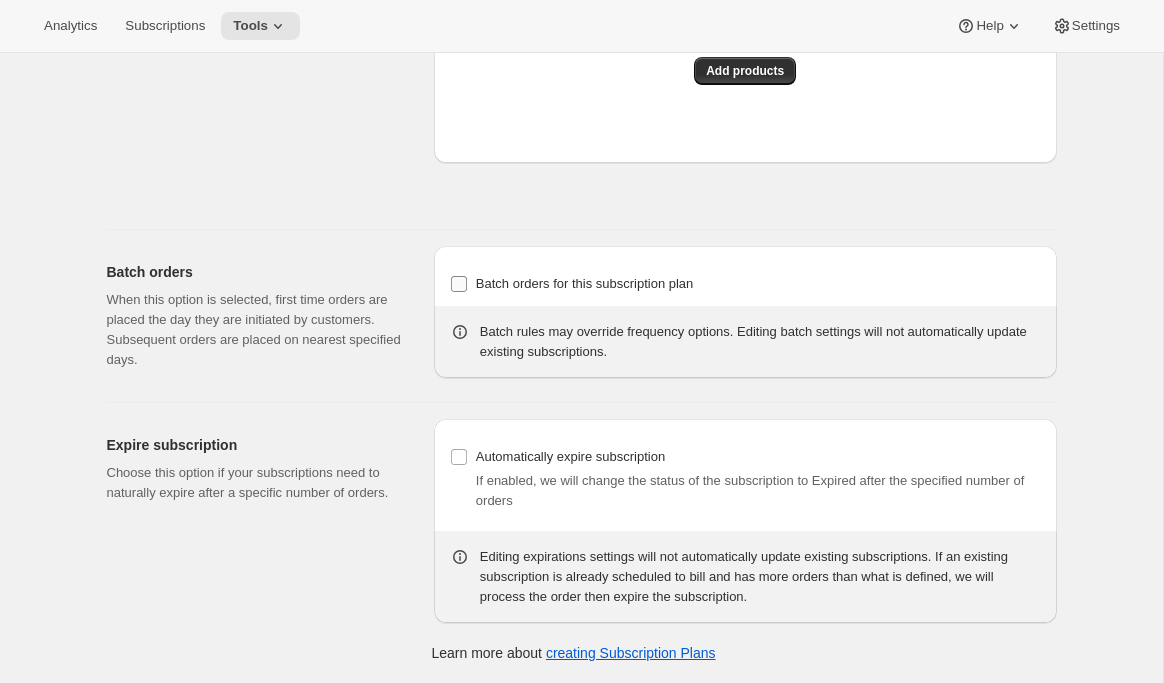 click on "Batch orders for this subscription plan" at bounding box center (585, 283) 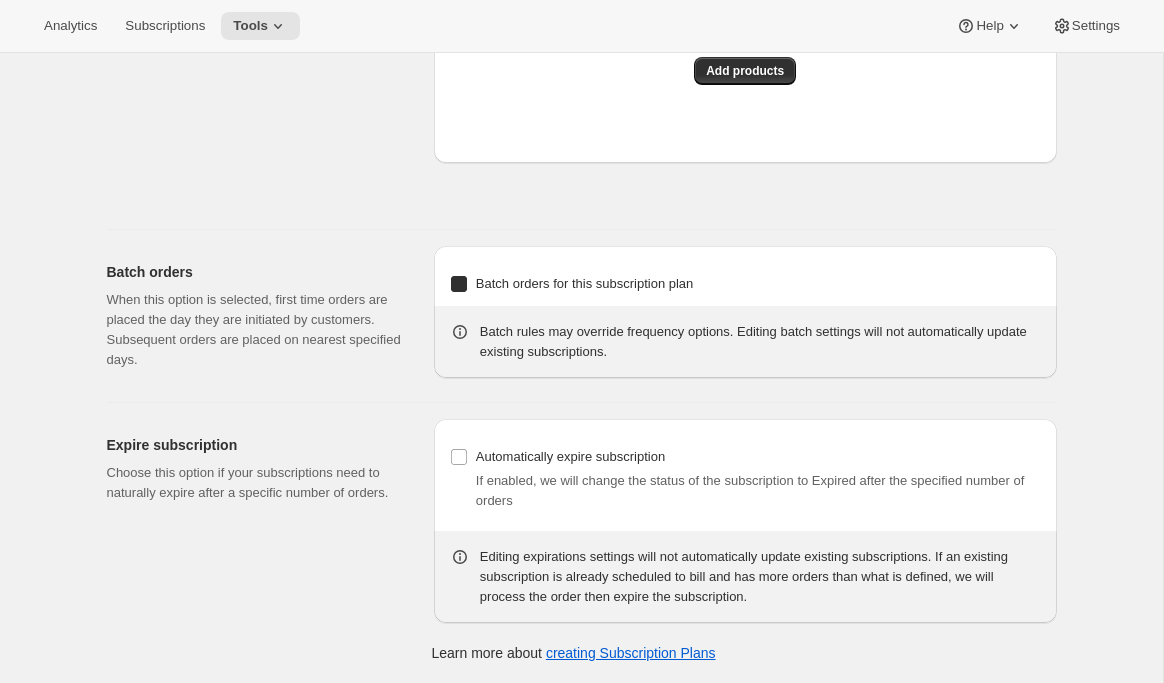 checkbox on "true" 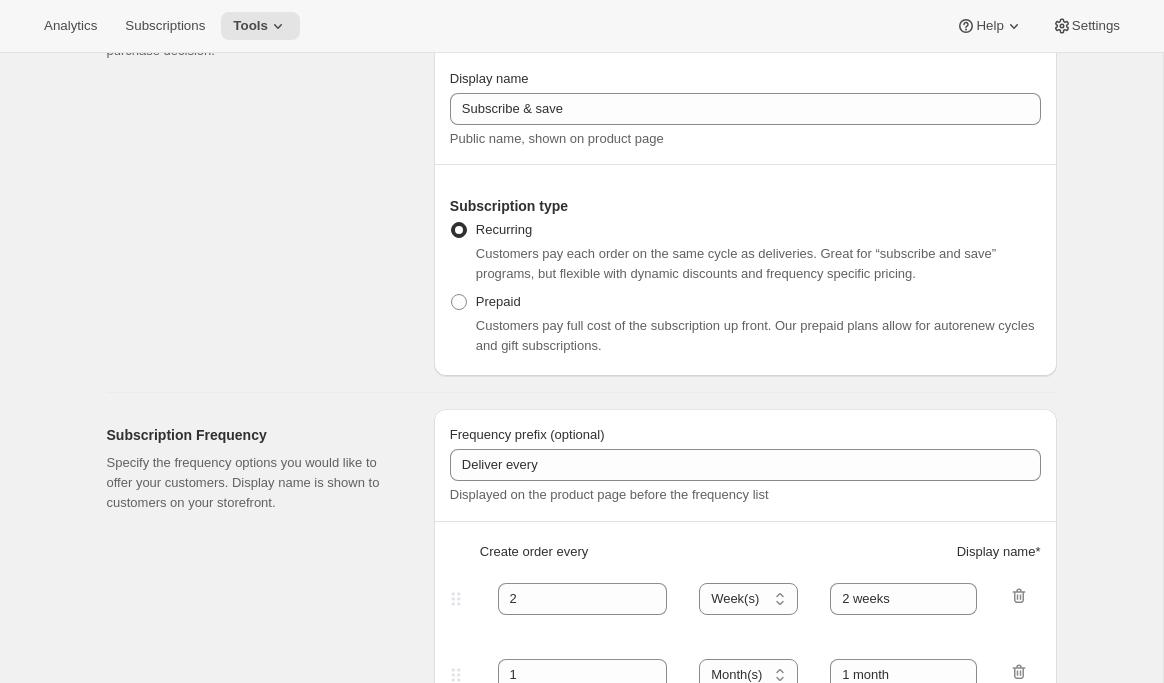 scroll, scrollTop: 193, scrollLeft: 0, axis: vertical 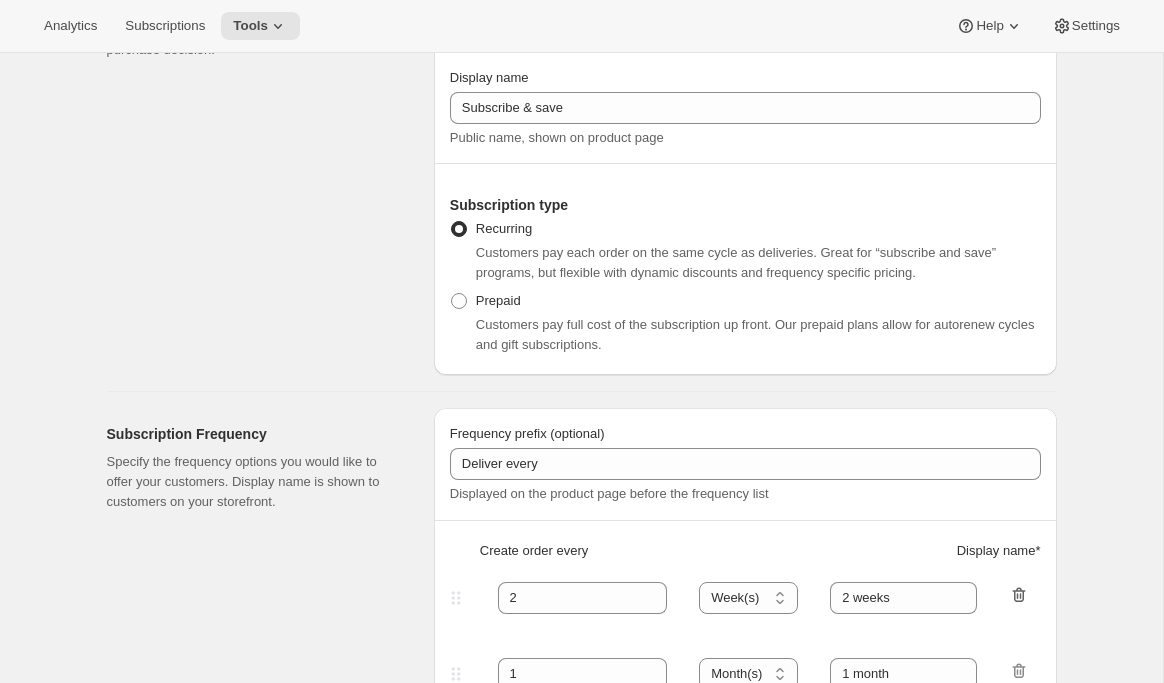 click 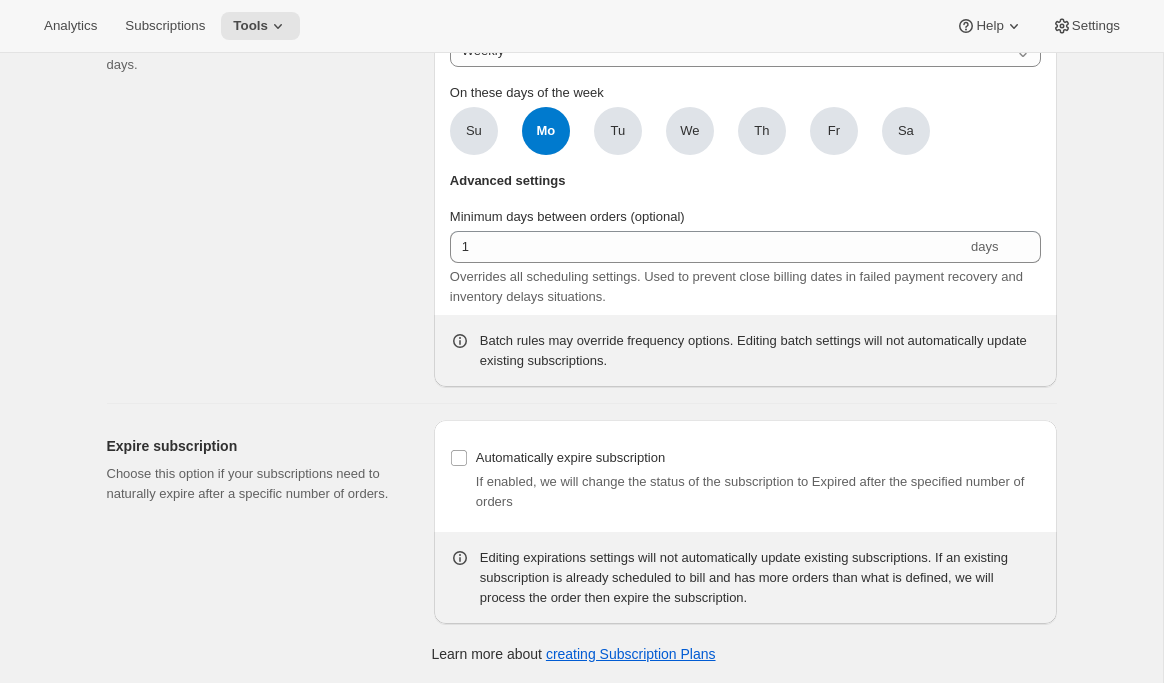 scroll, scrollTop: 1908, scrollLeft: 0, axis: vertical 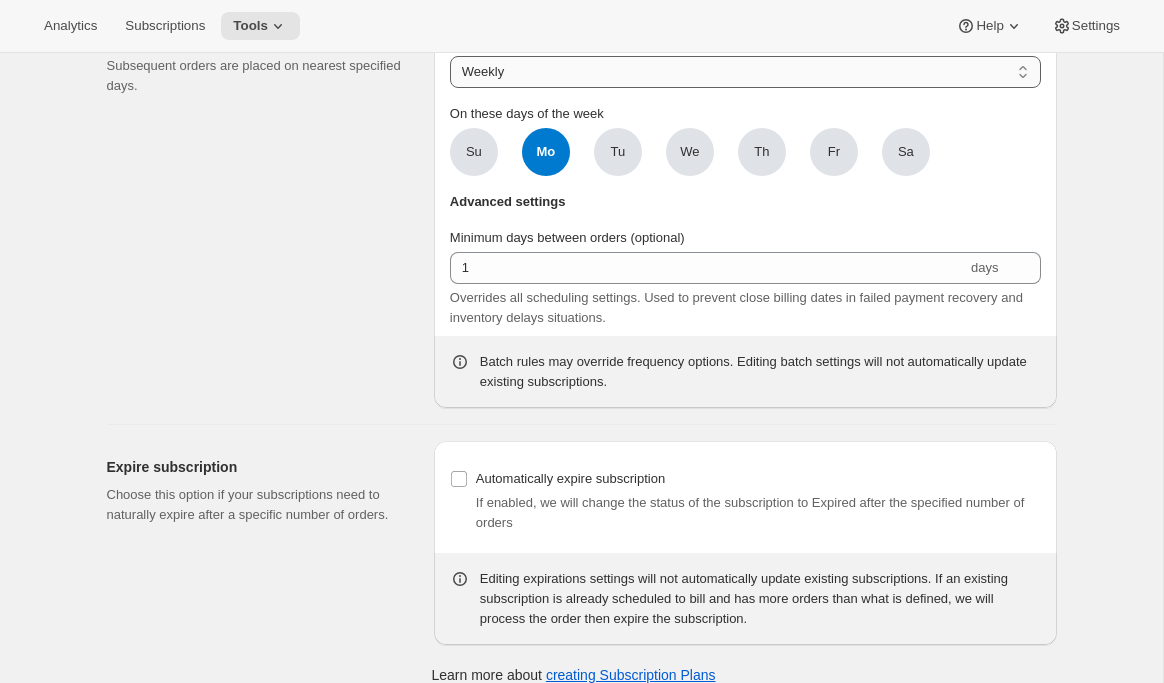 click on "Weekly Monthly Yearly" at bounding box center (745, 72) 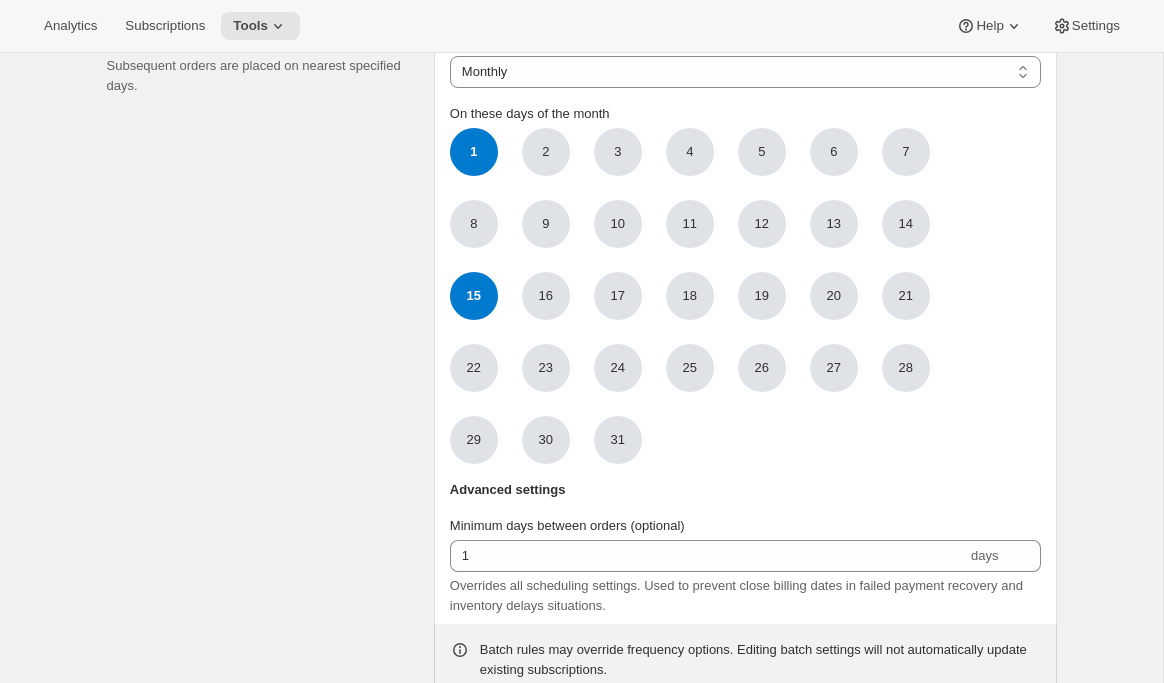 click on "15" at bounding box center (474, 296) 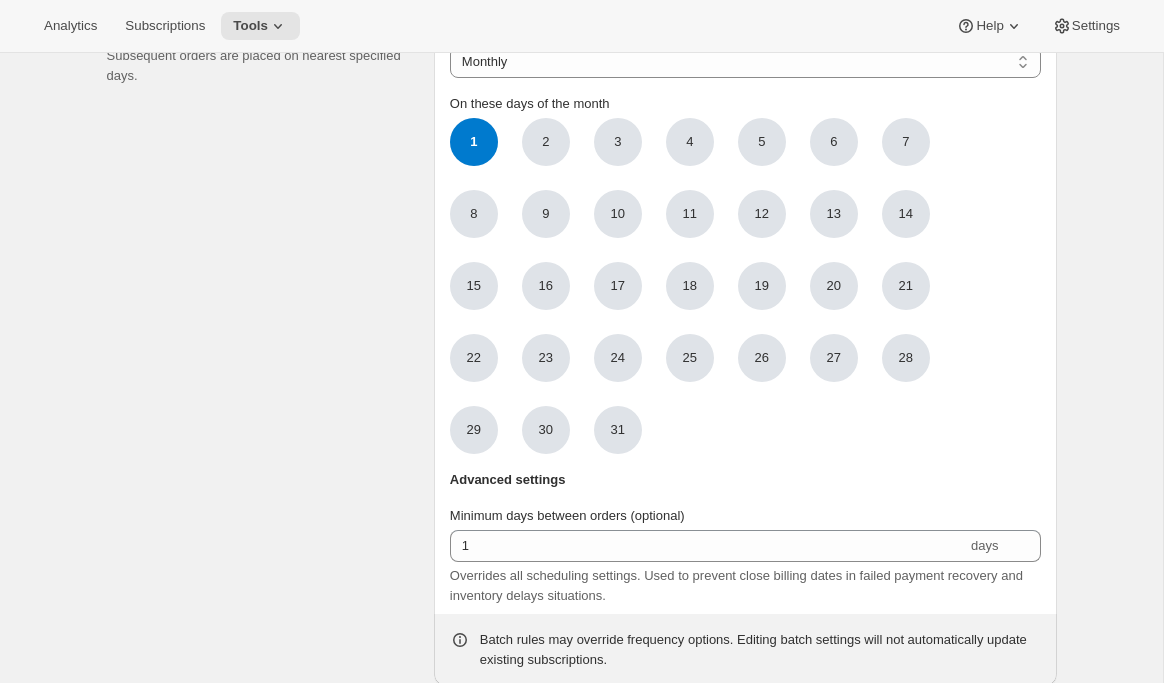 scroll, scrollTop: 1939, scrollLeft: 0, axis: vertical 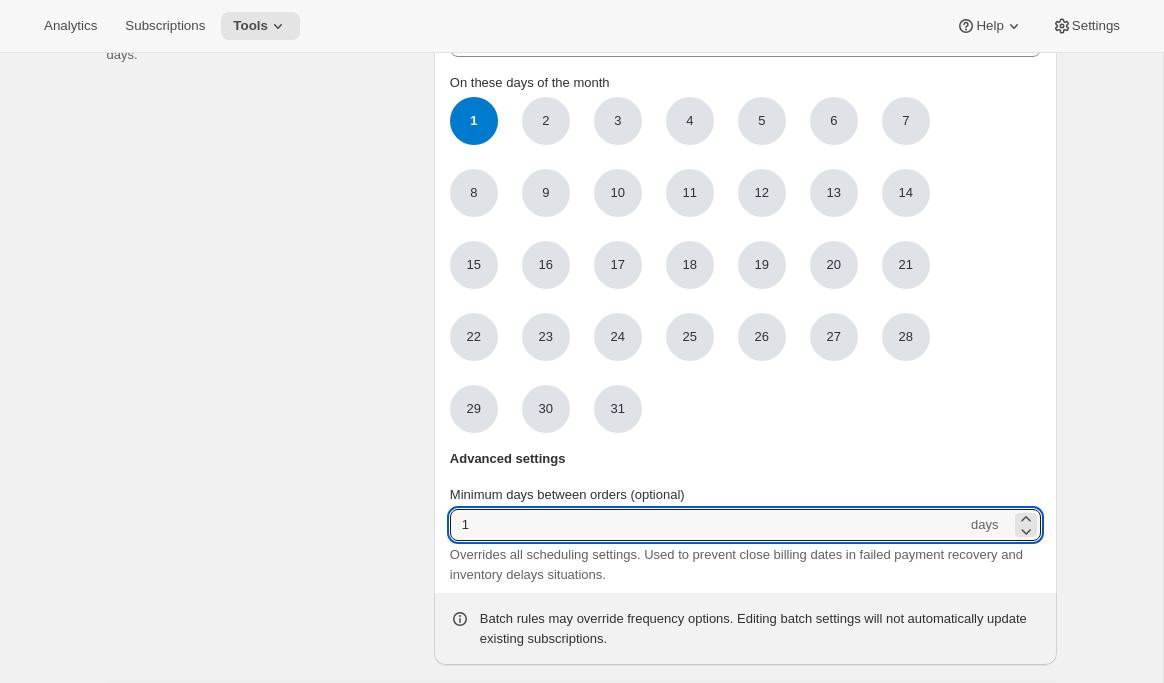drag, startPoint x: 478, startPoint y: 587, endPoint x: 413, endPoint y: 585, distance: 65.03076 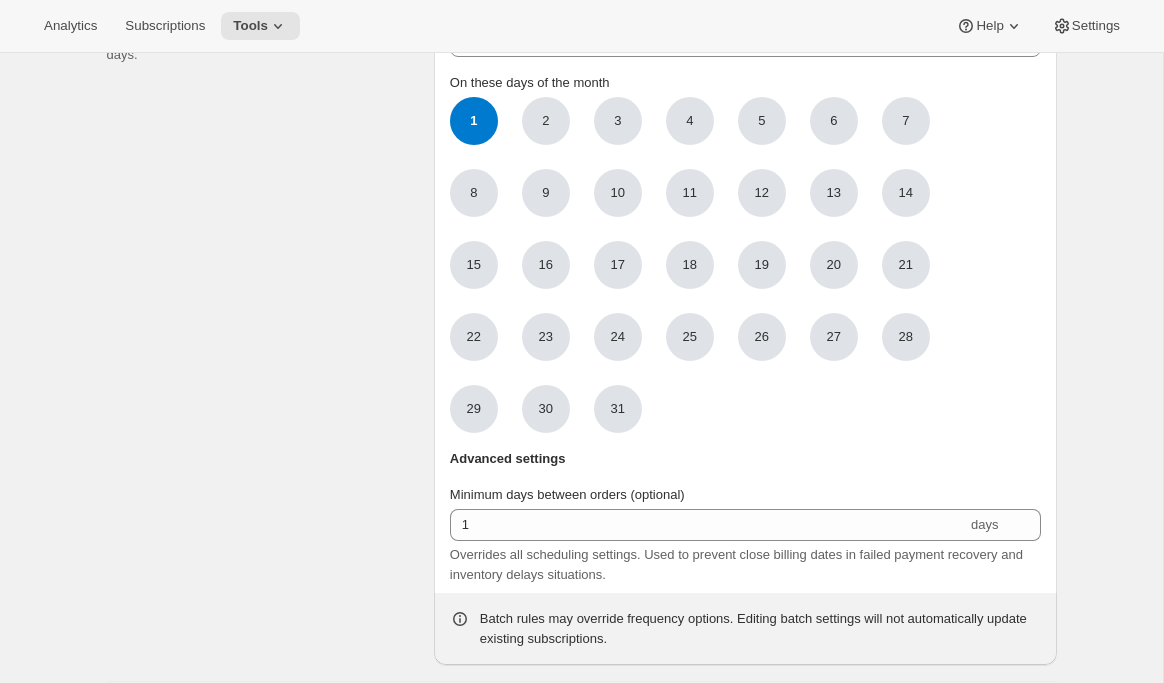 click on "Batch orders When this option is selected, first time orders are placed the day they are initiated by customers. Subsequent orders are placed on nearest specified days." at bounding box center (262, 303) 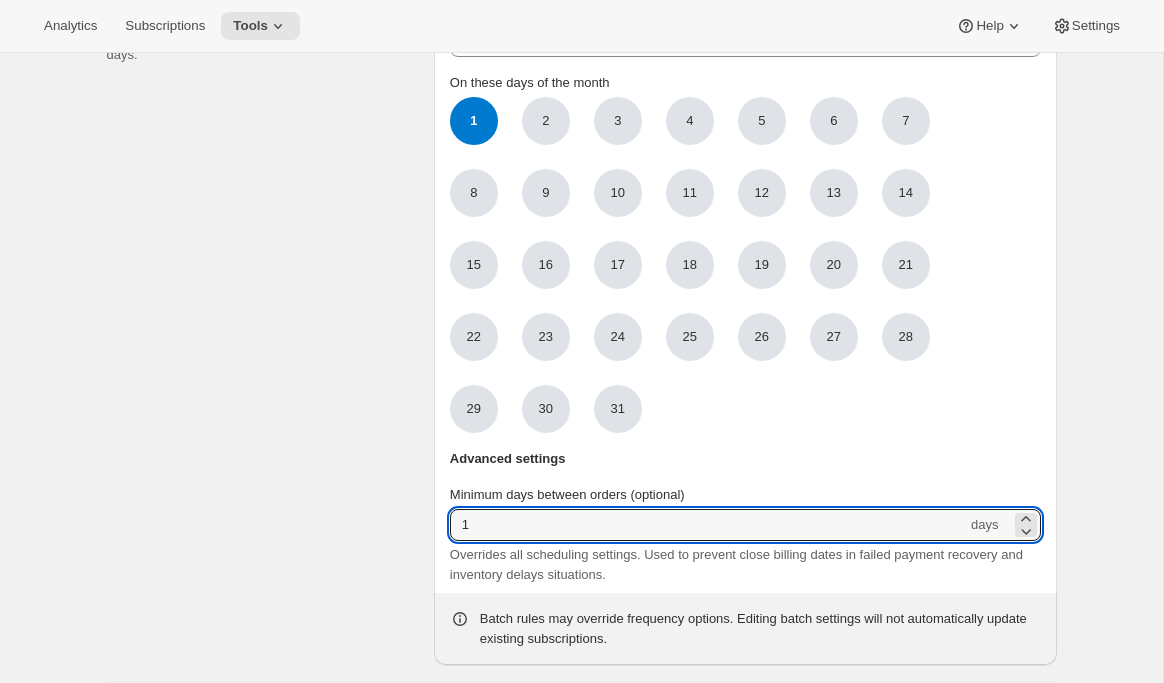 drag, startPoint x: 478, startPoint y: 592, endPoint x: 417, endPoint y: 591, distance: 61.008198 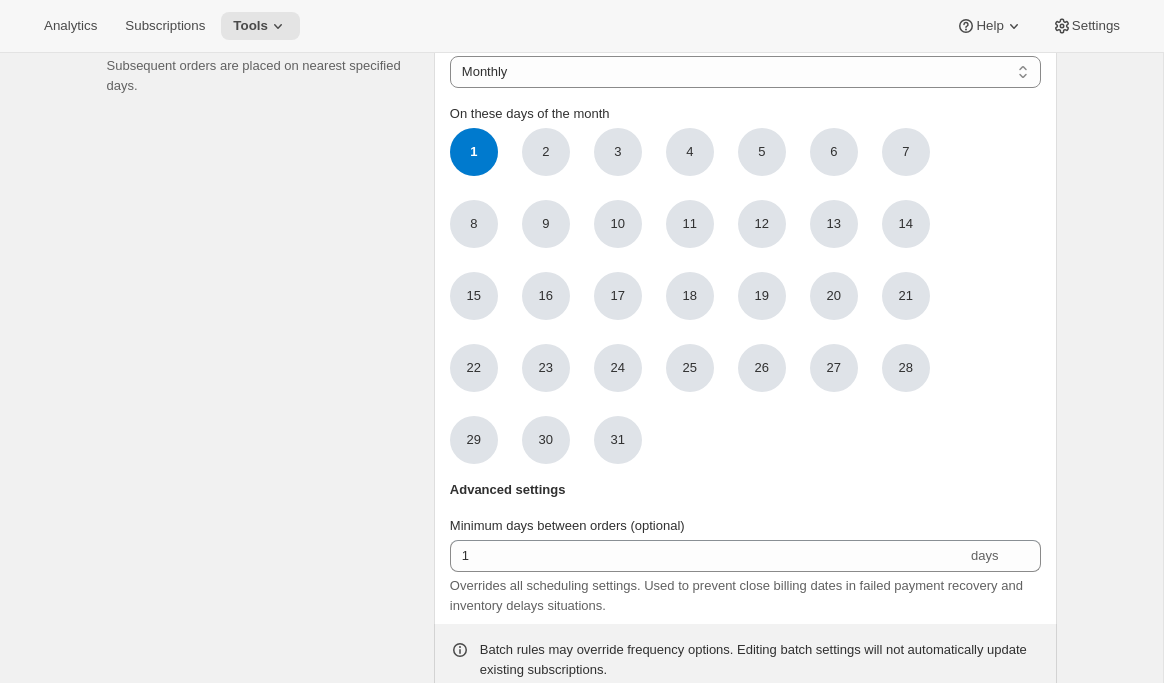 scroll, scrollTop: 1879, scrollLeft: 0, axis: vertical 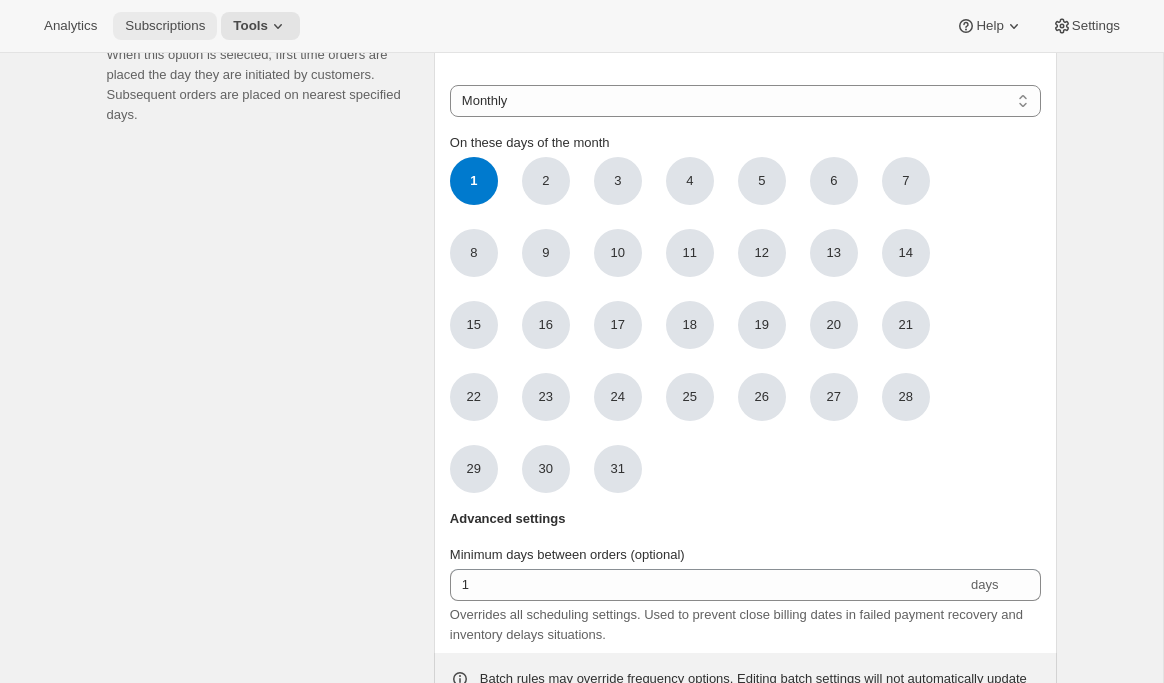 click on "Subscriptions" at bounding box center (165, 26) 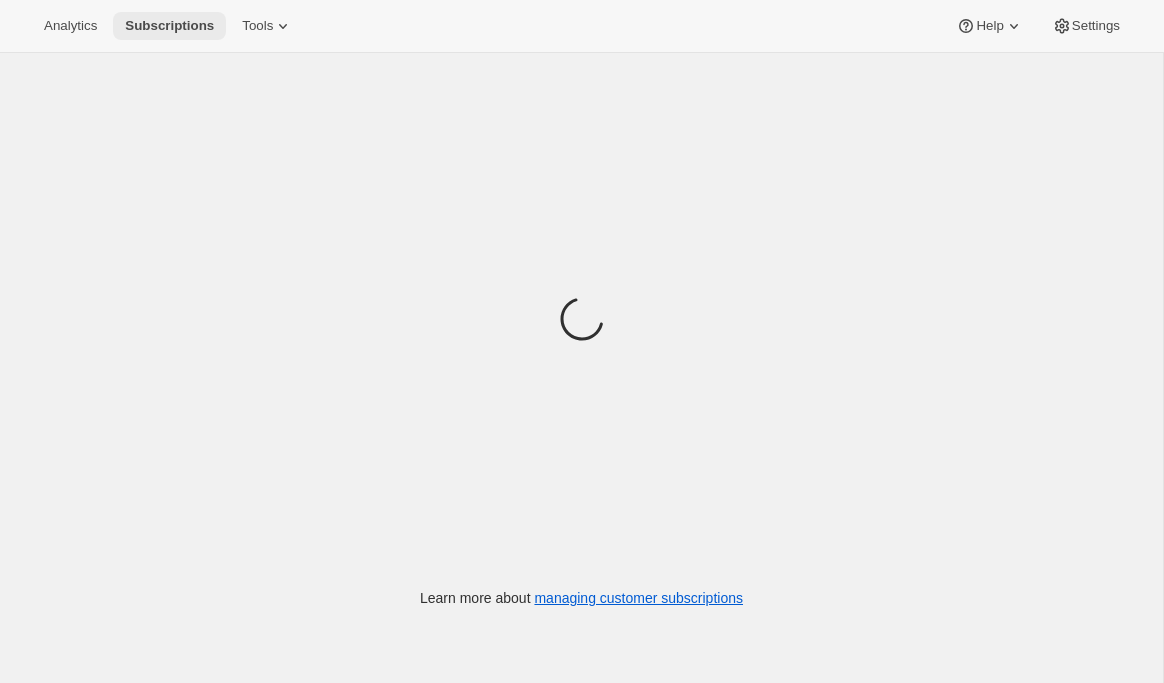 scroll, scrollTop: 0, scrollLeft: 0, axis: both 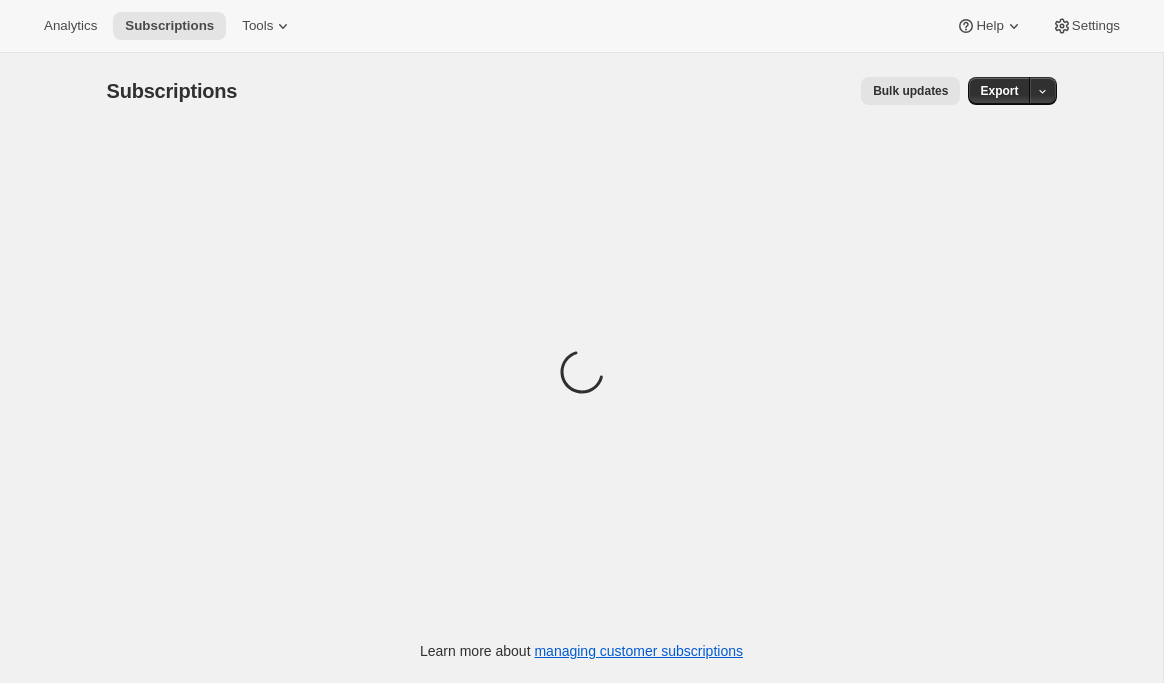 click on "Loading" at bounding box center (582, 375) 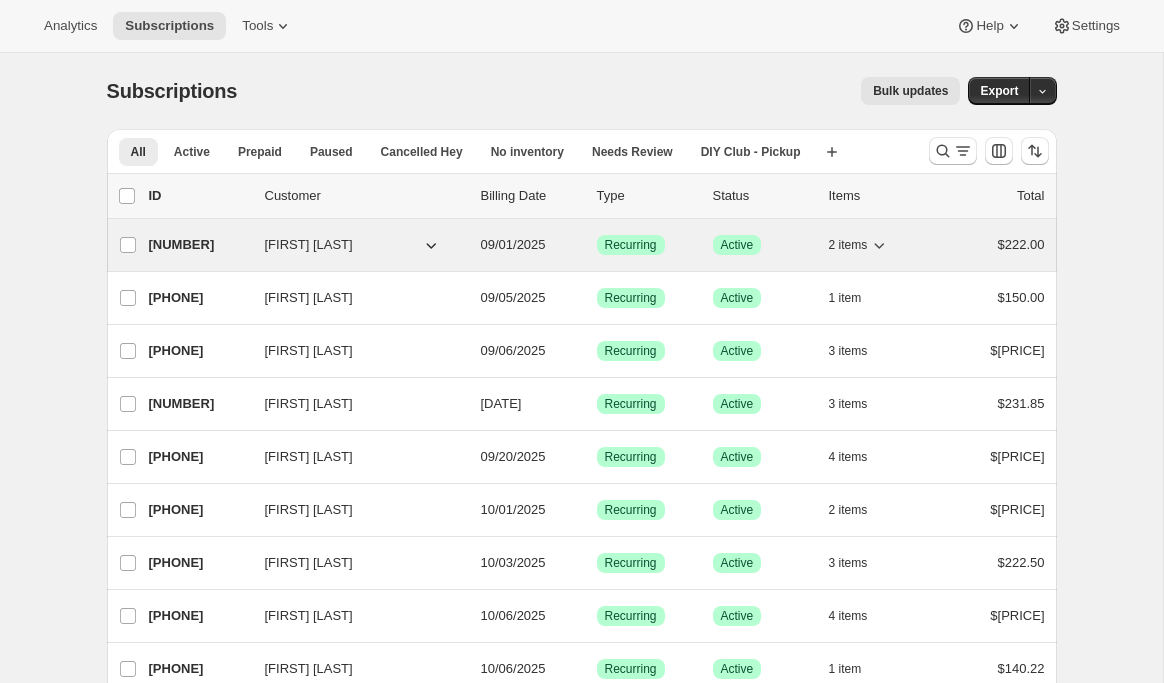 click on "[NUMBER]" at bounding box center (199, 245) 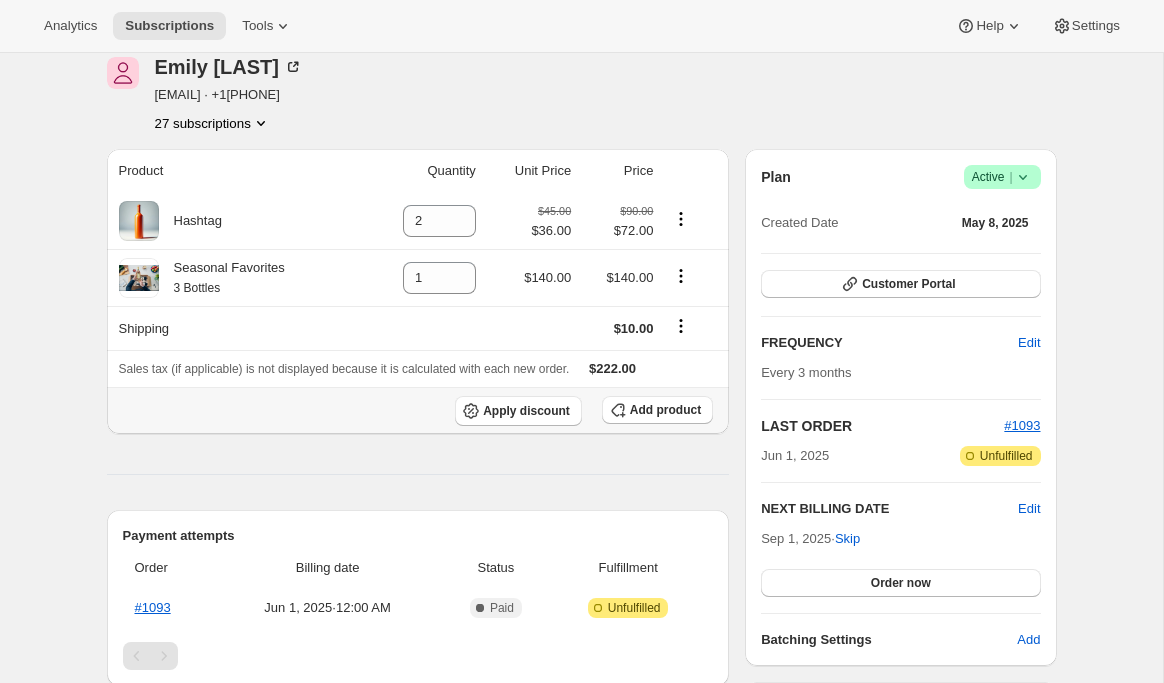 scroll, scrollTop: 0, scrollLeft: 0, axis: both 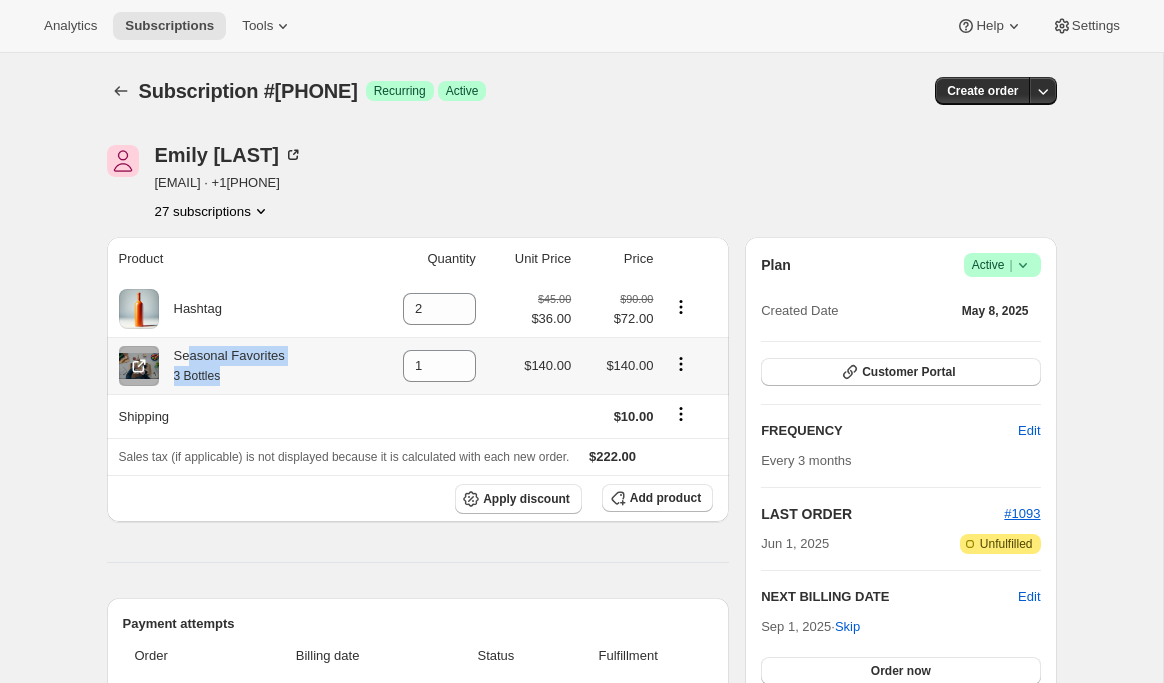 drag, startPoint x: 187, startPoint y: 359, endPoint x: 267, endPoint y: 384, distance: 83.81527 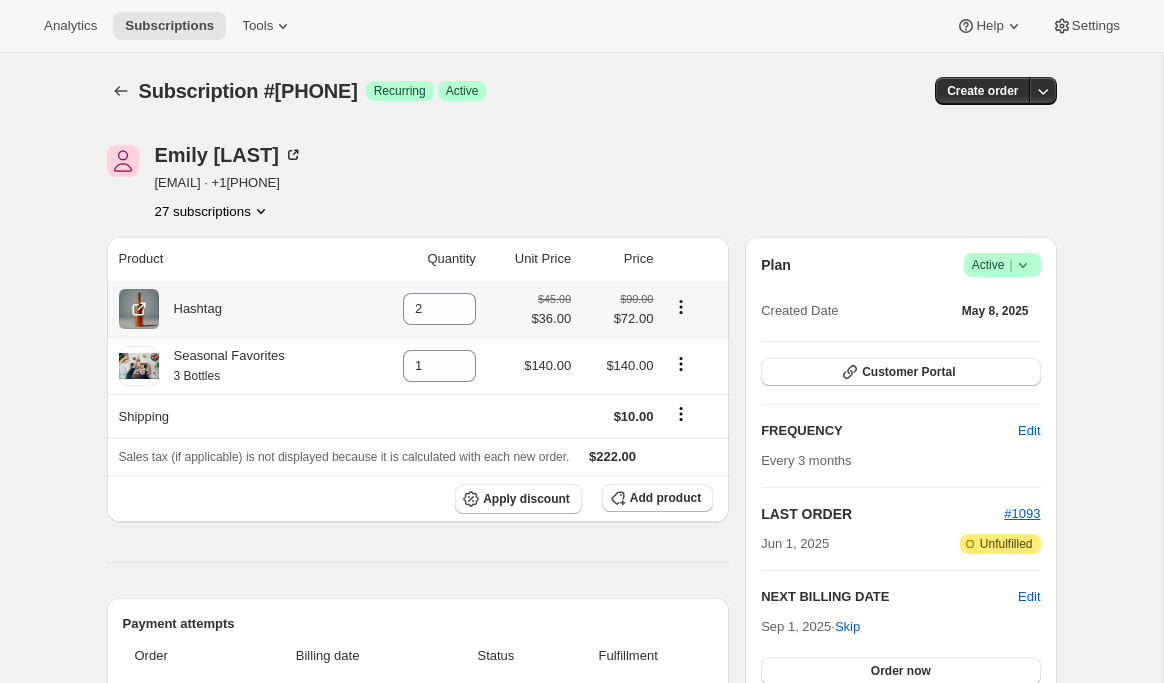 click on "Hashtag" at bounding box center [190, 309] 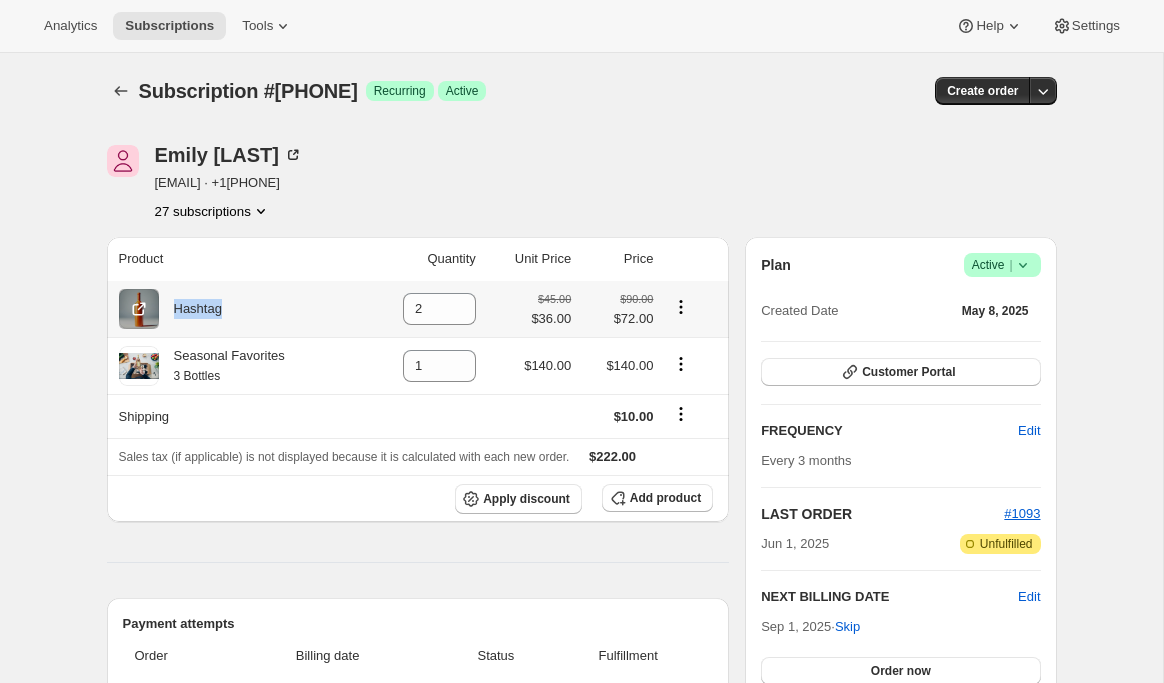 click on "Hashtag" at bounding box center [190, 309] 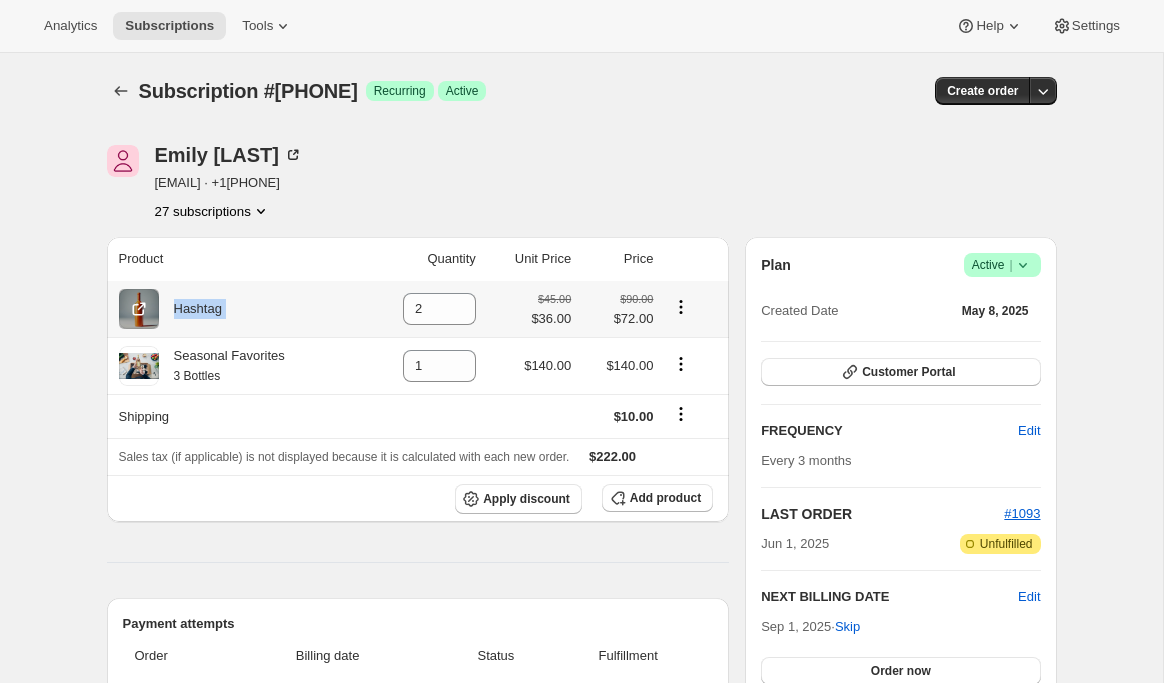 click on "Hashtag" at bounding box center [190, 309] 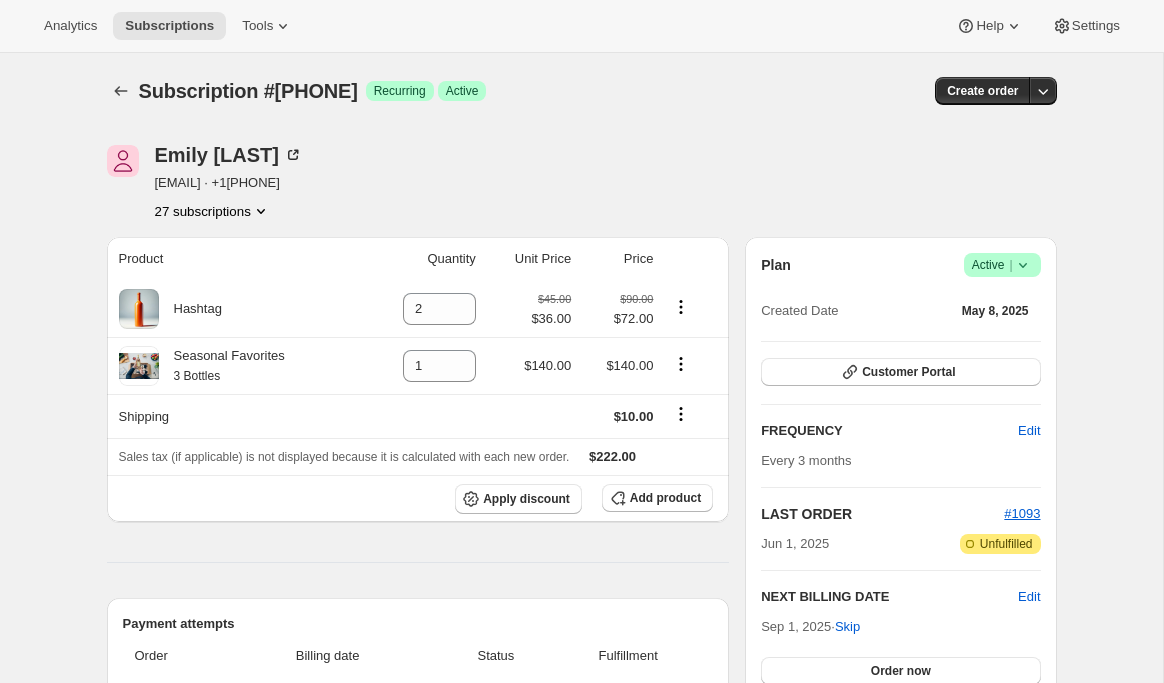 click on "[FIRST]   [LAST] [EMAIL] · [PHONE] 27 subscriptions" at bounding box center (439, 183) 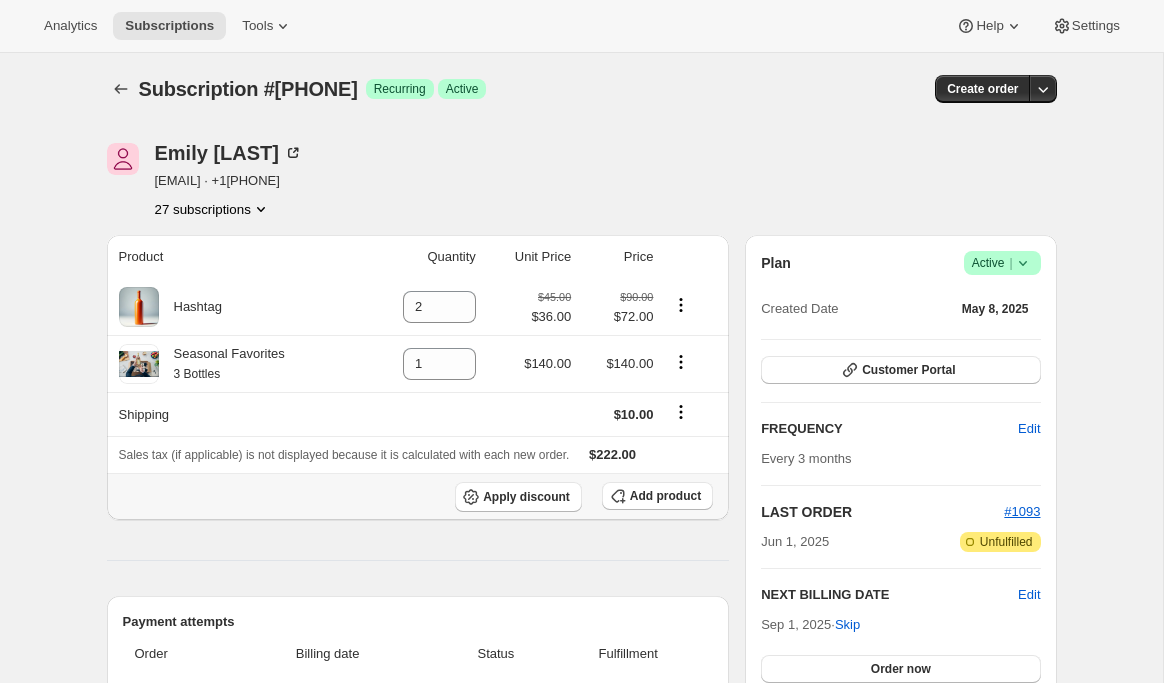 scroll, scrollTop: 44, scrollLeft: 0, axis: vertical 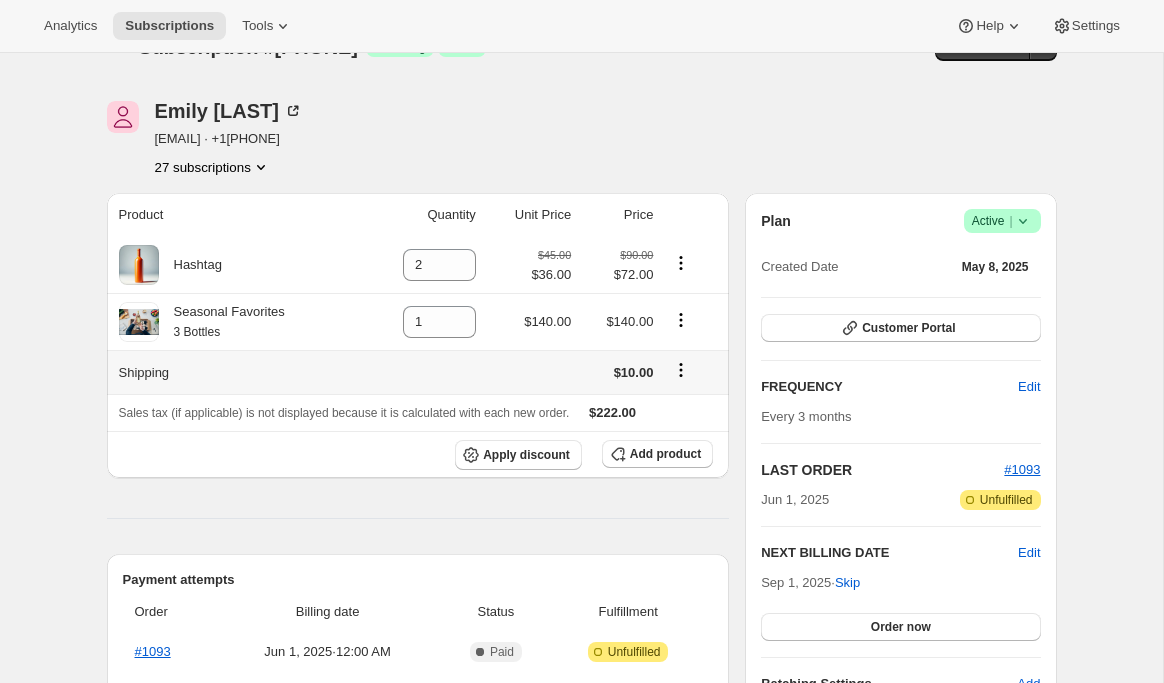 click 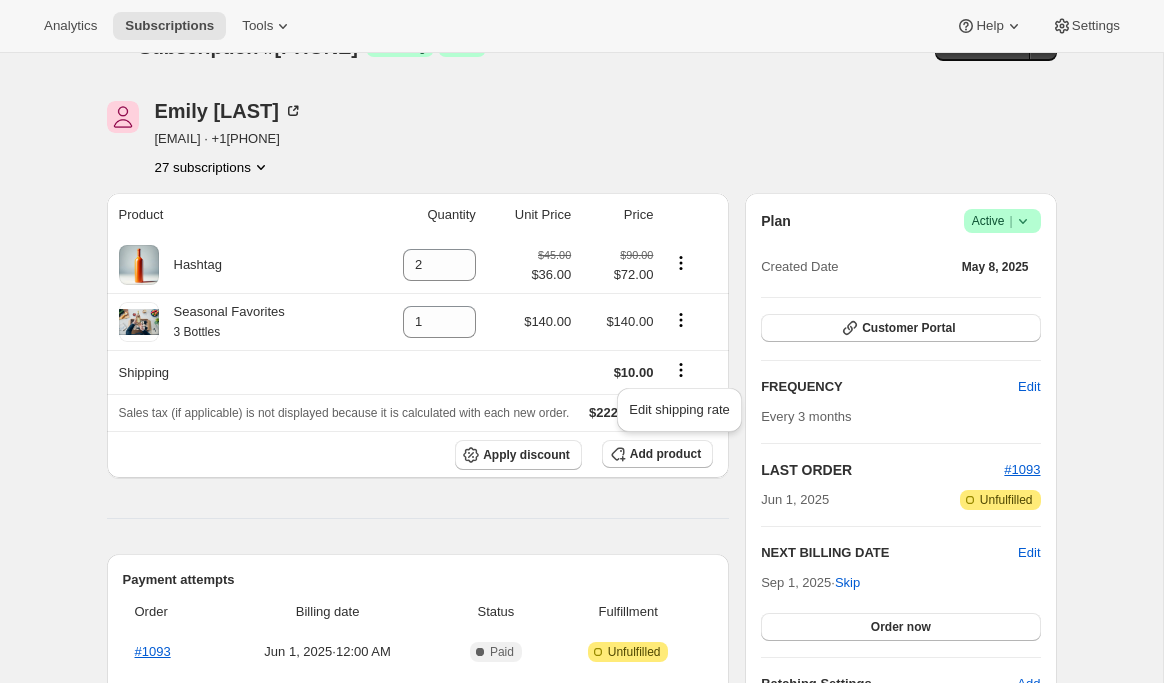 click on "Product Quantity Unit Price Price Hashtag 2 $45.00 $36.00 $90.00 $72.00 Seasonal Favorites 3 Bottles 1 $140.00 $140.00 Shipping $10.00 Sales tax (if applicable) is not displayed because it is calculated with each new order.   $222.00 Apply discount Add product Payment attempts Order Billing date Status Fulfillment #1093 [MONTH] 1, [YEAR]  ·  12:00 AM  Complete Paid Attention Incomplete Unfulfilled Timeline [MONTH] 1, [YEAR] Earned moment Uplevel from Seasonal via Awtomic Moments. 12:00 AM Order processed successfully.  View order 12:00 AM Gentleman (one-time) removed from subscription via Awtomic application.  12:00 AM [MONTH] 19, [YEAR] [FIRST] [LAST] updated quantity of Hashtag from 1 to 2 via Admin 10:12 AM [FIRST] [LAST] added 1 Hashtag via Admin.  10:12 AM [MONTH] 18, [YEAR] Subscription reminder email sent via Awtomic email. 12:00 AM [MONTH] 13, [YEAR] [FIRST] [LAST] added 1 Gentleman  (one-time) via Customer Portal.  03:28 PM [YEAR]-[MONTH]-[DAY] [FIRST] [LAST] created the subscription order.  12:39 PM" at bounding box center [418, 890] 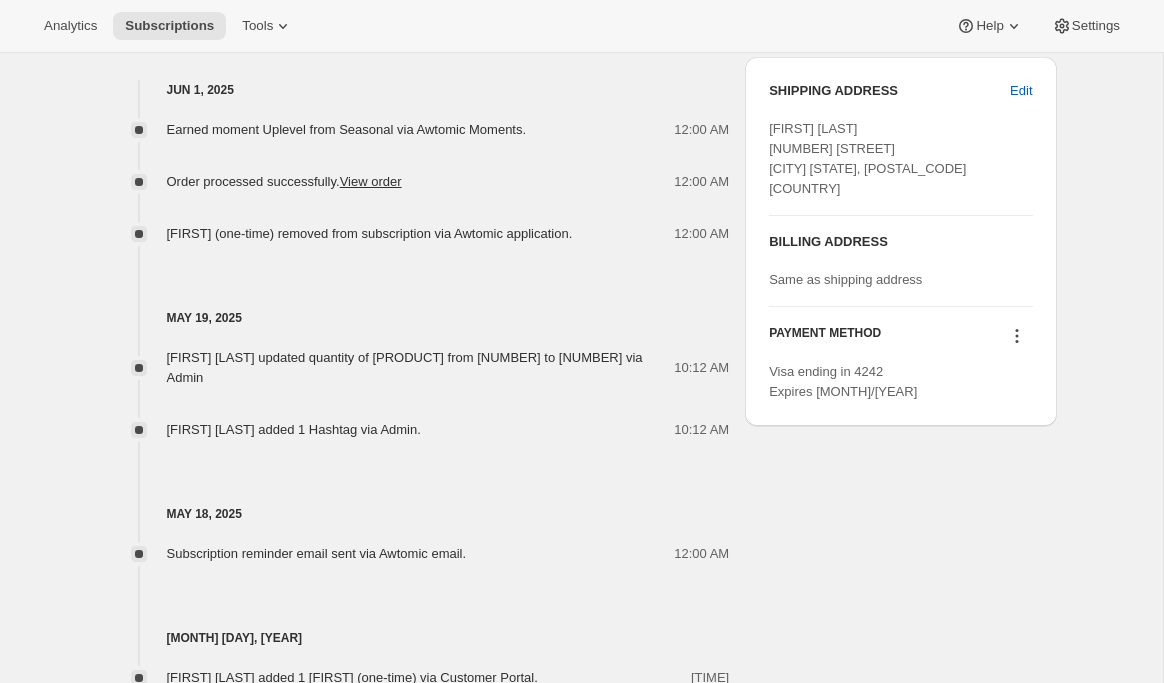 scroll, scrollTop: 813, scrollLeft: 0, axis: vertical 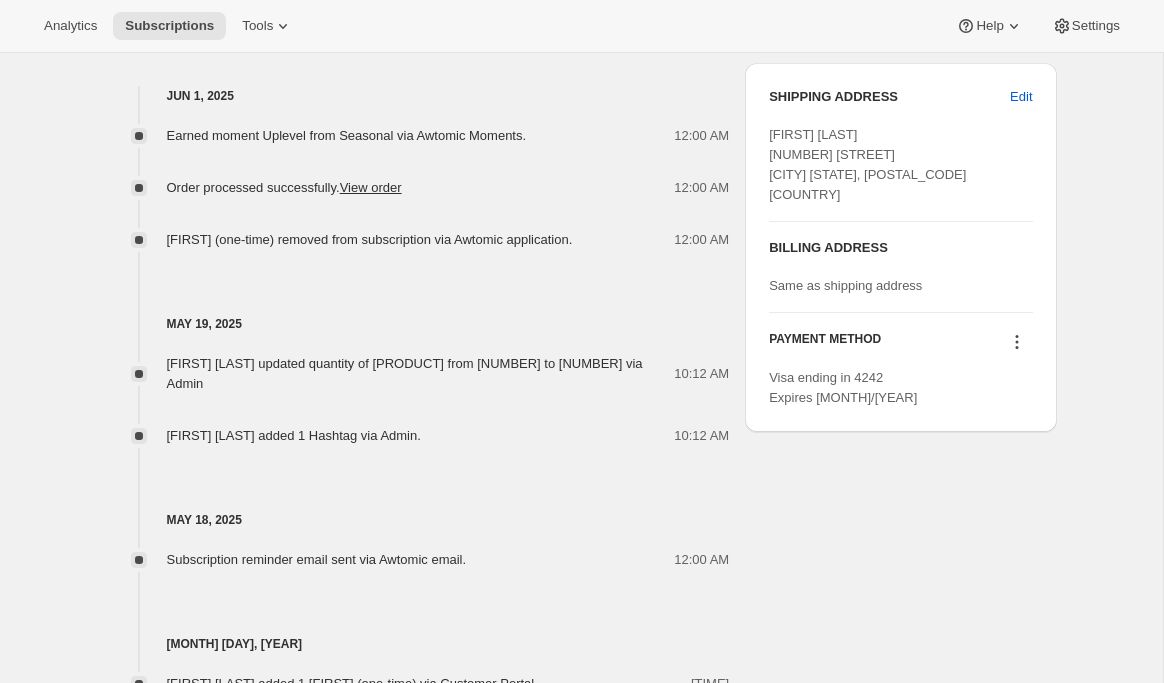 click on "[FIRST] [LAST] added 1 Hashtag via Admin." at bounding box center (294, 435) 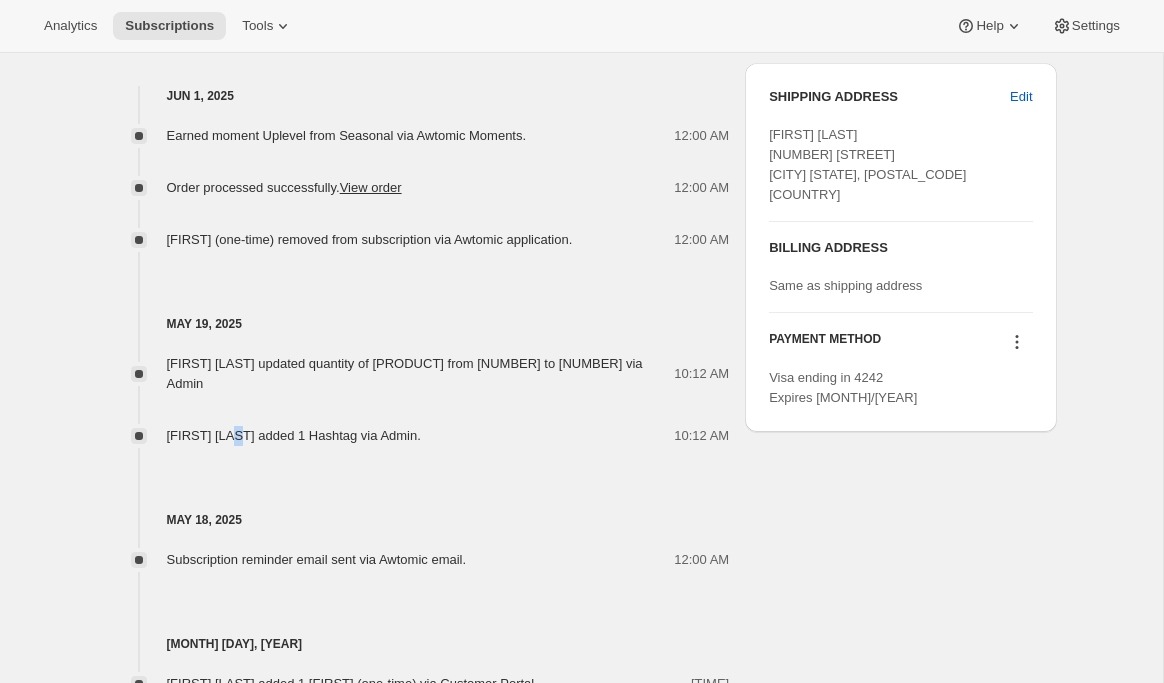 click on "[FIRST] [LAST] added 1 Hashtag via Admin." at bounding box center [294, 435] 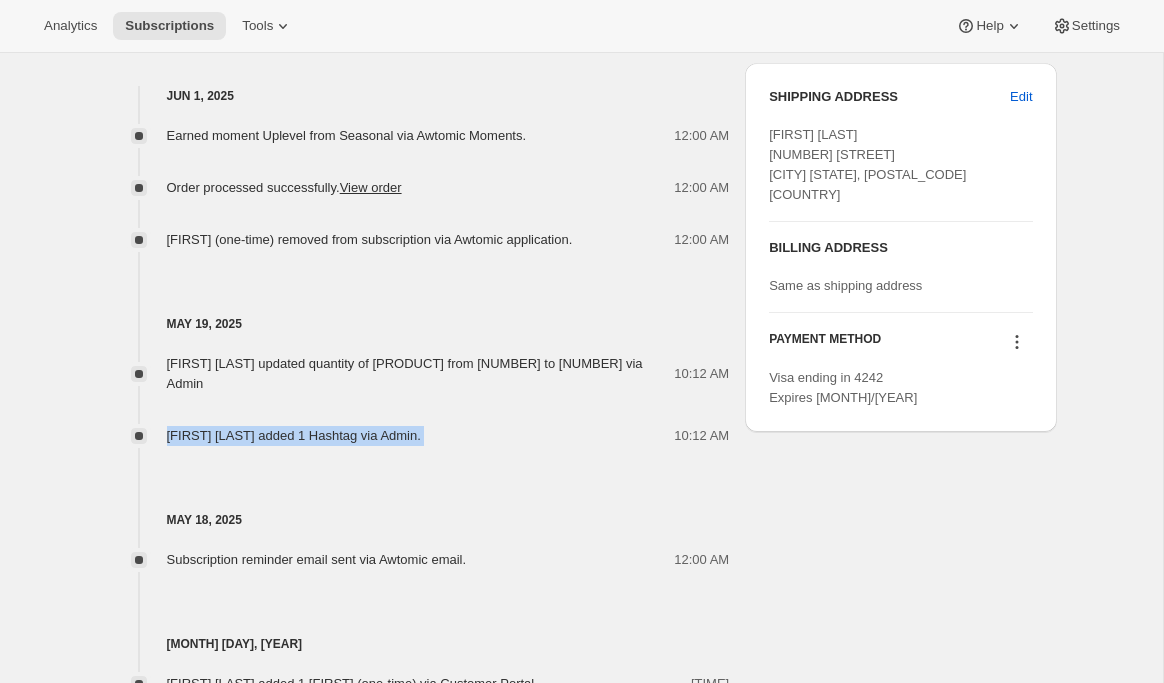 click on "[FIRST] [LAST] added 1 Hashtag via Admin." at bounding box center (294, 435) 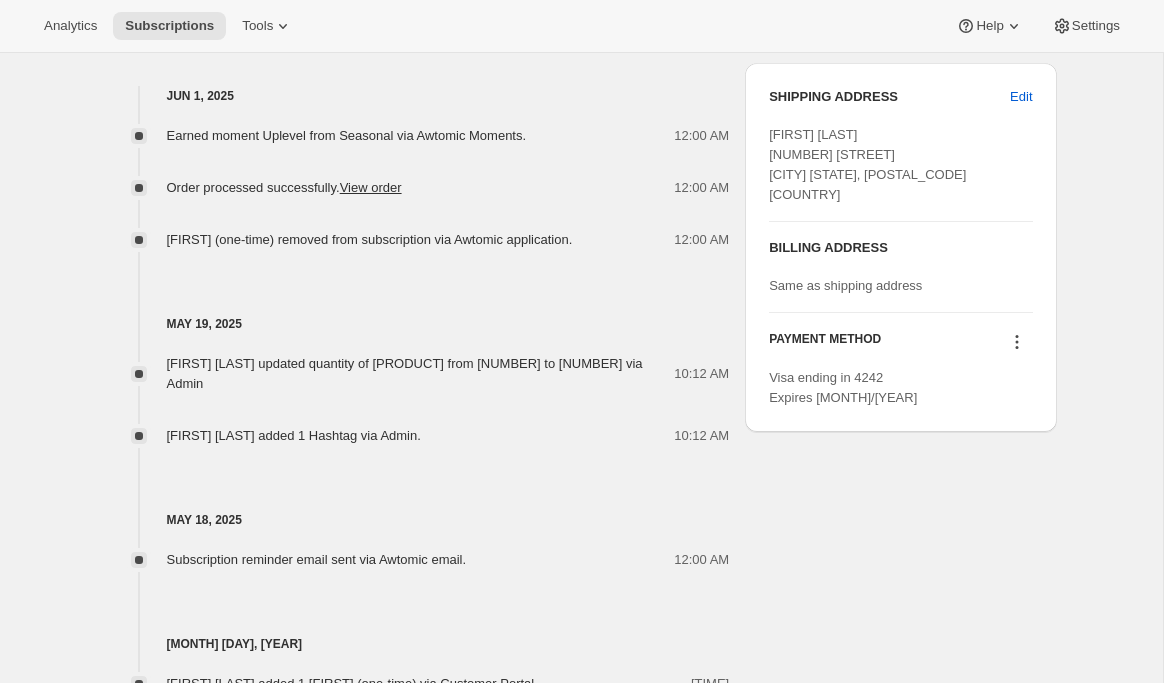 click on "[FIRST] [LAST] added 1 Hashtag via Admin." at bounding box center (294, 435) 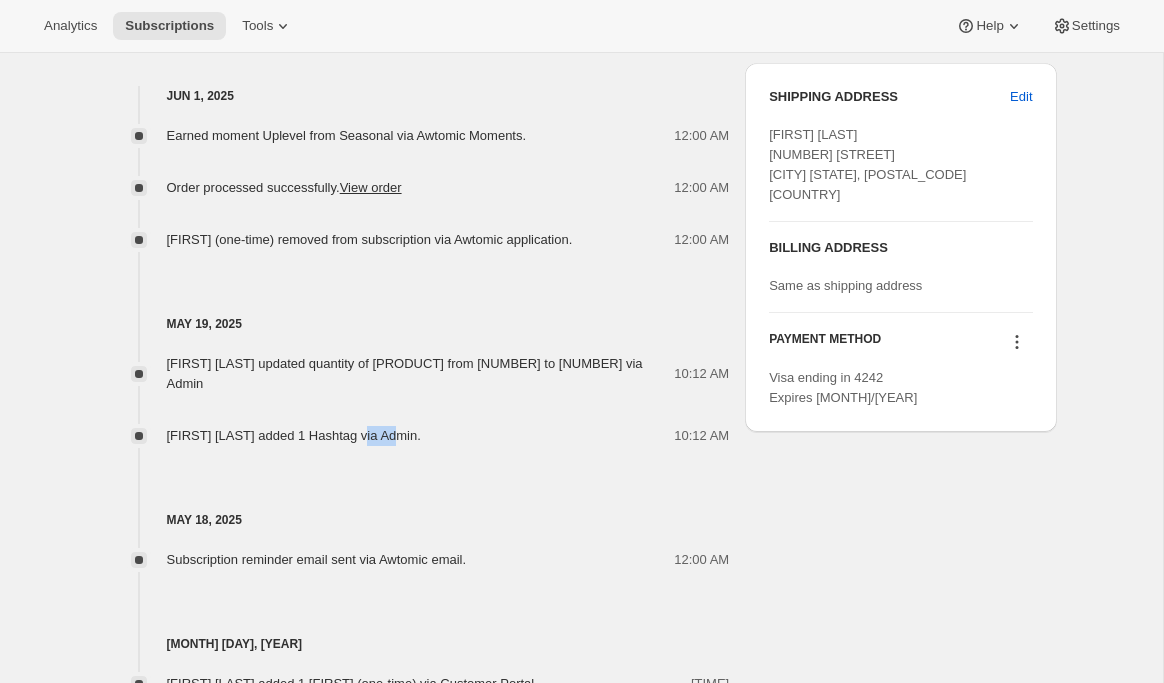 click on "[FIRST] [LAST] added 1 Hashtag via Admin." at bounding box center (294, 435) 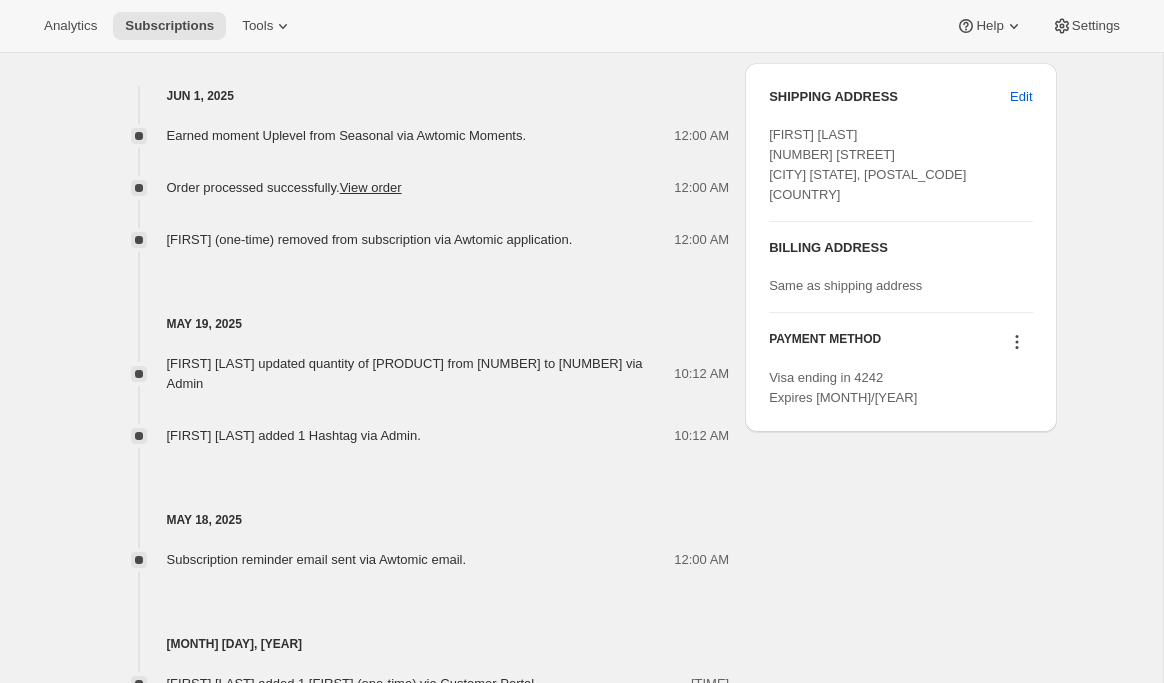 click on "[MONTH] [DAY], [YEAR] [FIRST] [LAST] updated quantity of Hashtag from 1 to 2 via Admin 10:12 AM [FIRST] [LAST] added 1 Hashtag via Admin.  10:12 AM" at bounding box center [418, 348] 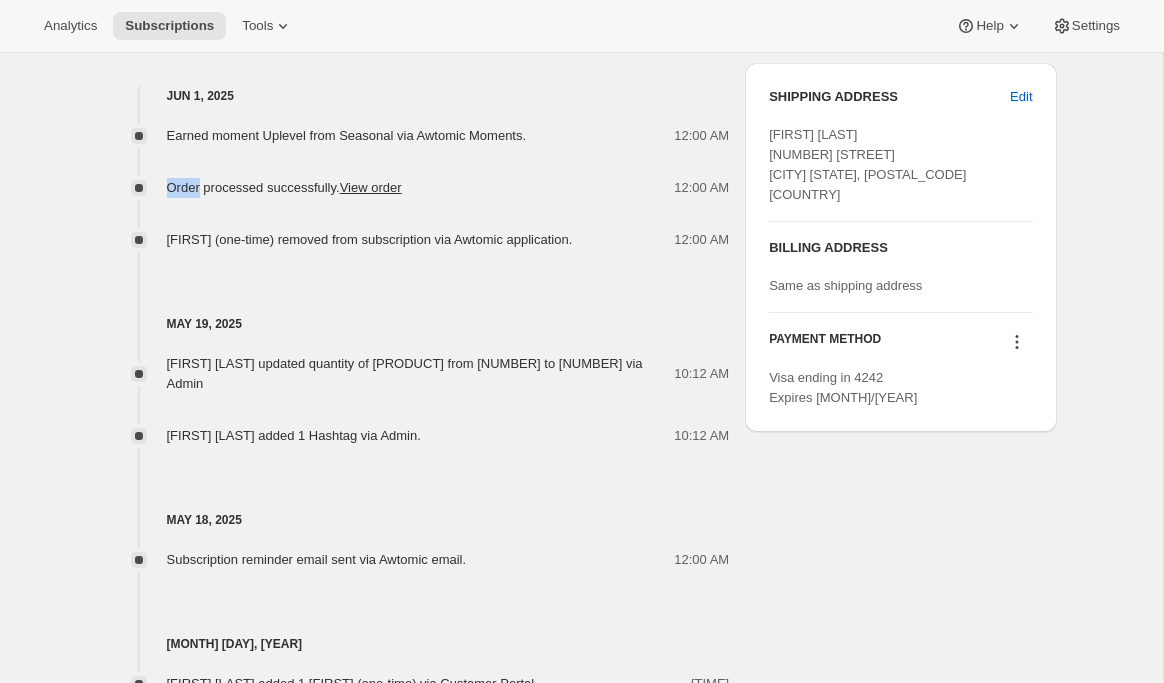 click on "Order processed successfully.  View order" at bounding box center [284, 187] 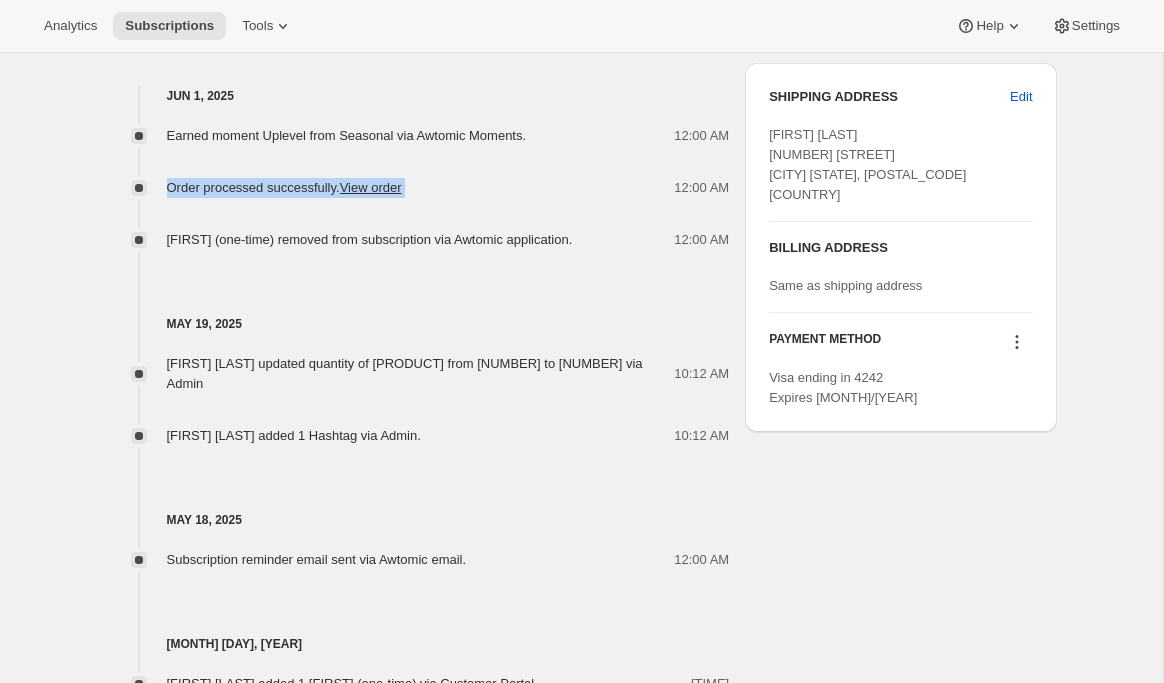 click on "Order processed successfully.  View order" at bounding box center (284, 187) 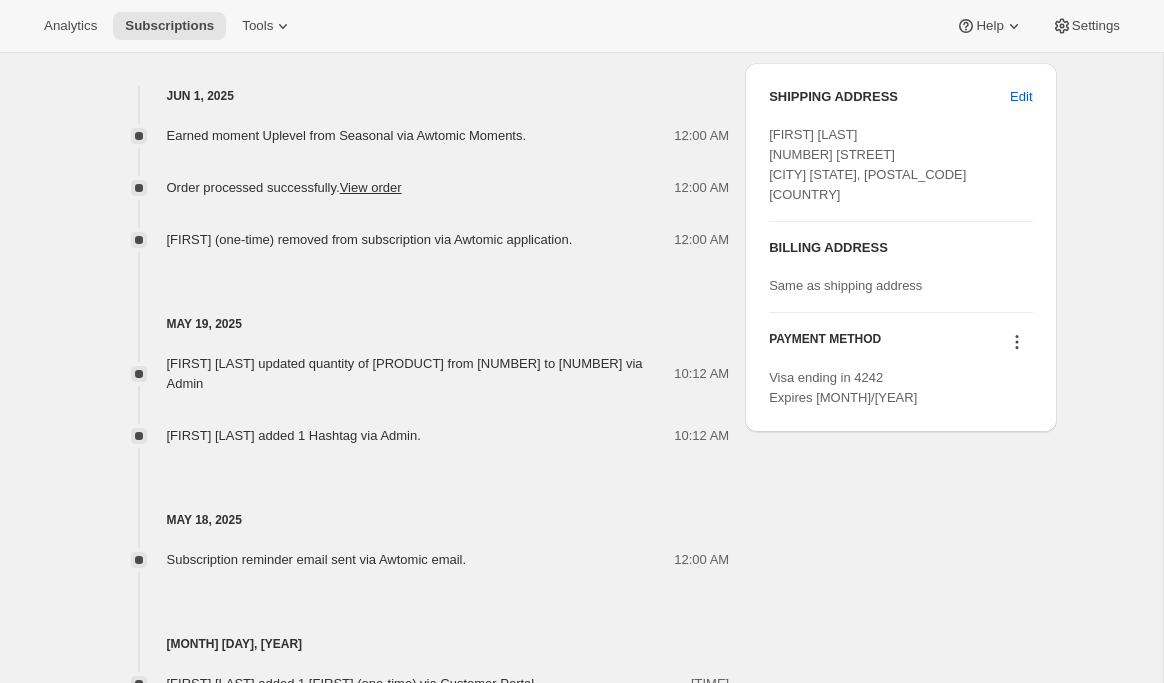 click on "[FIRST] [LAST] updated quantity of Hashtag from 1 to 2 via Admin 10:12 AM [FIRST] [LAST] added 1 Hashtag via Admin.  10:12 AM" at bounding box center (418, 390) 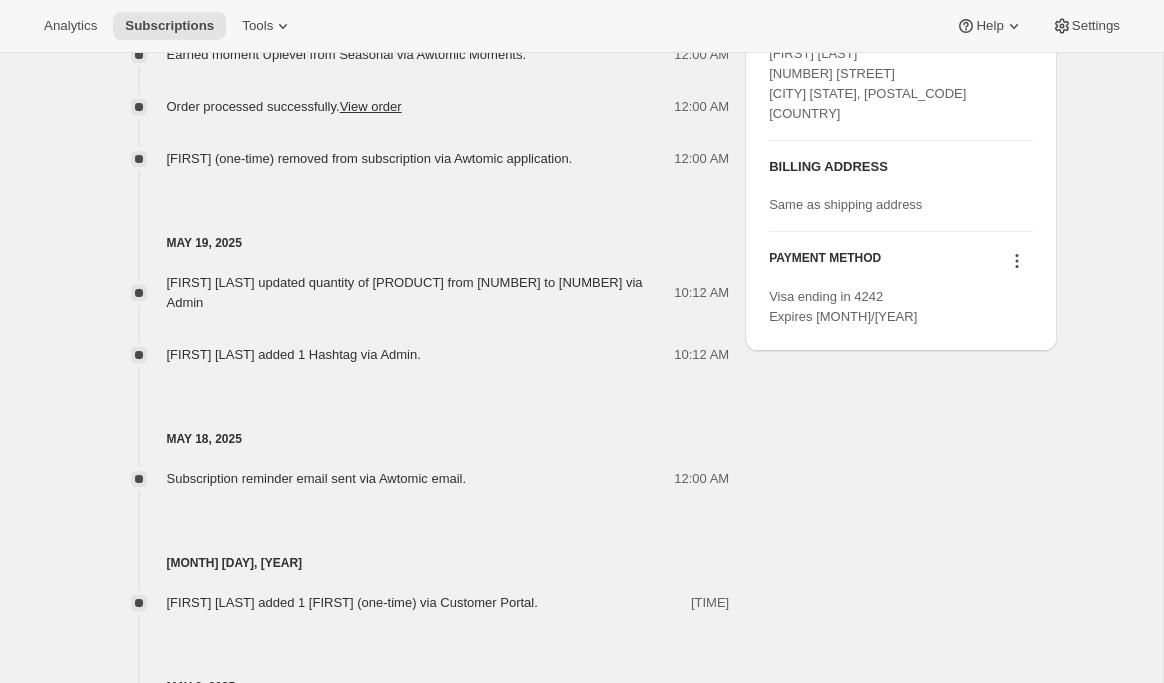 scroll, scrollTop: 955, scrollLeft: 0, axis: vertical 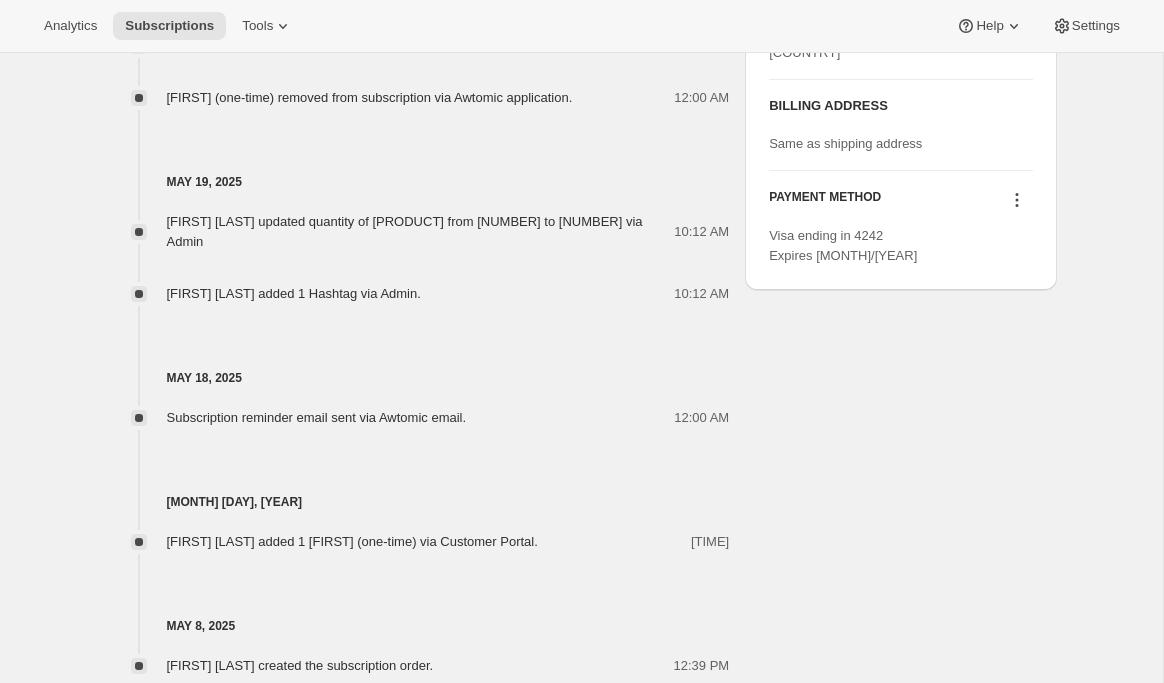click on "[FIRST] [LAST] added 1 [FIRST]  (one-time) via Customer Portal." at bounding box center [352, 541] 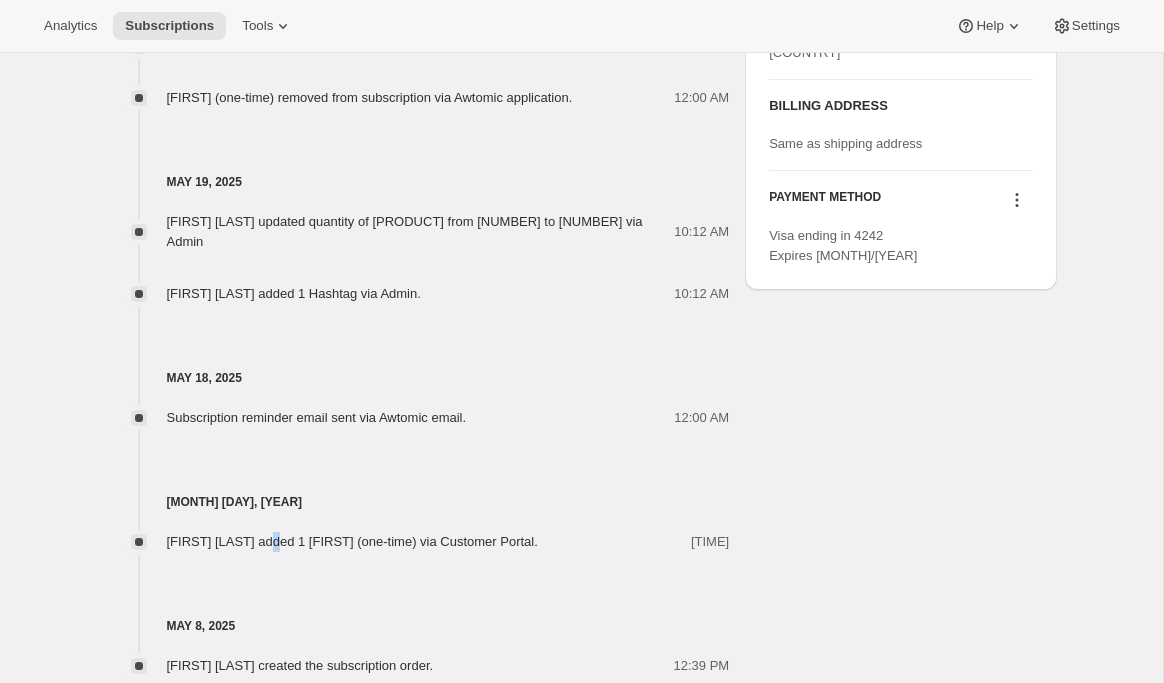 click on "[FIRST] [LAST] added 1 [FIRST]  (one-time) via Customer Portal." at bounding box center (352, 541) 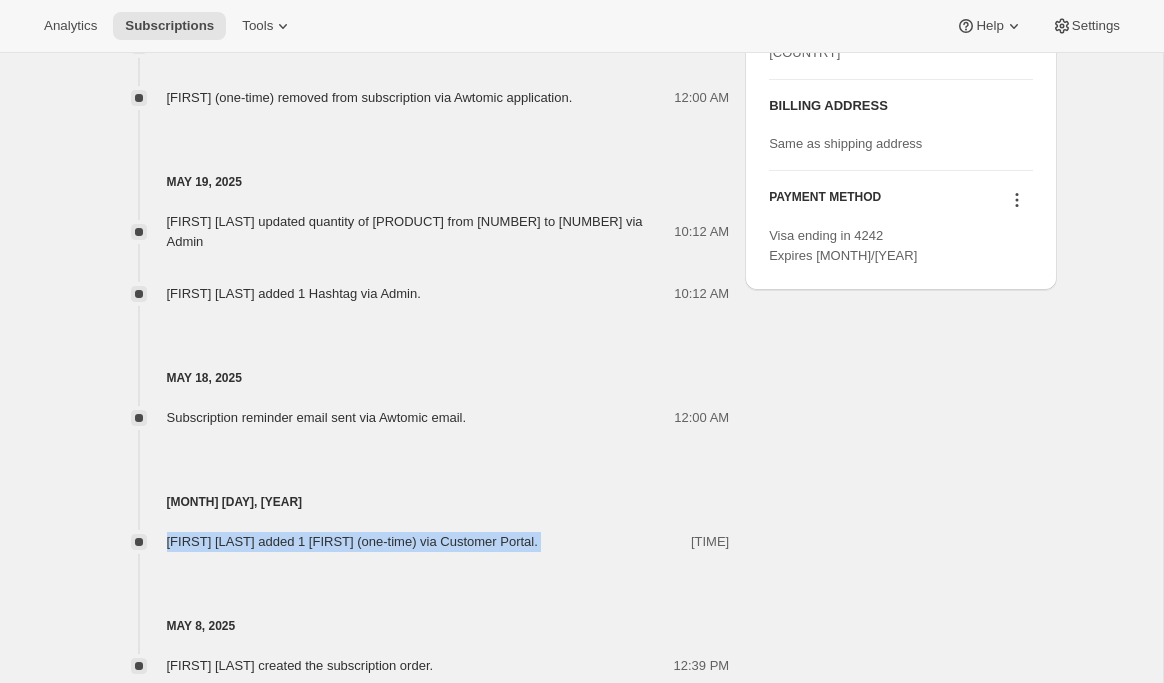 click on "[FIRST] [LAST] added 1 [FIRST]  (one-time) via Customer Portal." at bounding box center [352, 541] 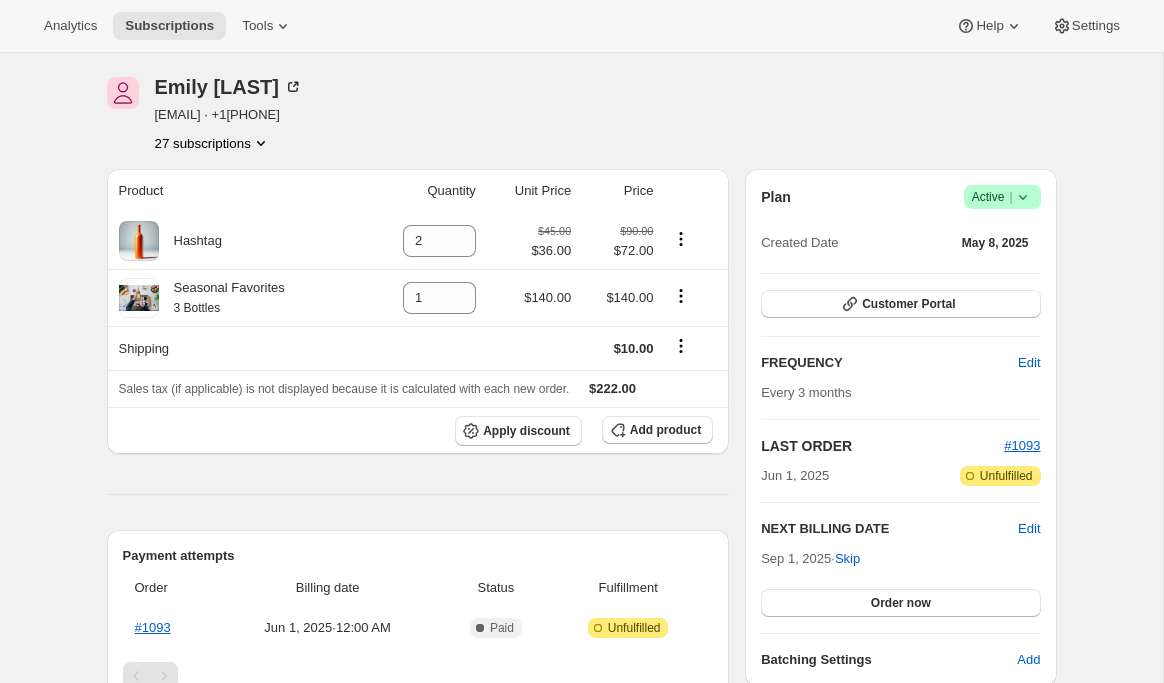 scroll, scrollTop: 17, scrollLeft: 0, axis: vertical 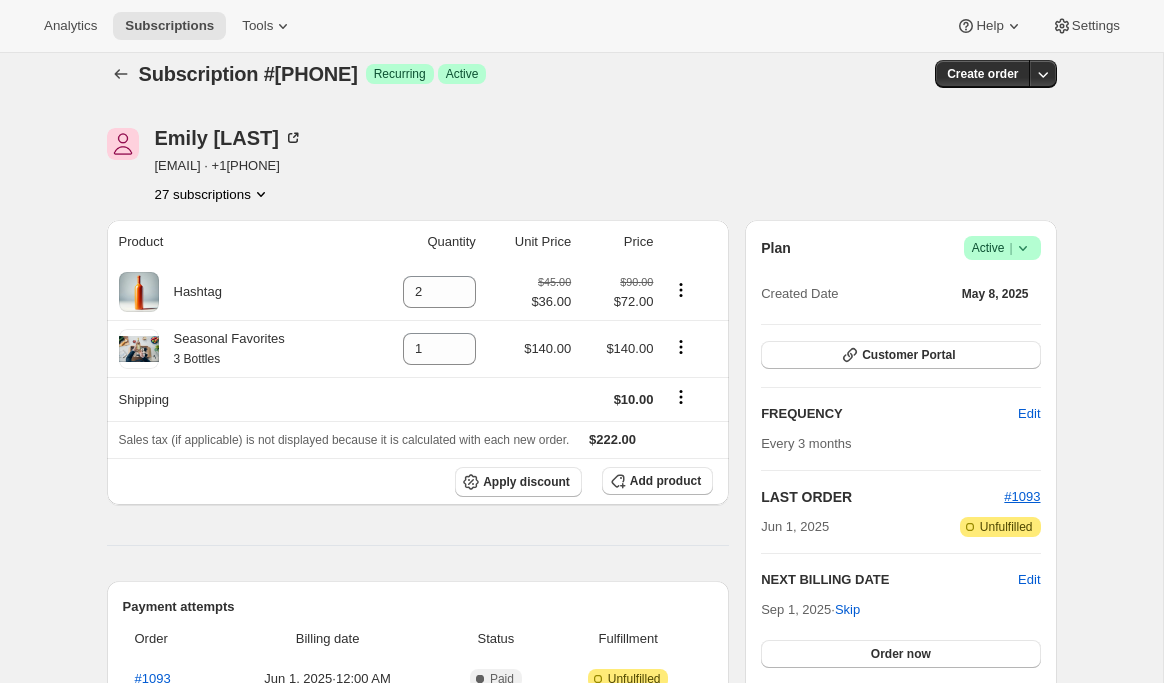 click 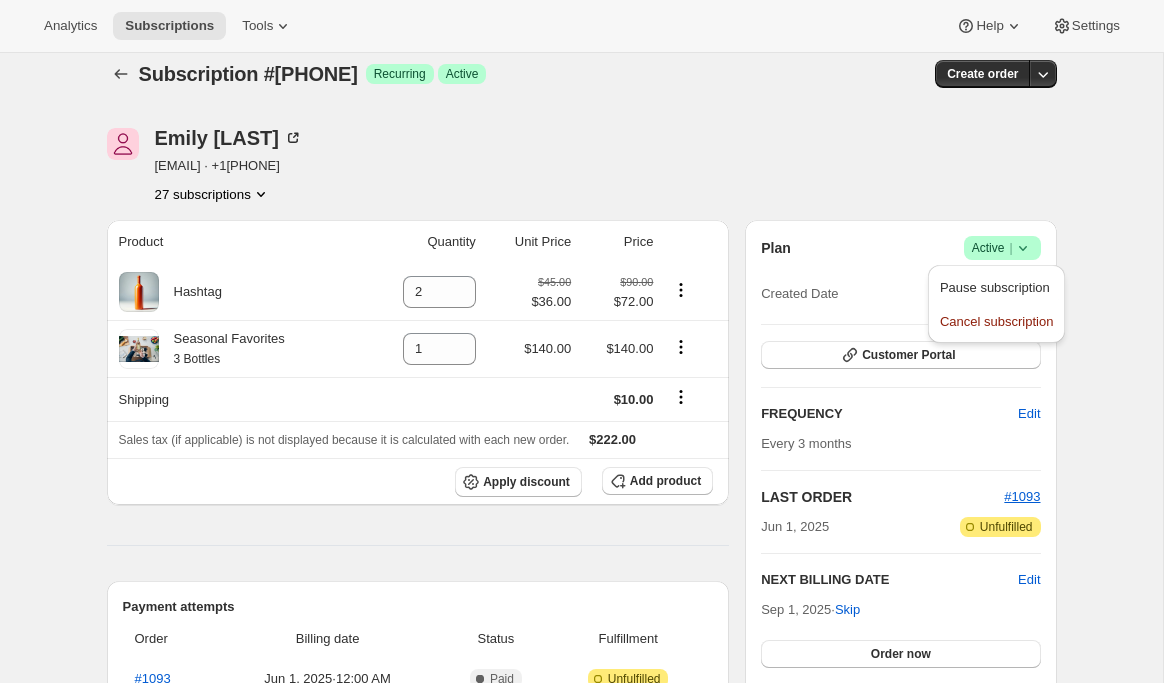click on "Subscription #40753856548. This page is ready Subscription #40753856548 Success Recurring Success Active Create order [FIRST]   [LAST] [EMAIL] · [PHONE] 27 subscriptions Product Quantity Unit Price Price Hashtag 2 $45.00 $36.00 $90.00 $72.00 Seasonal Favorites 3 Bottles 1 $140.00 $140.00 Shipping $10.00 Sales tax (if applicable) is not displayed because it is calculated with each new order.   $222.00 Apply discount Add product Payment attempts Order Billing date Status Fulfillment #1093 [MONTH] 1, [YEAR]  ·  12:00 AM  Complete Paid Attention Incomplete Unfulfilled Timeline [MONTH] 1, [YEAR] Earned moment Uplevel from Seasonal via Awtomic Moments. 12:00 AM Order processed successfully.  View order 12:00 AM Gentleman (one-time) removed from subscription via Awtomic application.  12:00 AM [MONTH] 19, [YEAR] [FIRST] [LAST] updated quantity of Hashtag from 1 to 2 via Admin 10:12 AM [FIRST] [LAST] added 1 Hashtag via Admin.  10:12 AM [MONTH] 18, [YEAR] Subscription reminder email sent via Awtomic email. 12:00 AM [MONTH] 13, [YEAR] Plan" at bounding box center (582, 855) 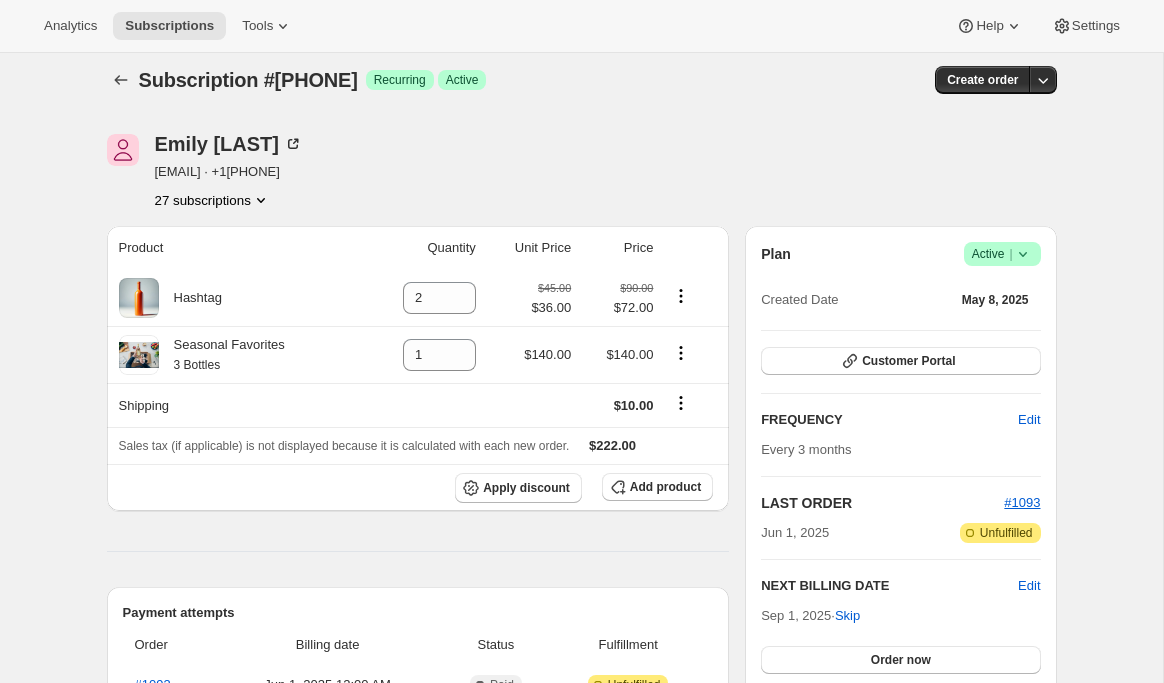 scroll, scrollTop: 0, scrollLeft: 0, axis: both 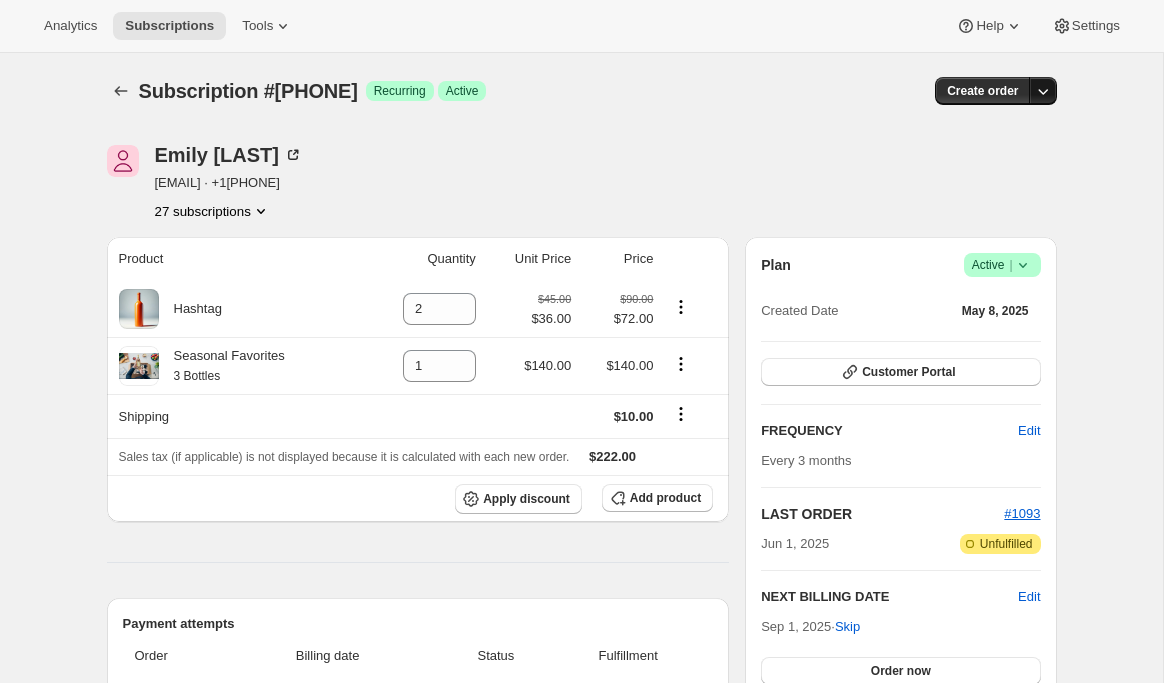 click 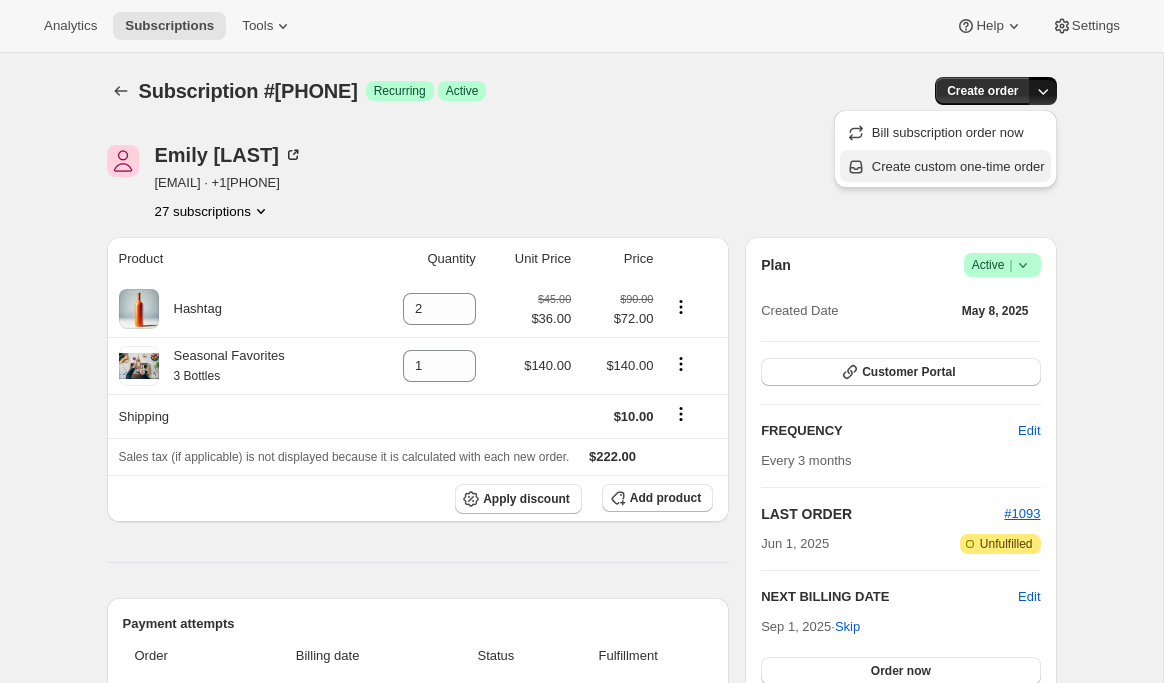 click on "Create custom one-time order" at bounding box center (958, 167) 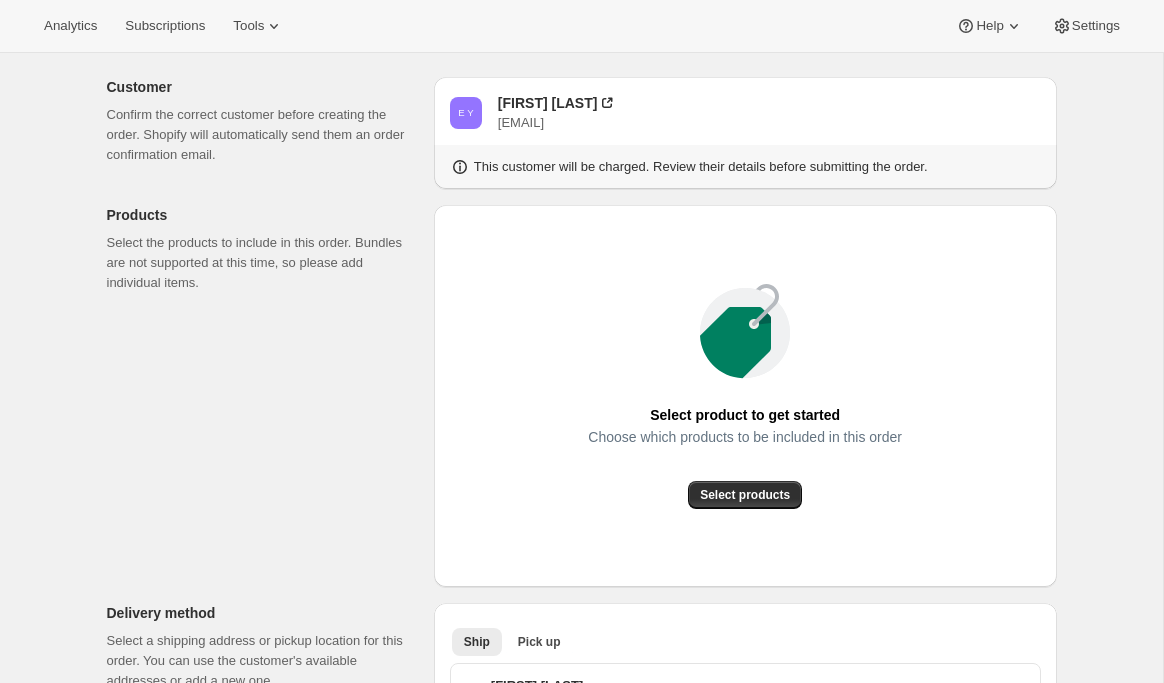 scroll, scrollTop: 101, scrollLeft: 0, axis: vertical 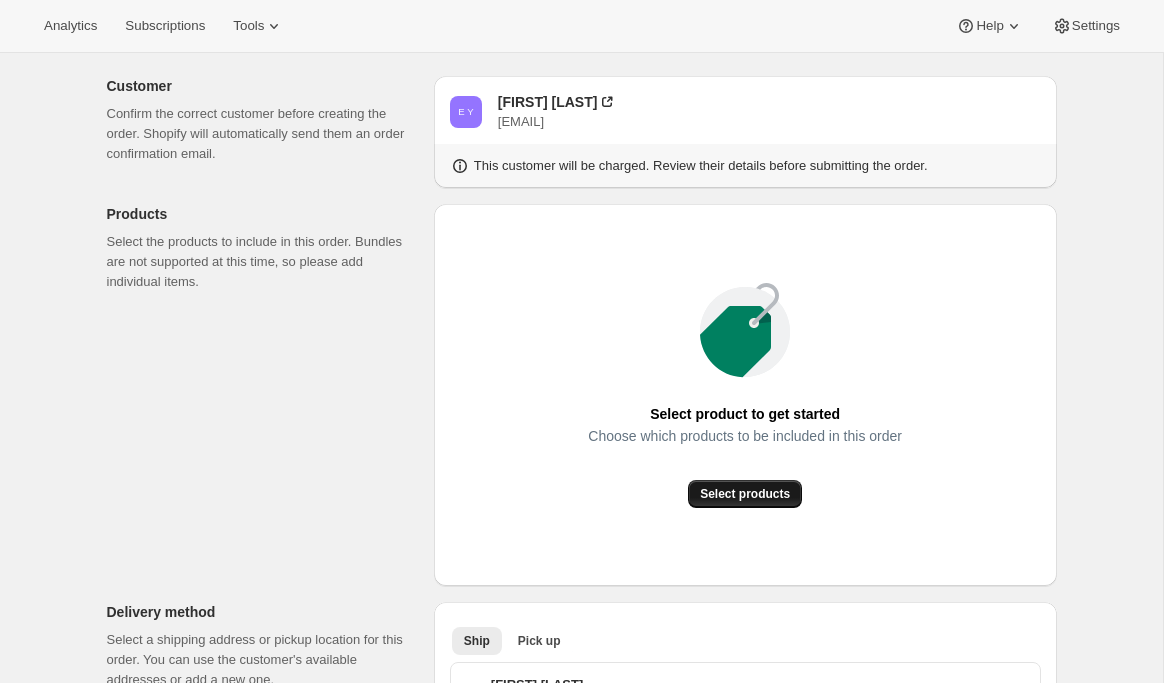 click on "Select products" at bounding box center [745, 494] 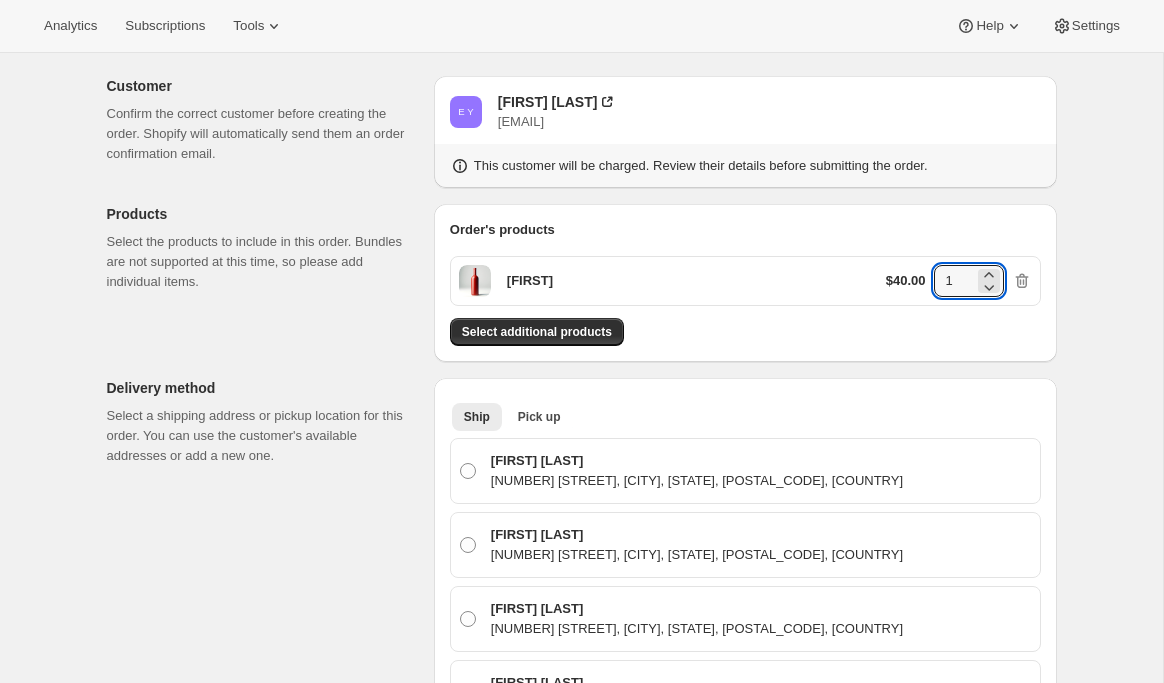 drag, startPoint x: 957, startPoint y: 278, endPoint x: 907, endPoint y: 280, distance: 50.039986 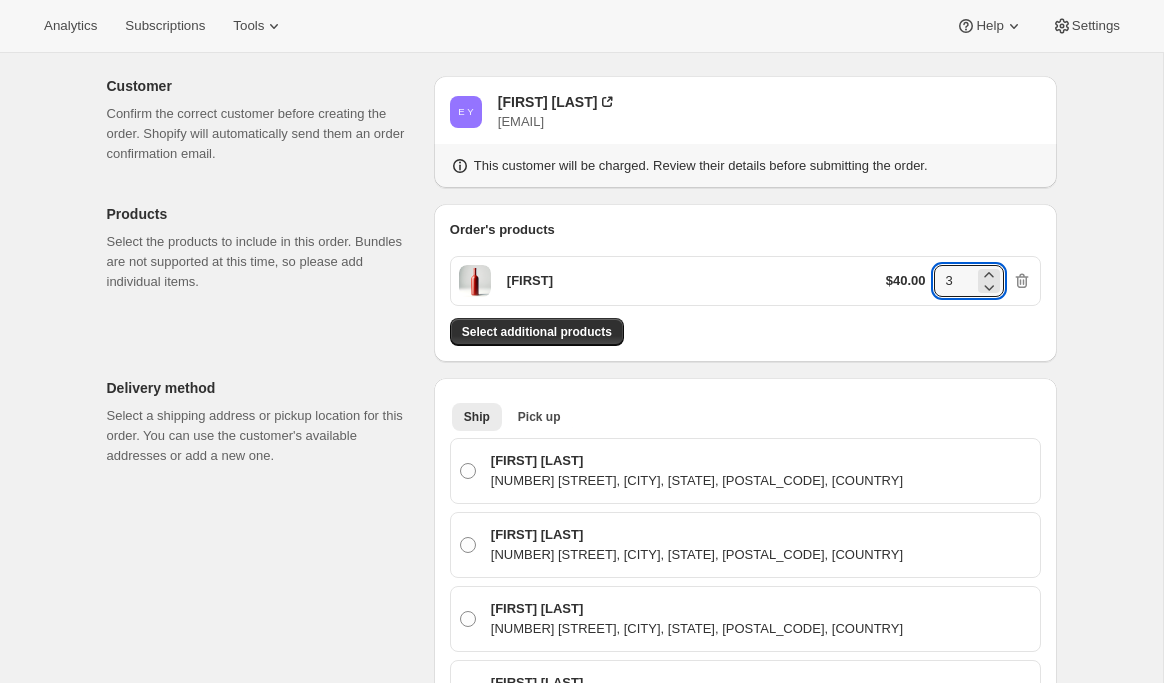type on "3" 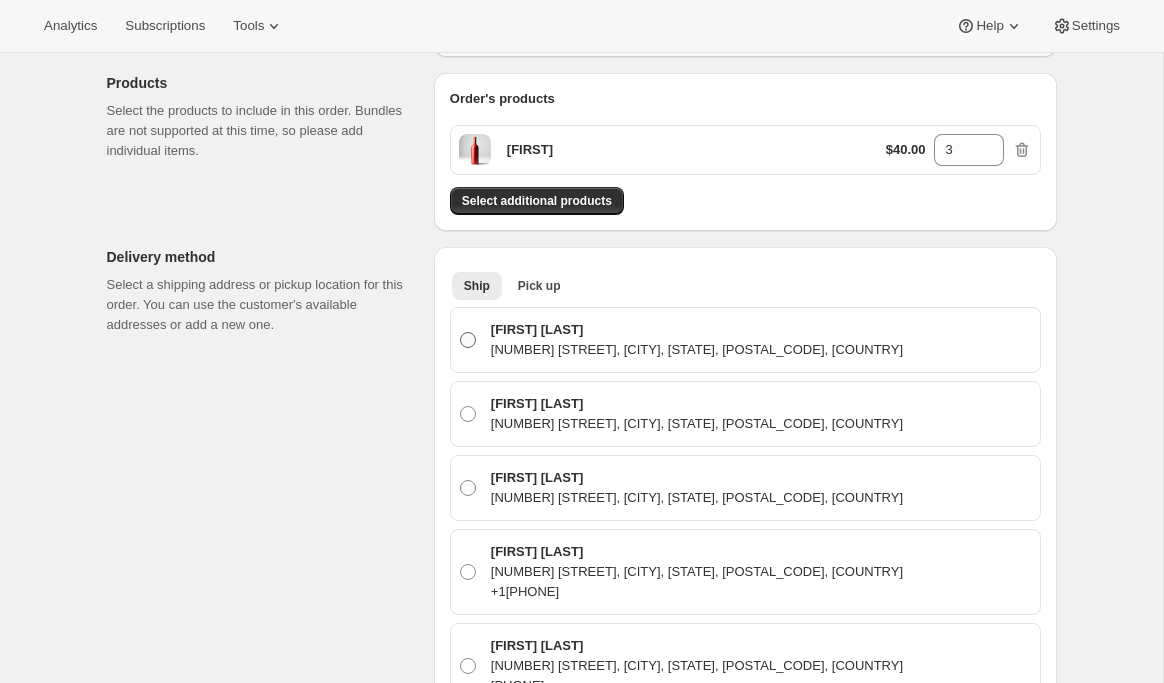 click on "[FIRST] [LAST]" at bounding box center (697, 330) 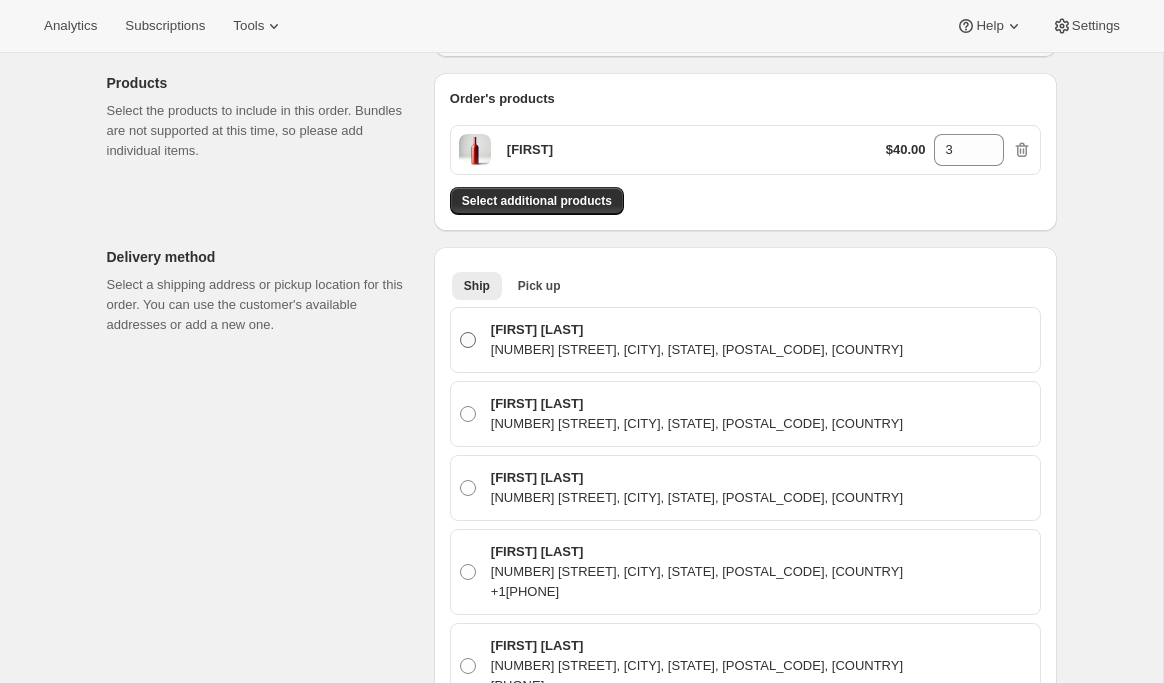 radio on "true" 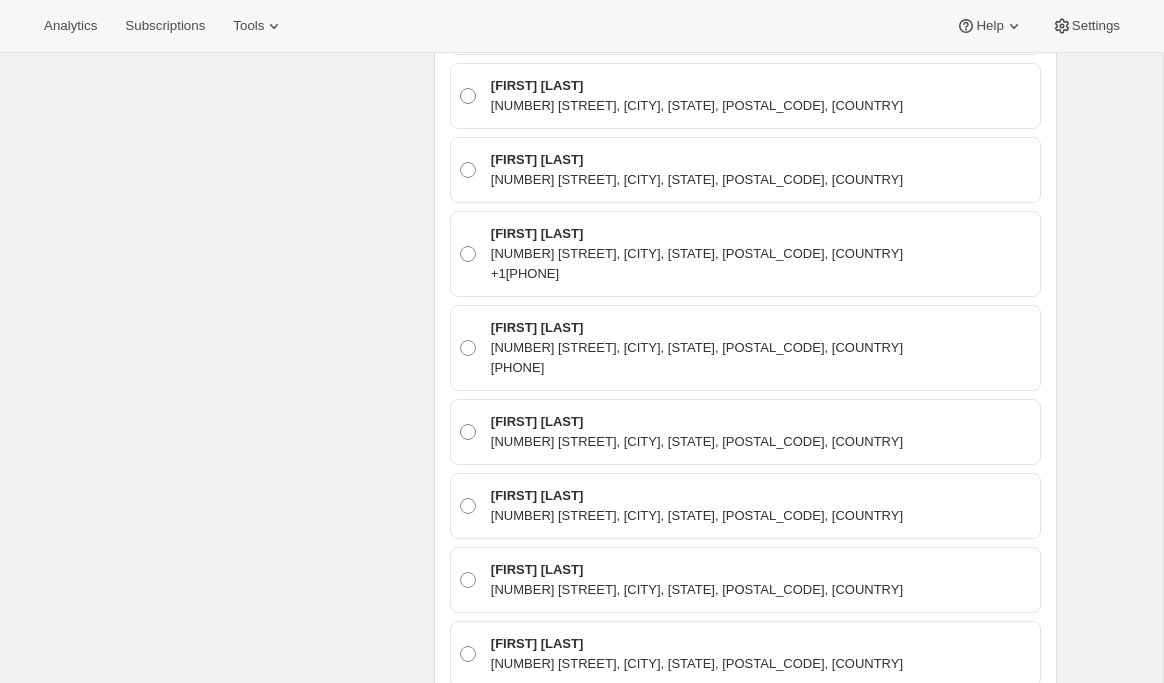 scroll, scrollTop: 0, scrollLeft: 0, axis: both 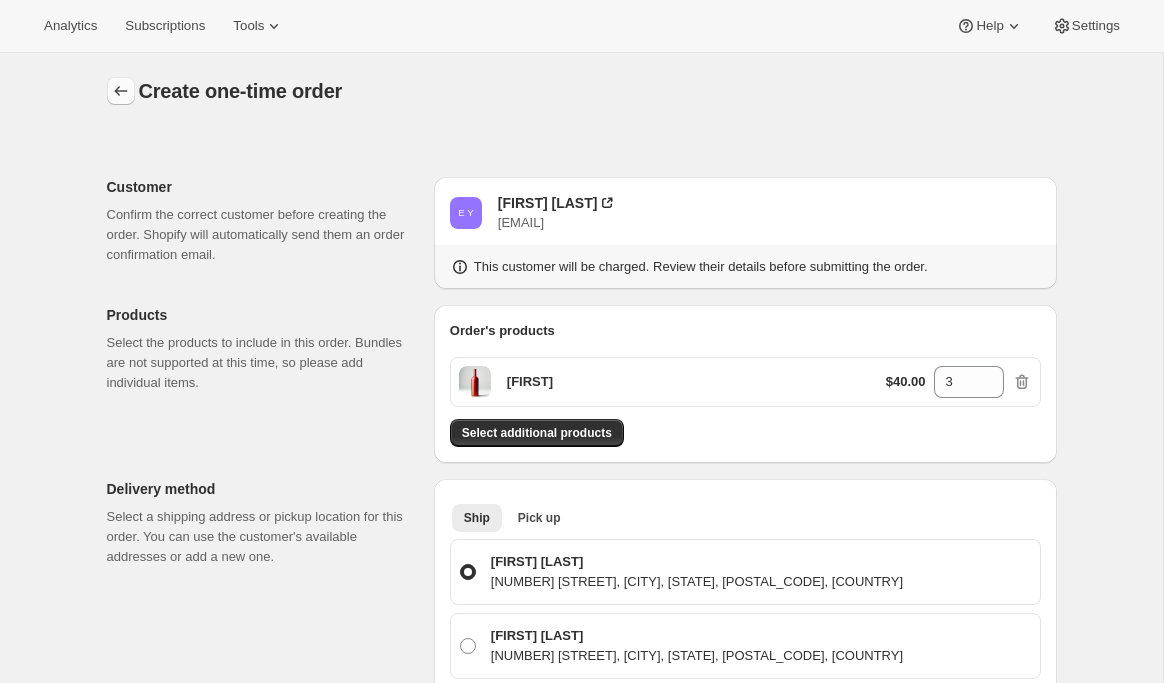 click 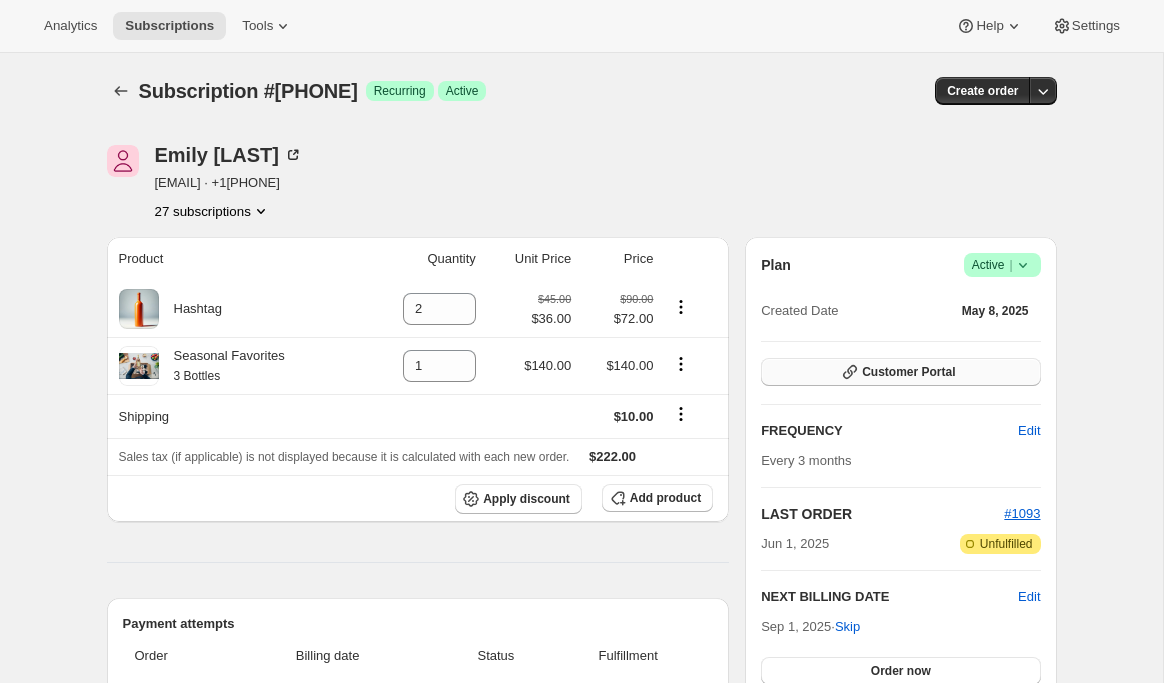 click 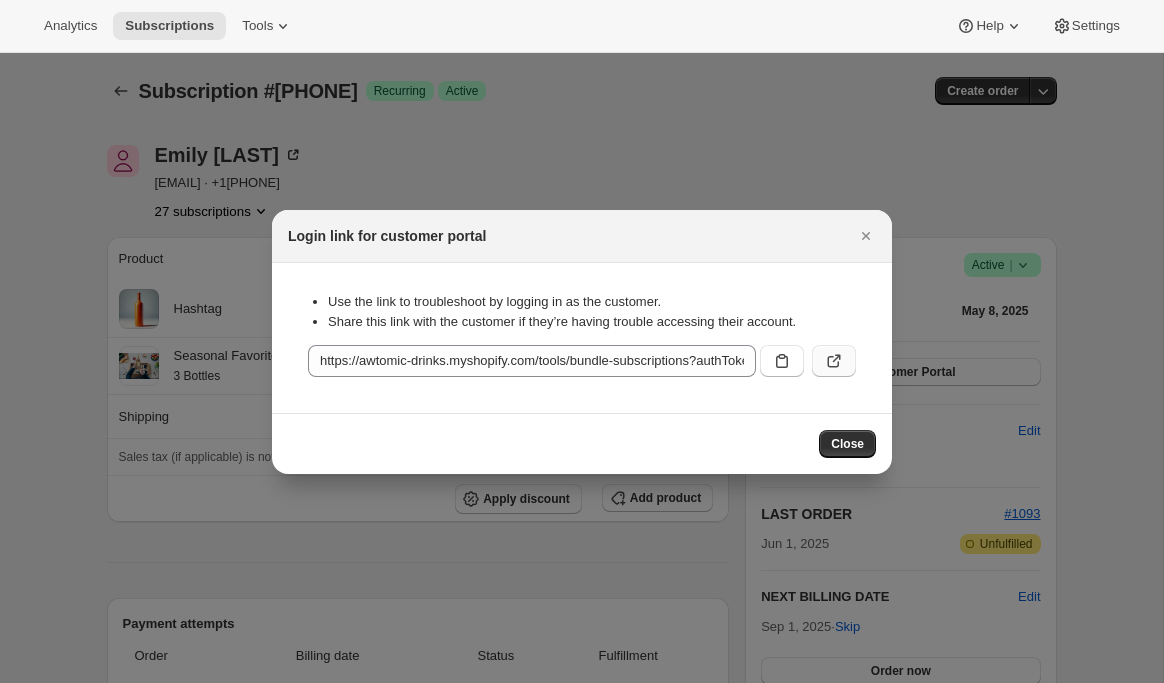 click 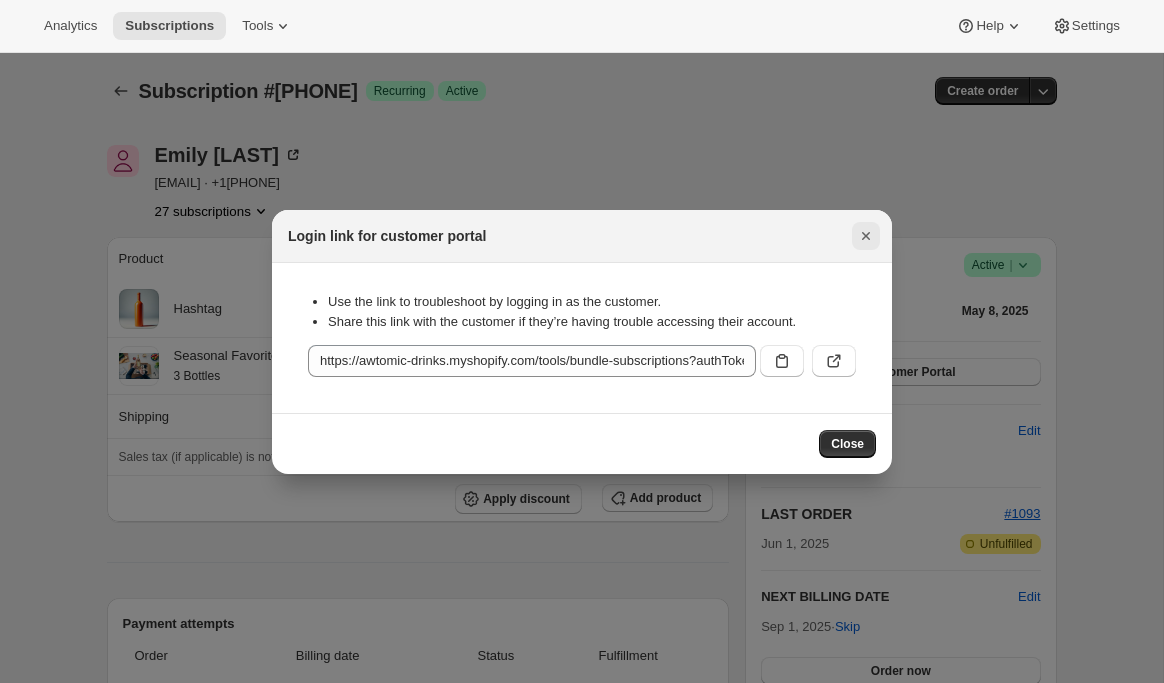 click 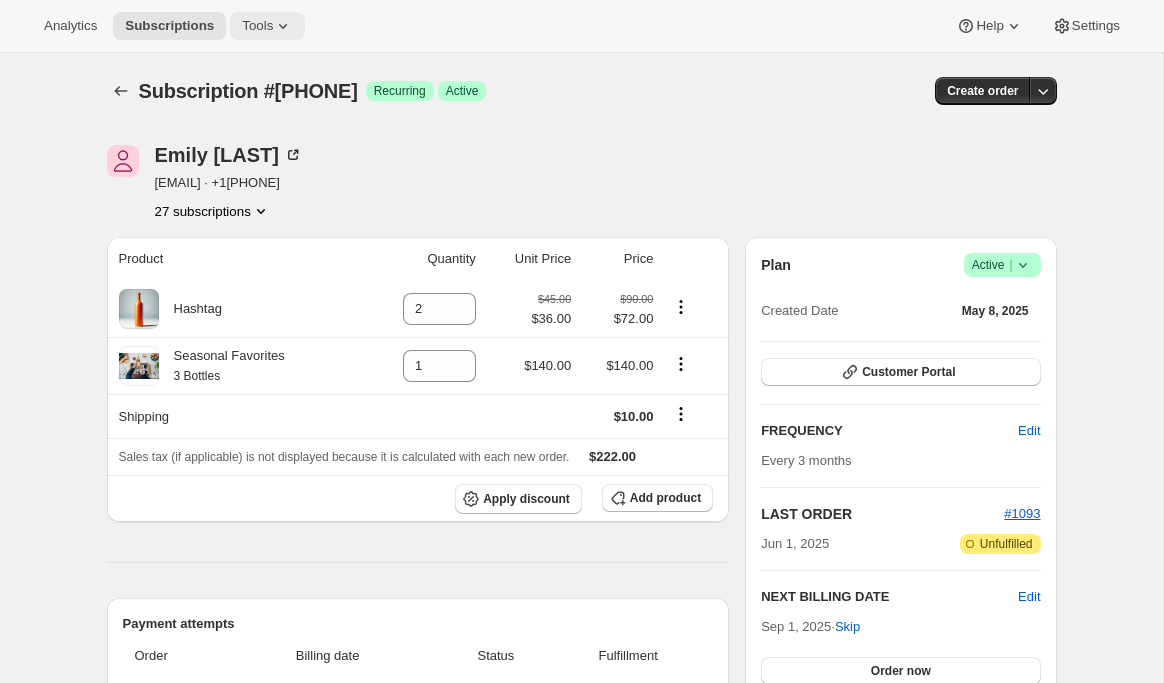 click on "Tools" at bounding box center [267, 26] 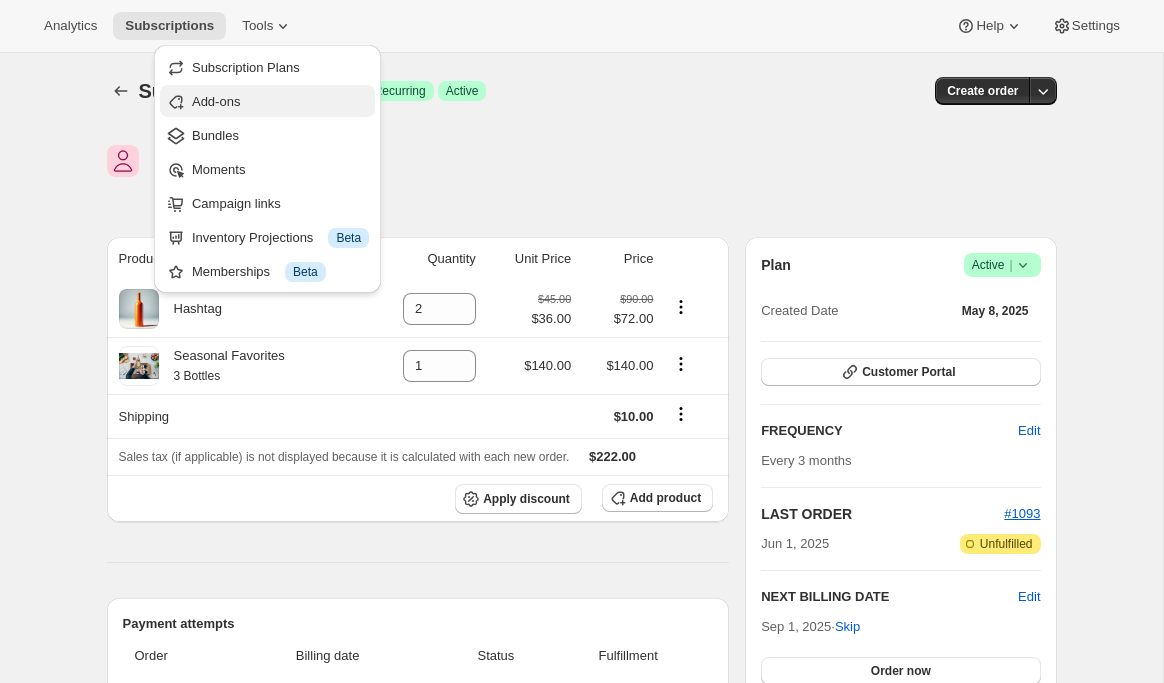 click on "Add-ons" at bounding box center (280, 102) 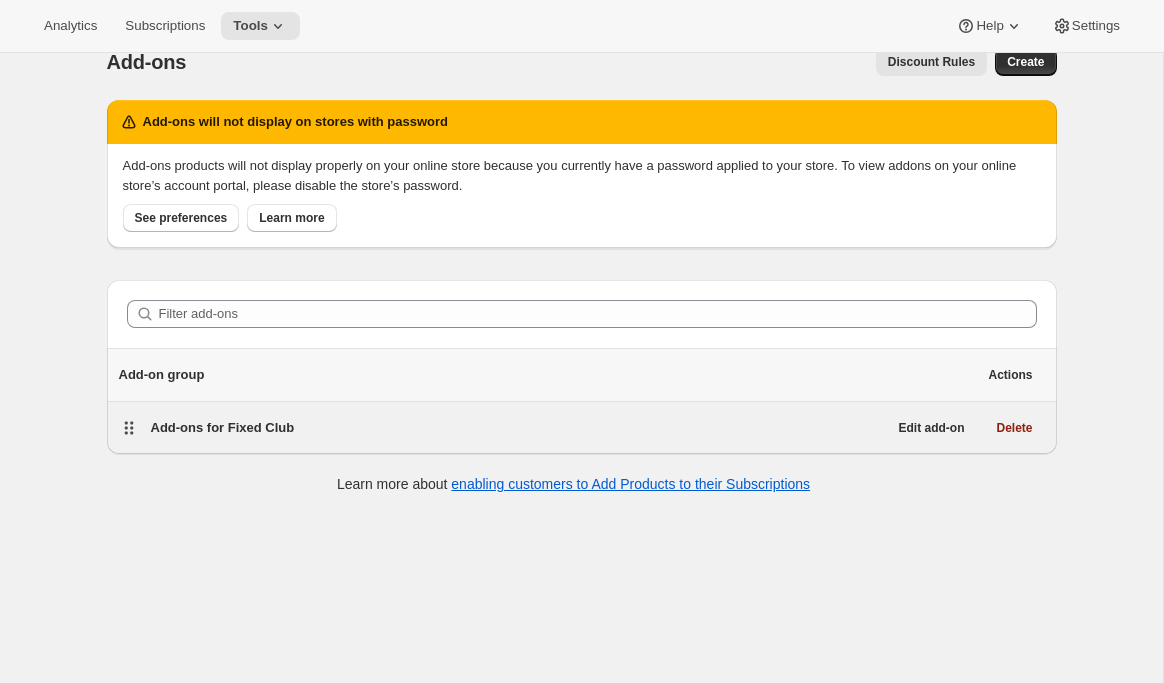 scroll, scrollTop: 0, scrollLeft: 0, axis: both 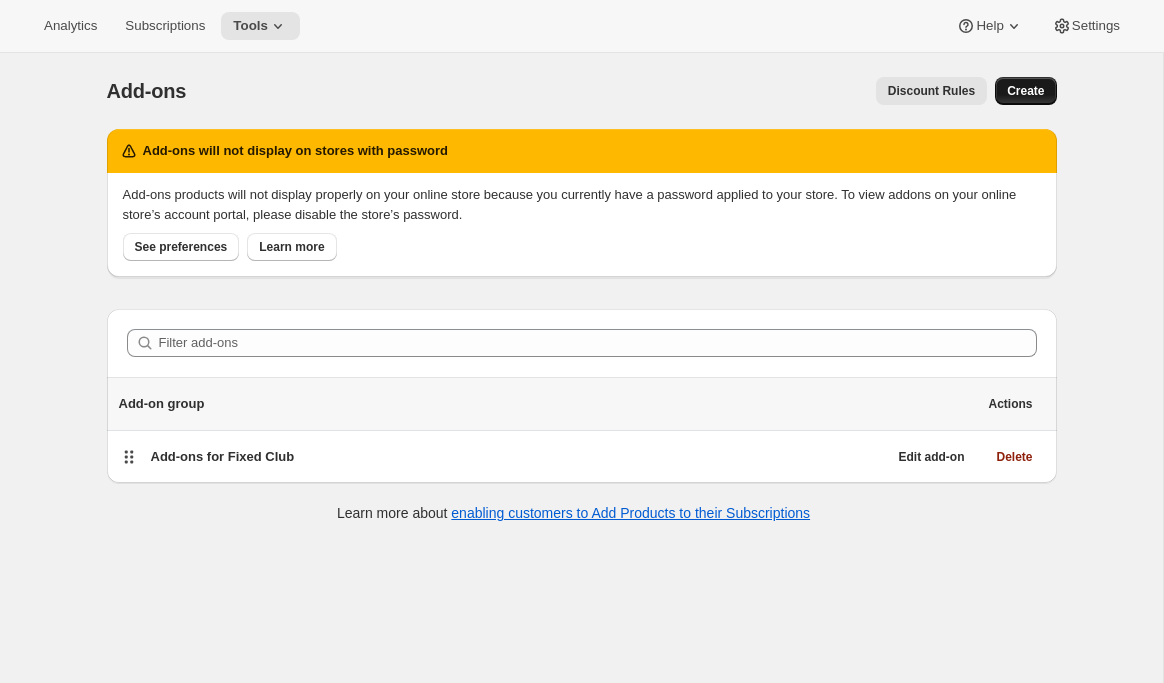 click on "Create" at bounding box center [1025, 91] 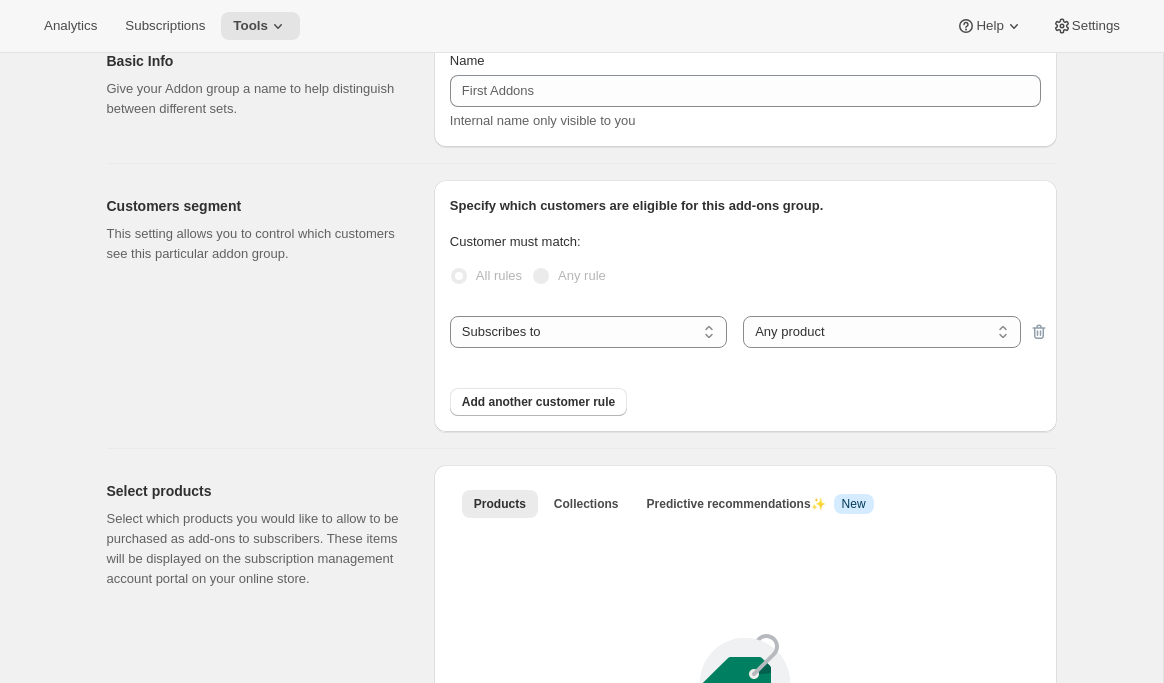 scroll, scrollTop: 90, scrollLeft: 0, axis: vertical 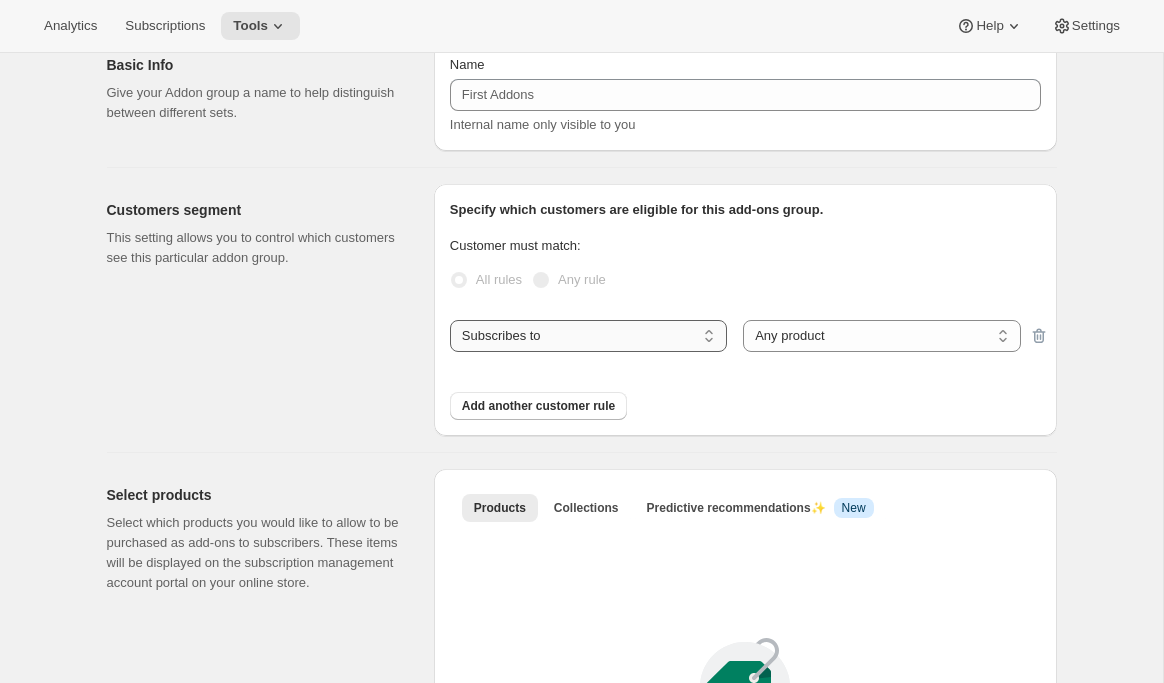 click on "Subscribes to Shipping address is Customer tags" at bounding box center [588, 336] 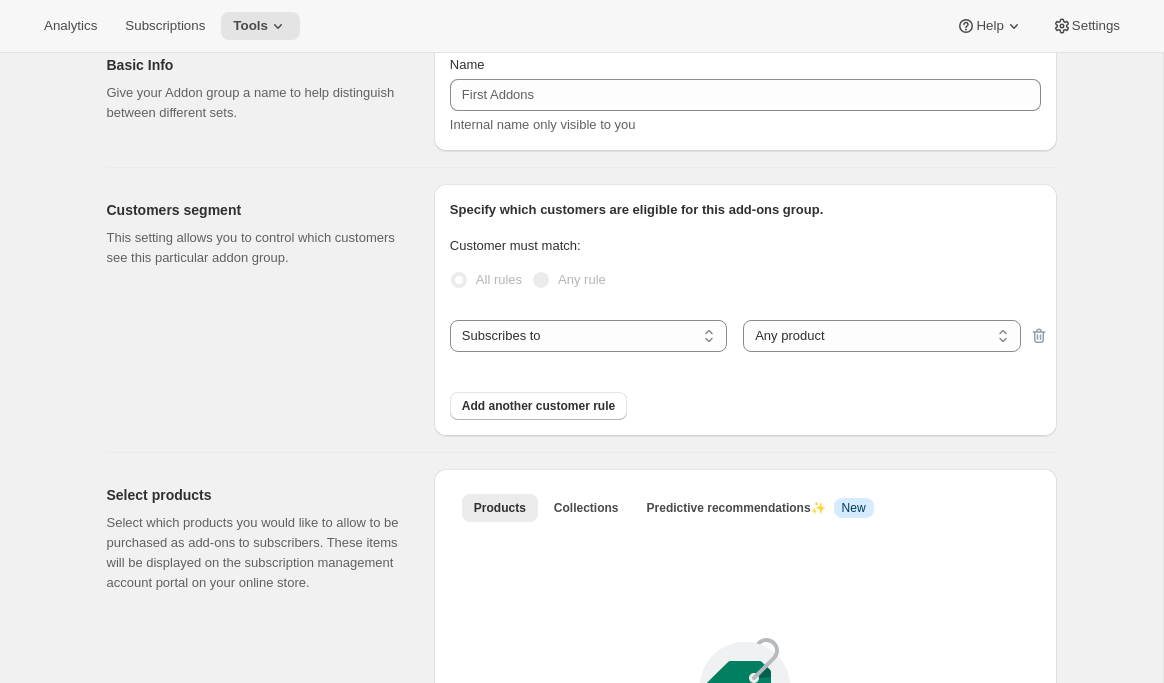 select on "insideOf" 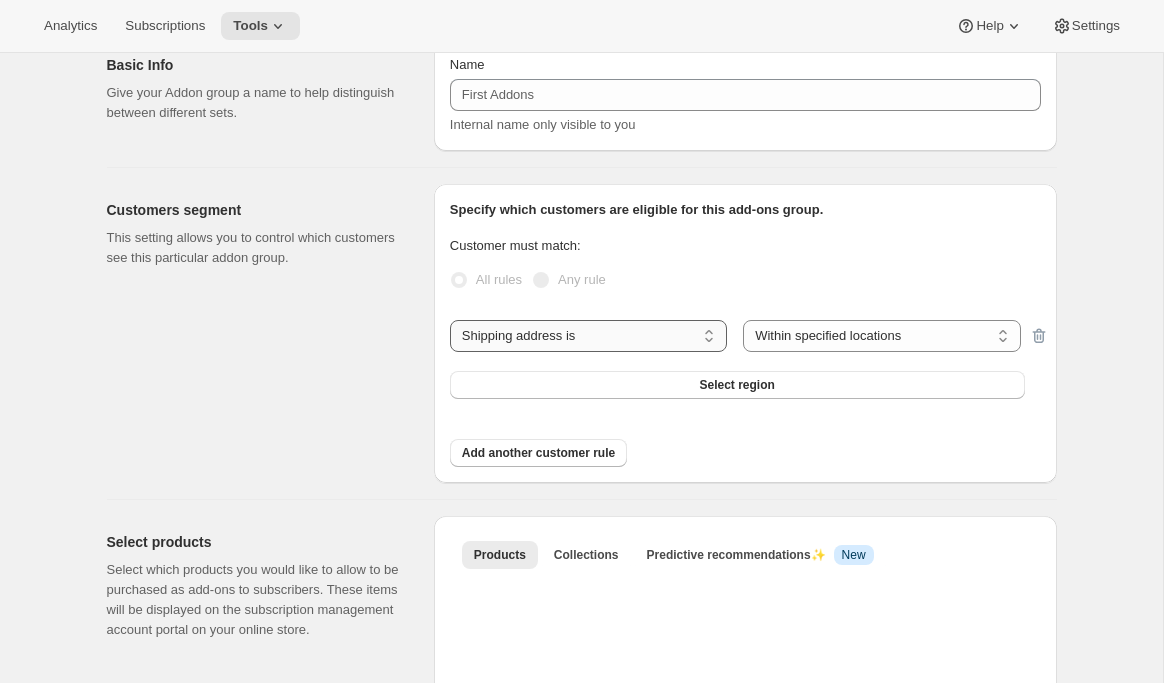 click on "Subscribes to Shipping address is Customer tags" at bounding box center [588, 336] 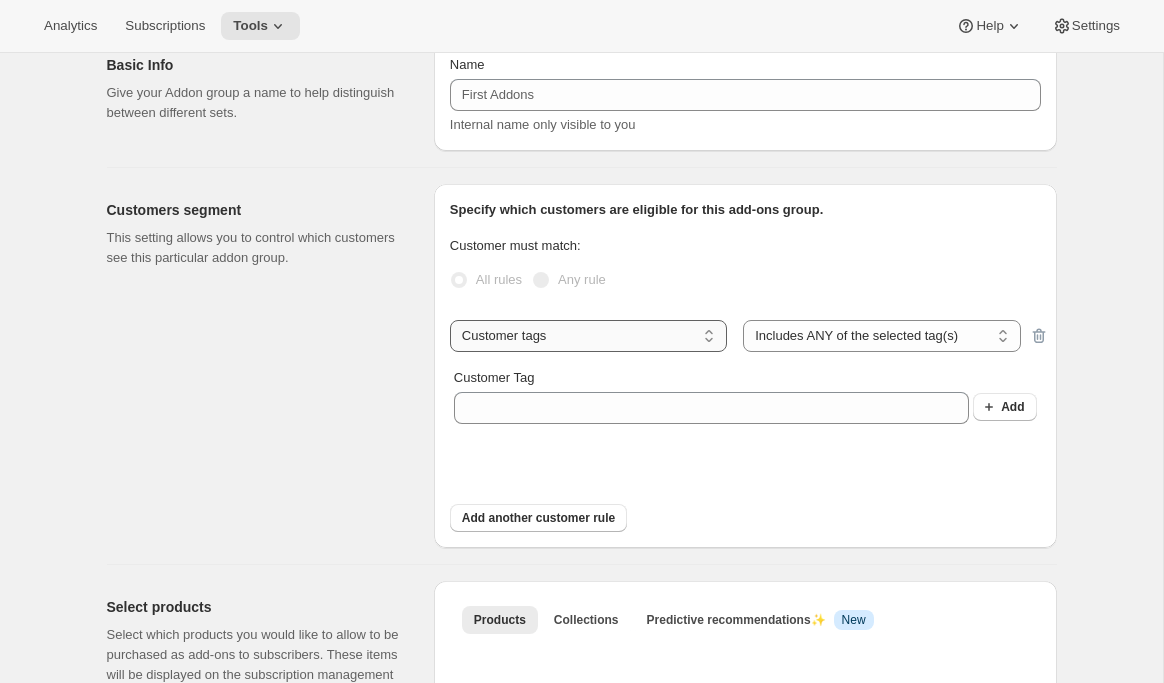 click on "Subscribes to Shipping address is Customer tags" at bounding box center [588, 336] 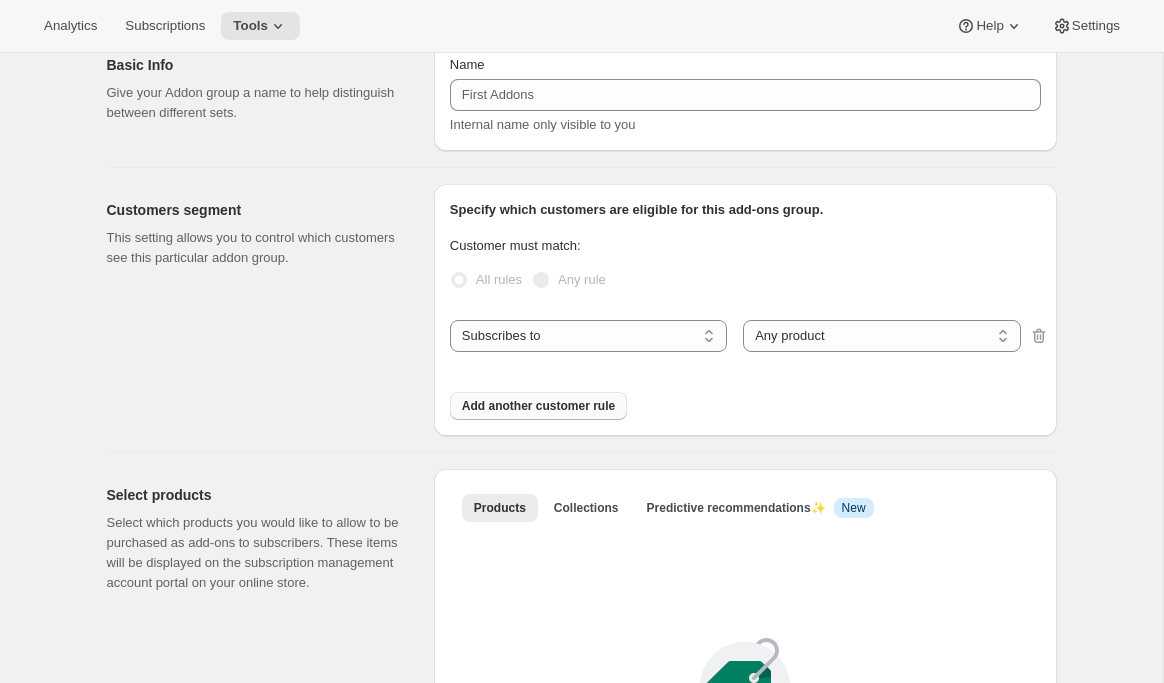 click on "Add another customer rule" at bounding box center [538, 406] 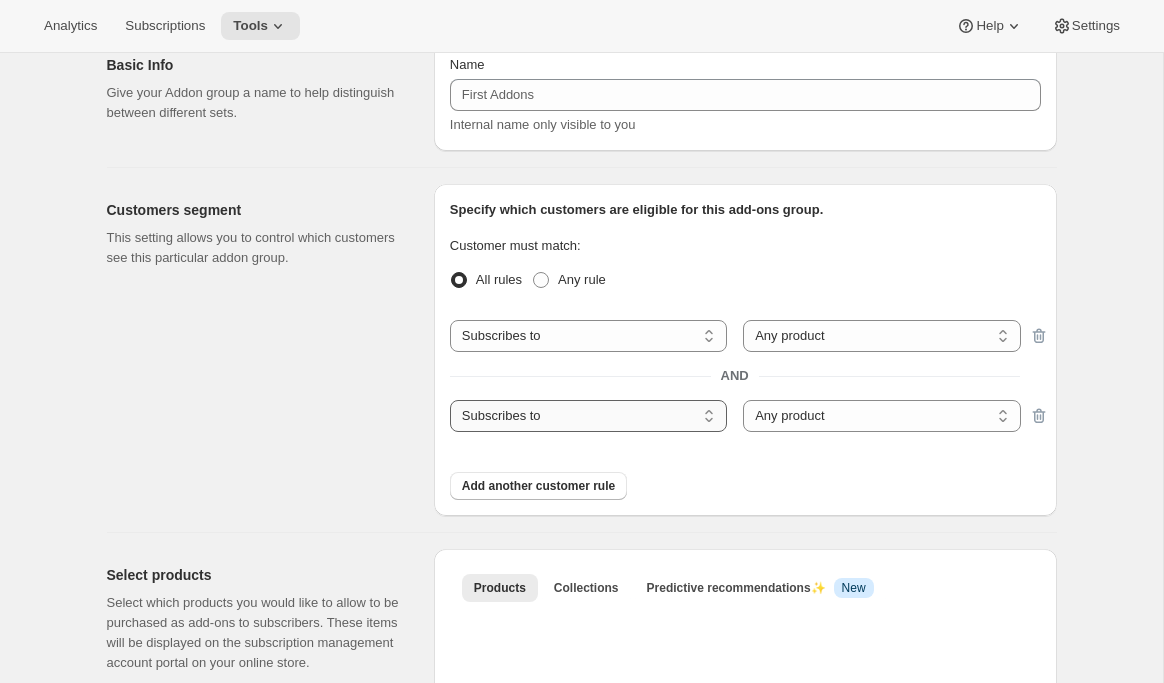 click on "Subscribes to Shipping address is Customer tags" at bounding box center (588, 416) 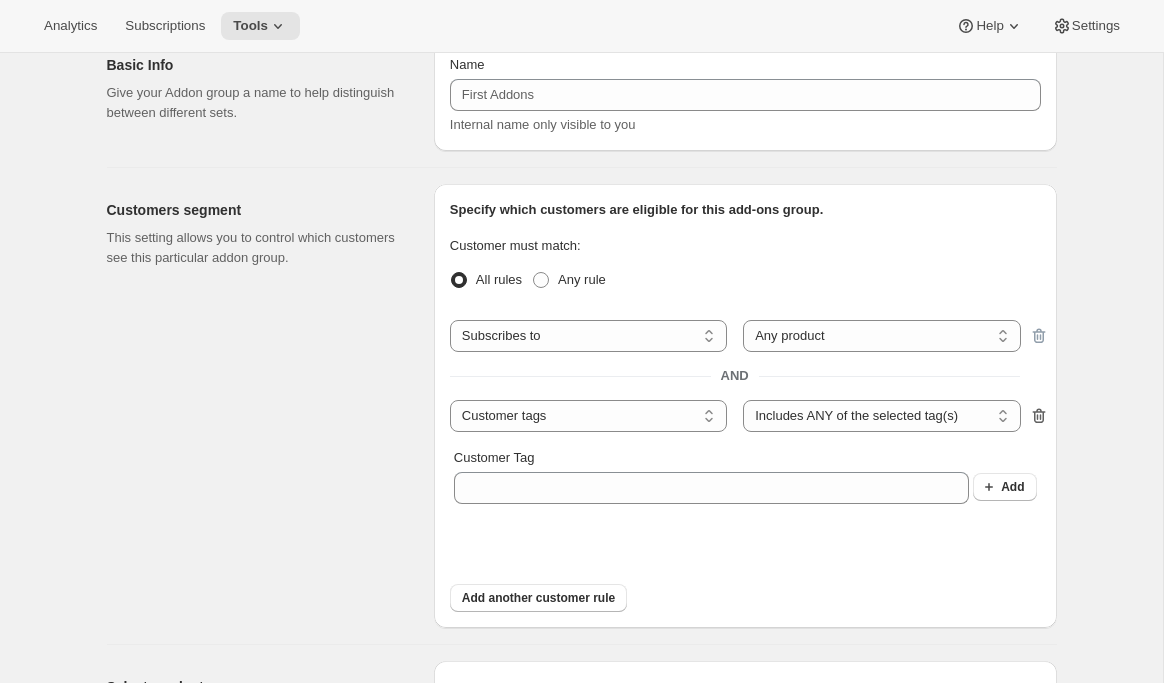 click 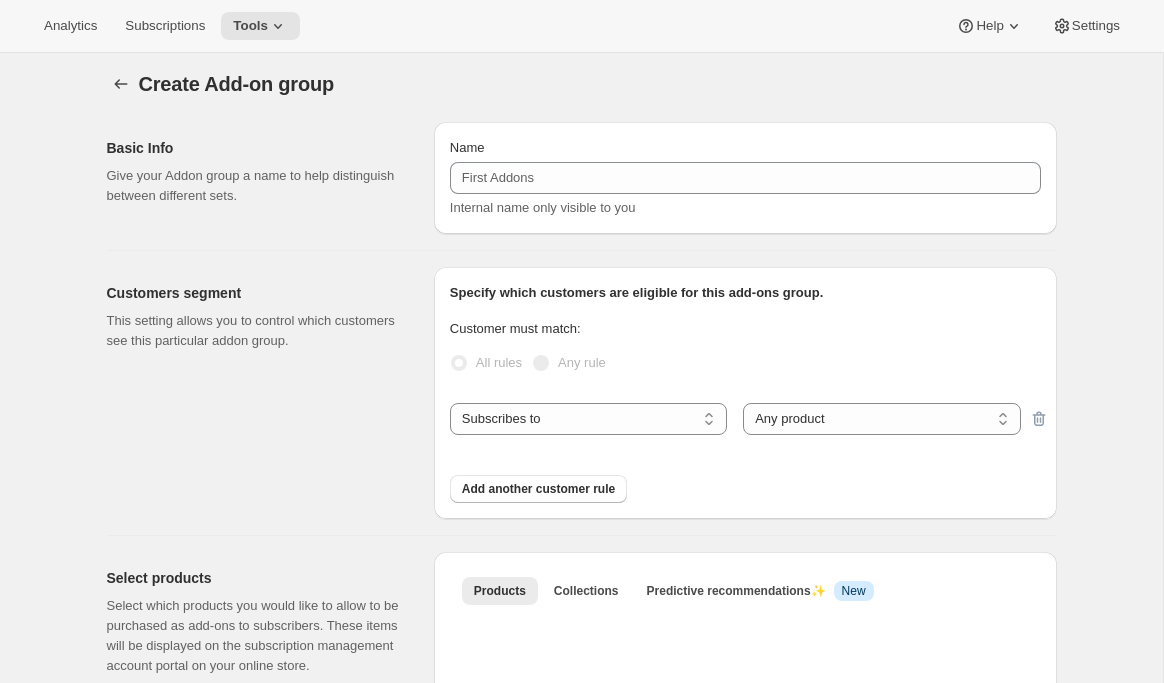 scroll, scrollTop: 145, scrollLeft: 0, axis: vertical 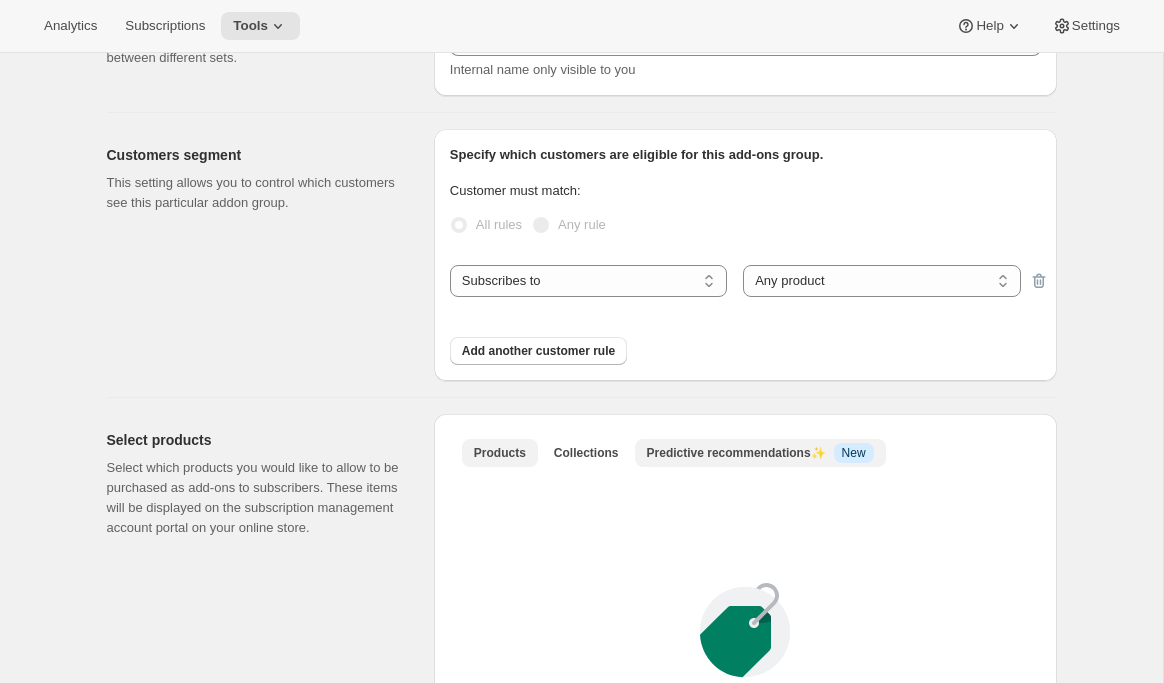 click on "Predictive recommendations ✨ Info New" at bounding box center (760, 453) 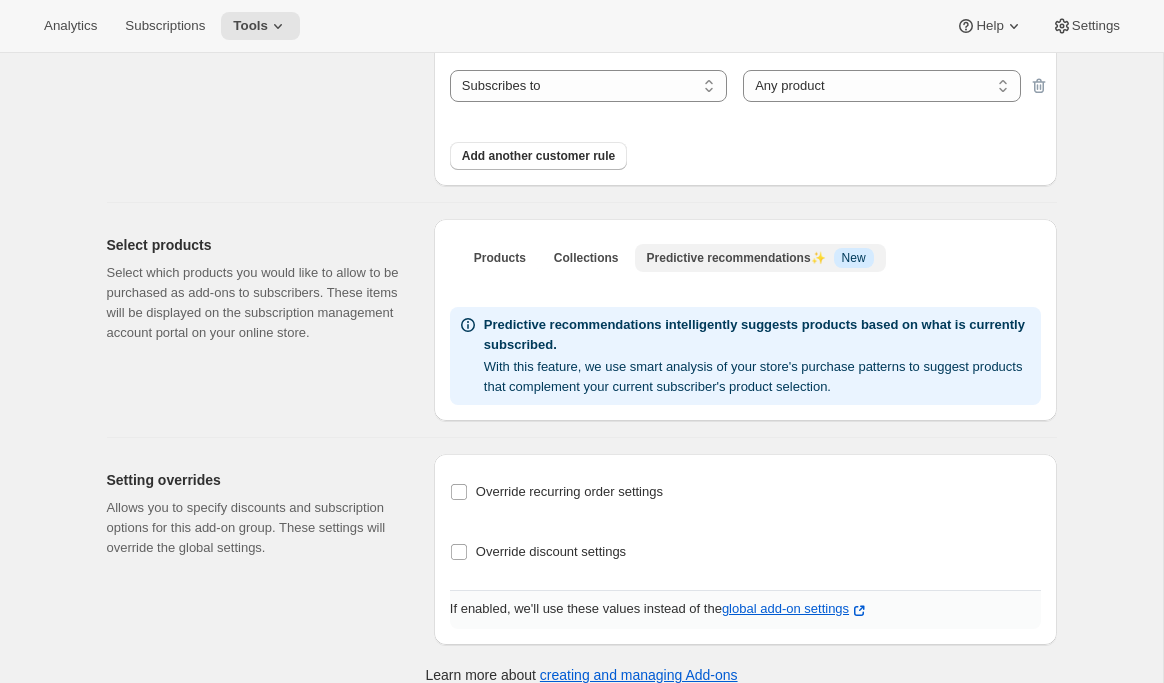 scroll, scrollTop: 362, scrollLeft: 0, axis: vertical 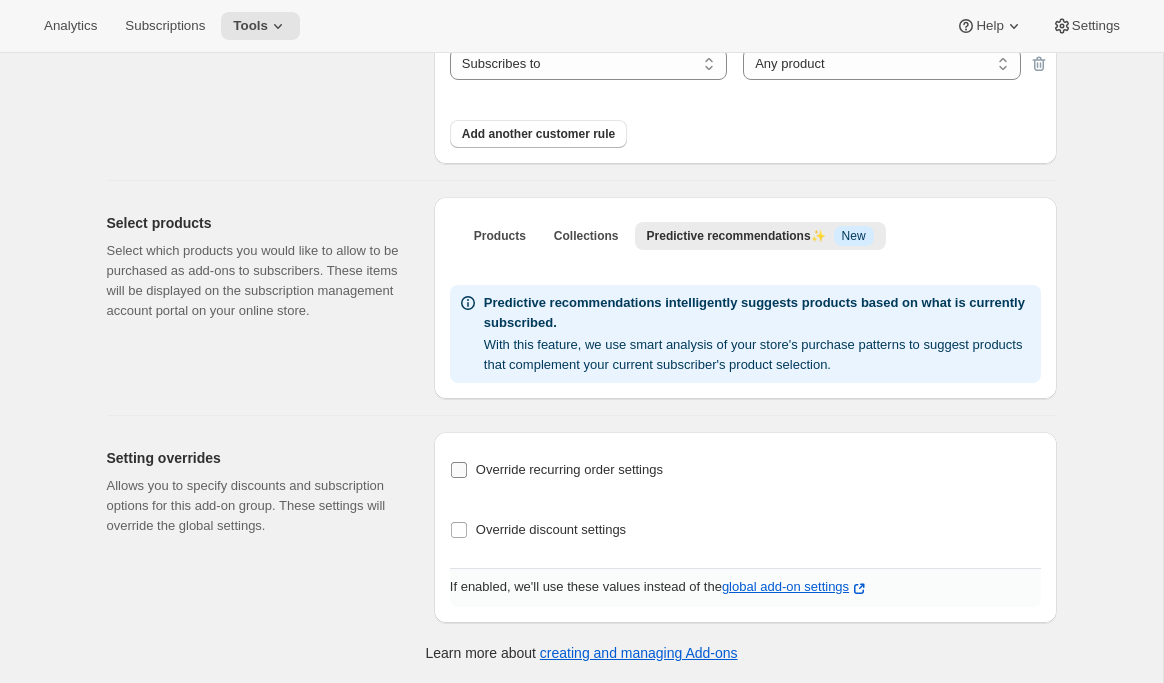 click on "Override recurring order settings" at bounding box center (569, 469) 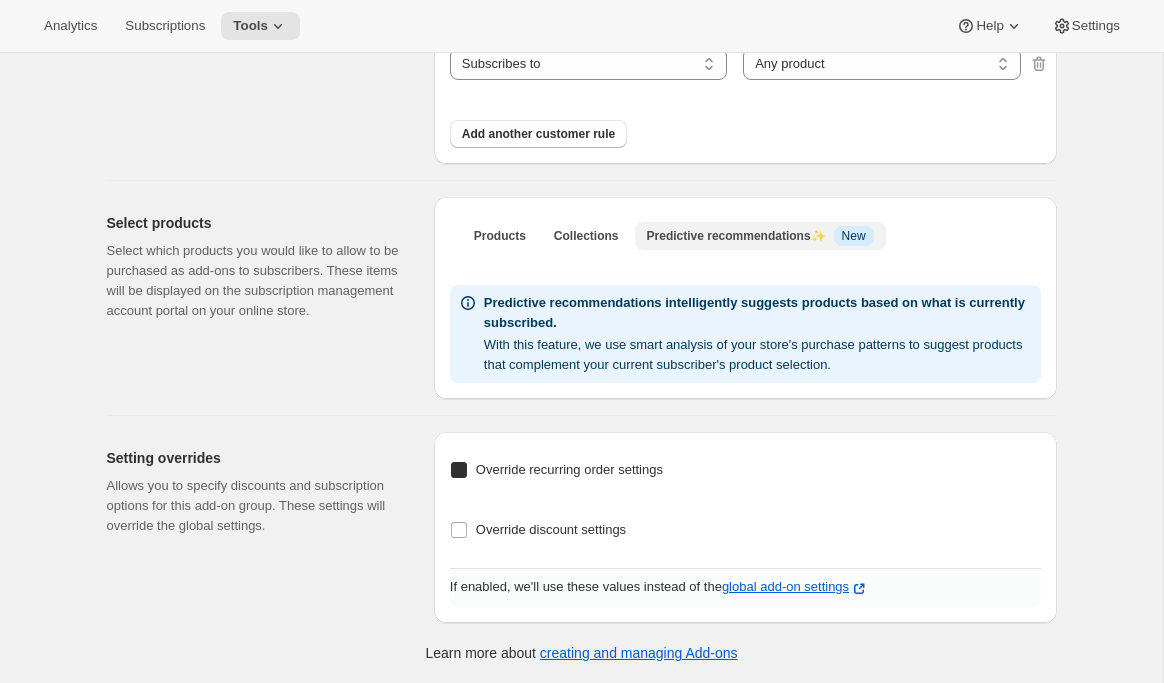 checkbox on "true" 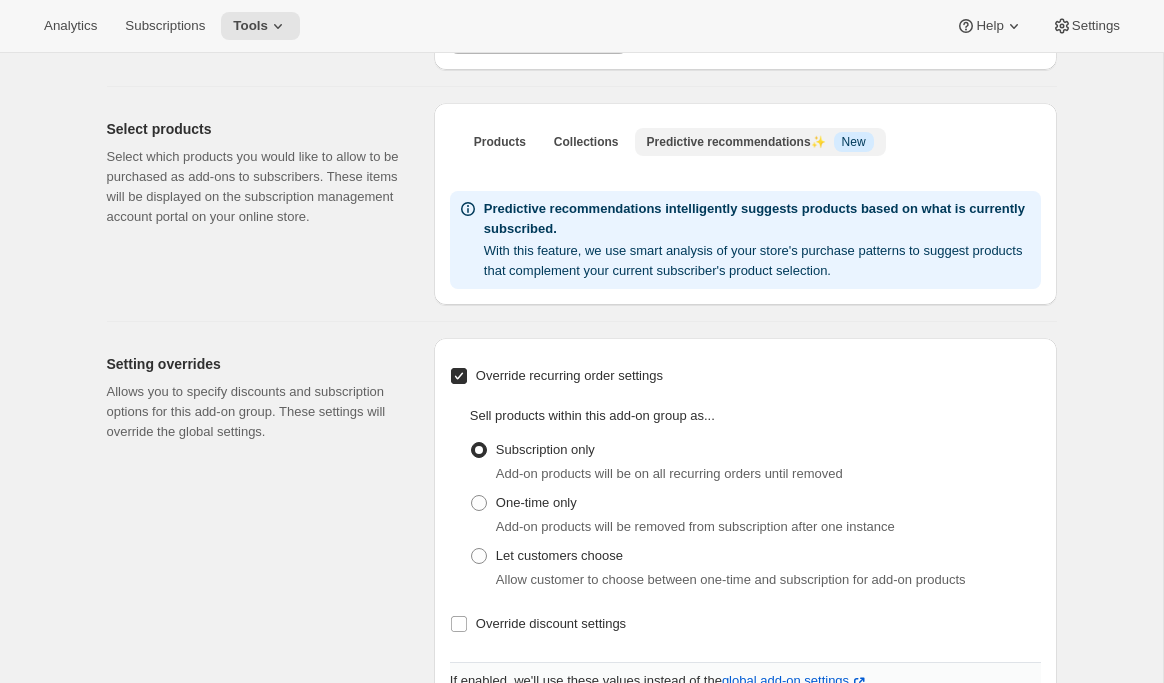 scroll, scrollTop: 506, scrollLeft: 0, axis: vertical 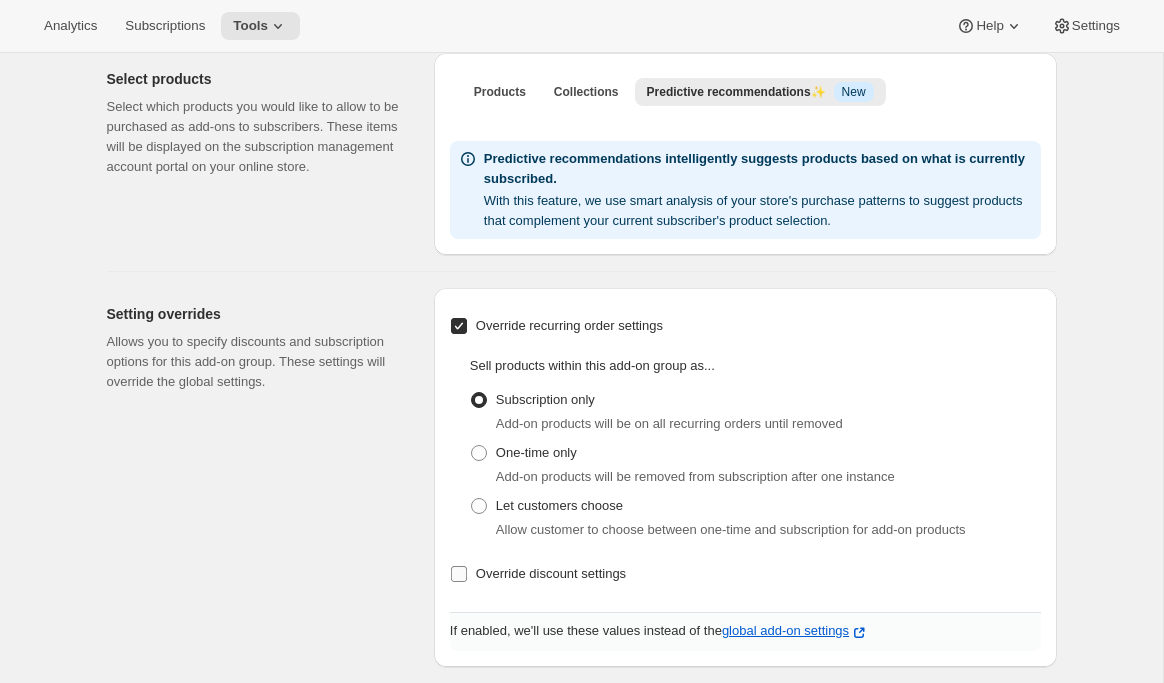 click on "Override discount settings" at bounding box center (551, 573) 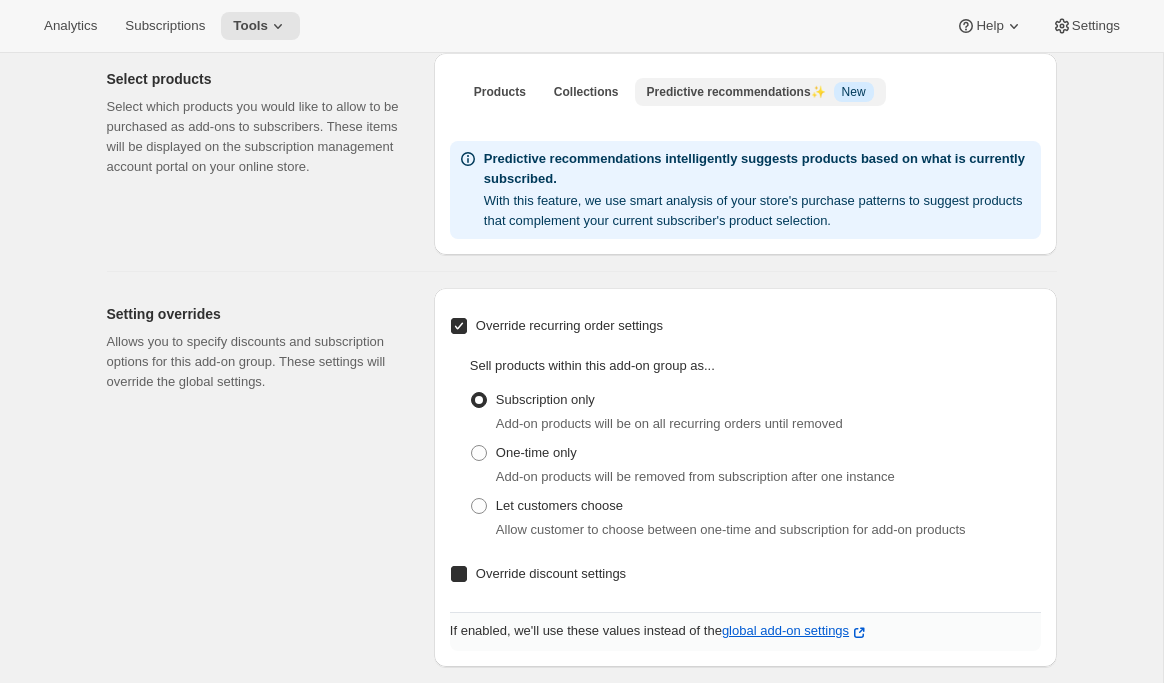checkbox on "true" 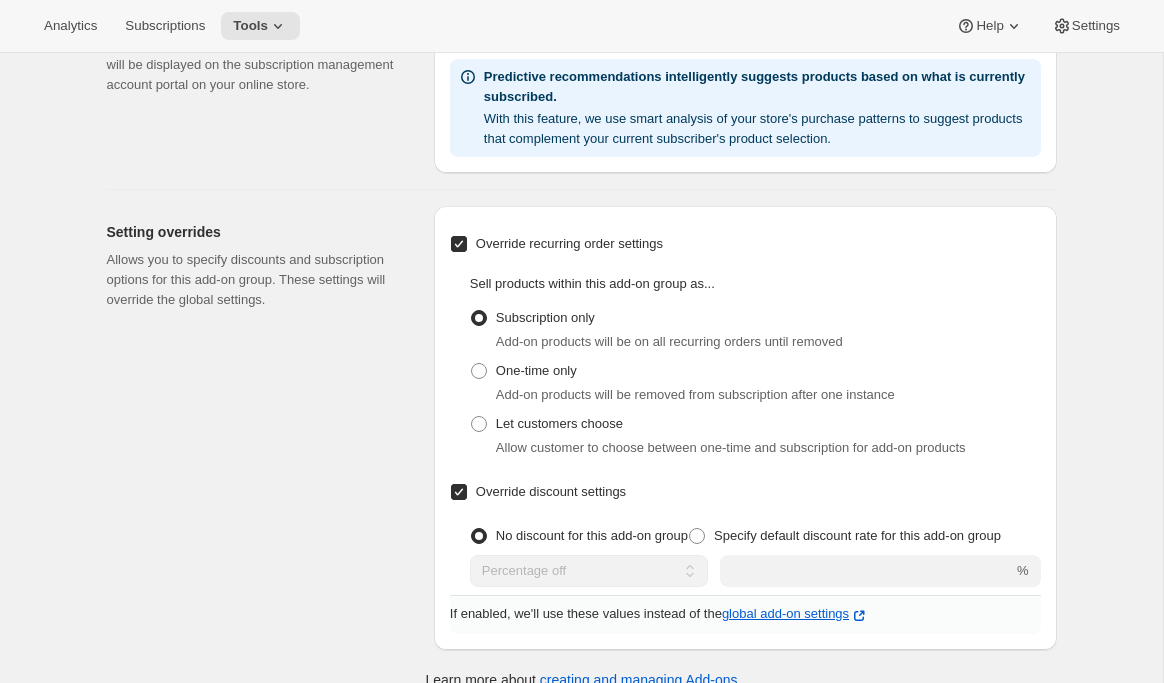 scroll, scrollTop: 586, scrollLeft: 0, axis: vertical 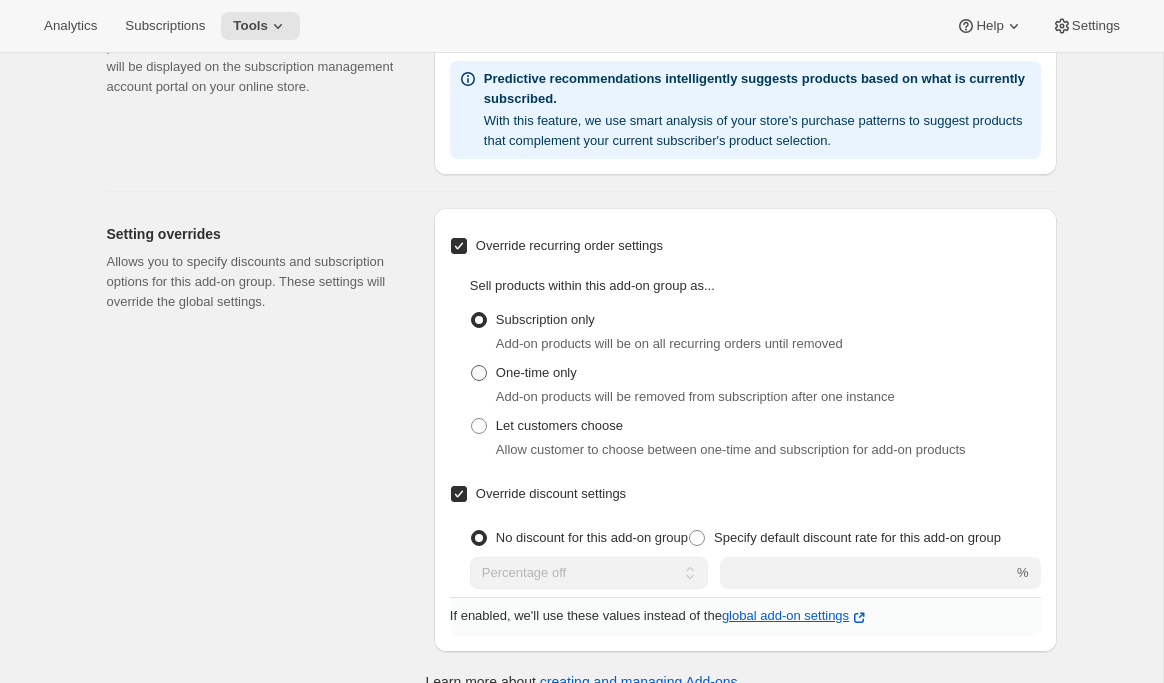 click on "One-time only" at bounding box center (536, 372) 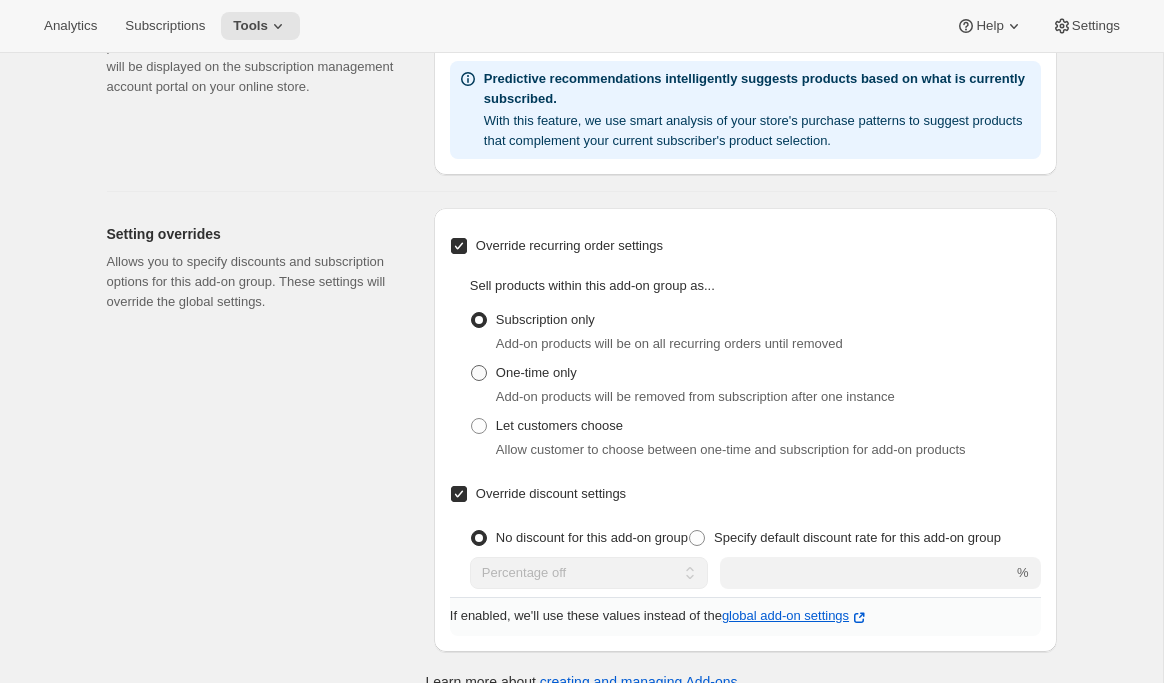 radio on "true" 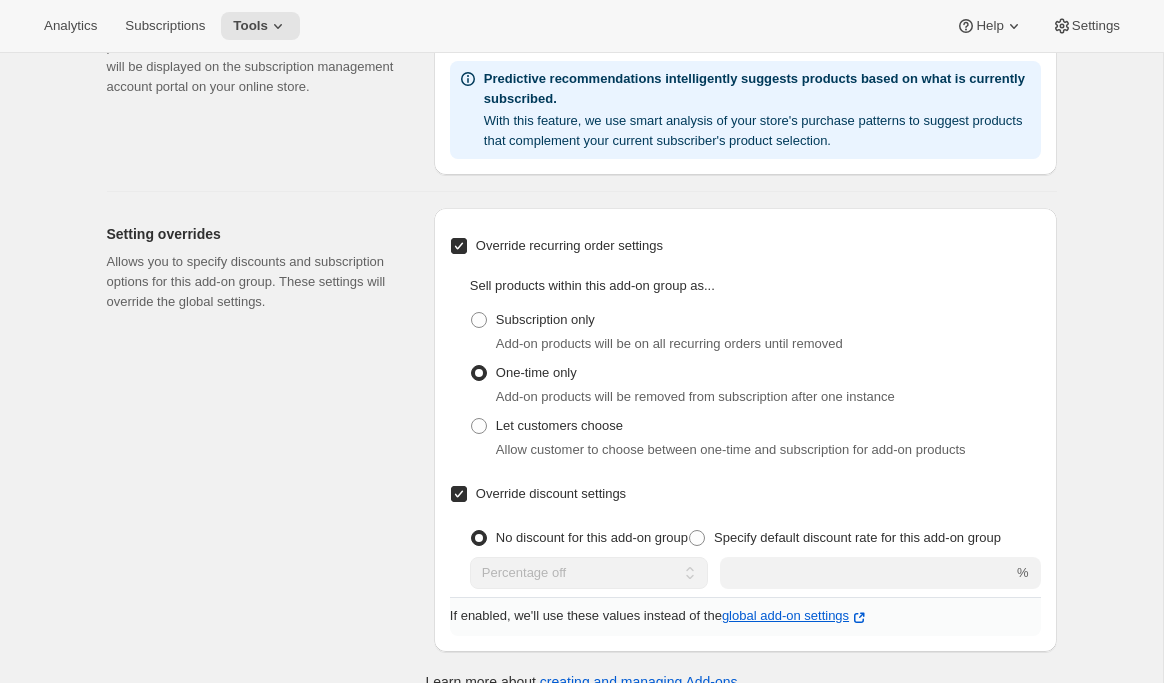 scroll, scrollTop: 584, scrollLeft: 0, axis: vertical 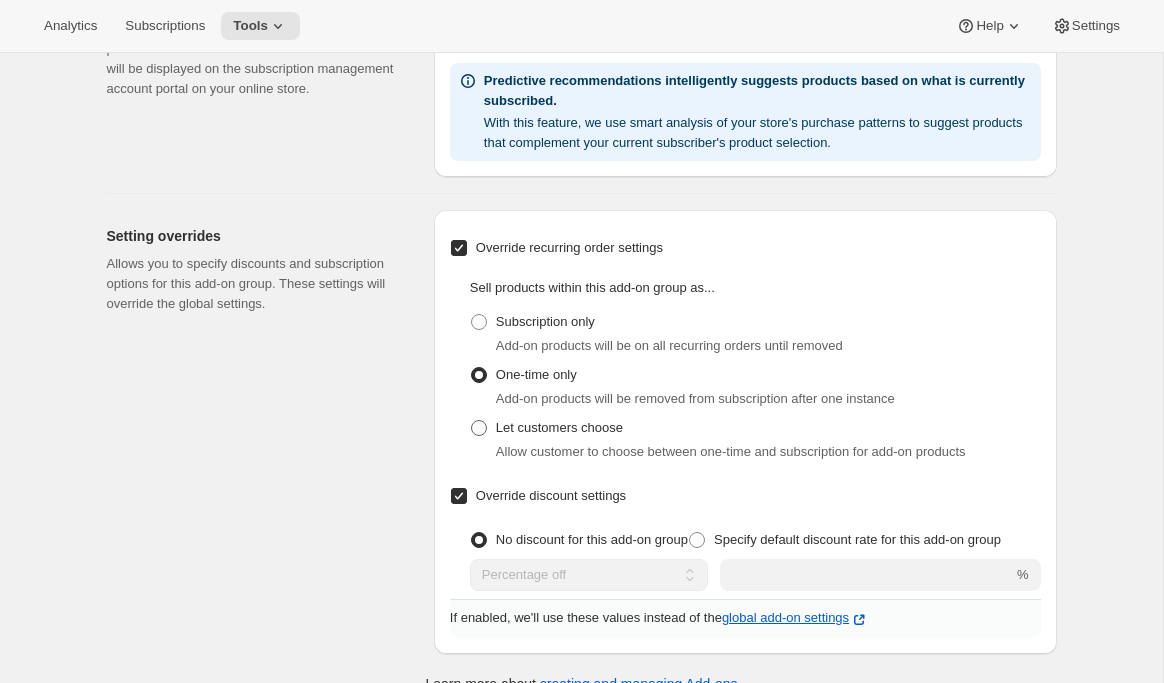 click on "Let customers choose" at bounding box center (559, 427) 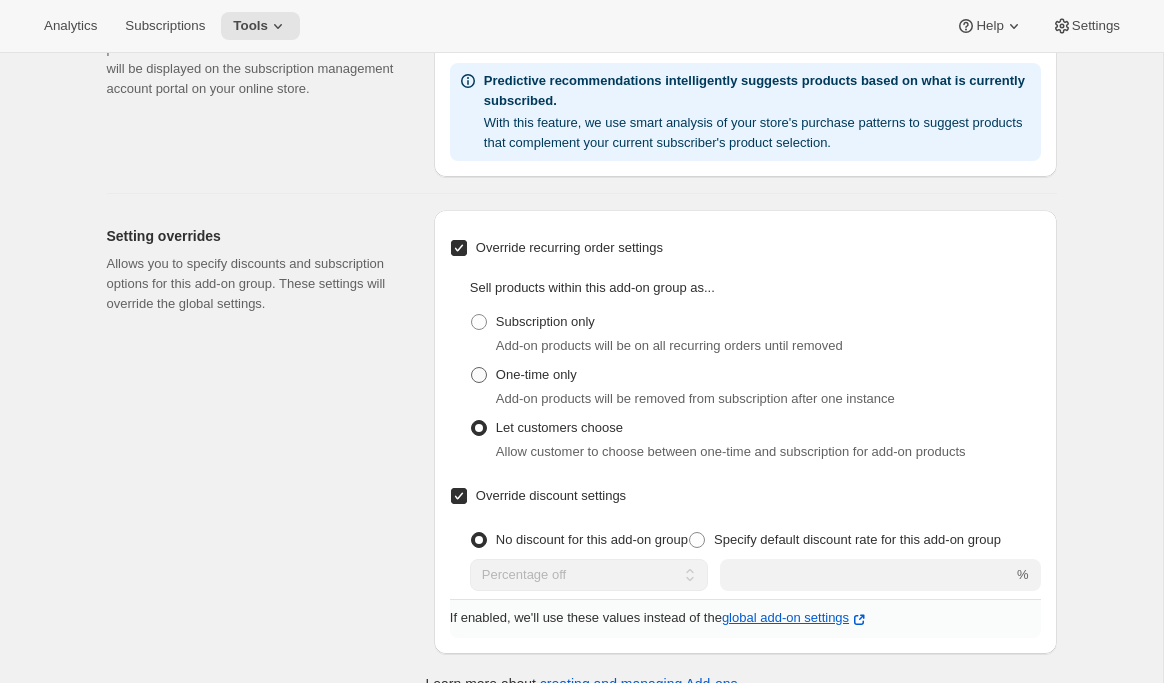 click on "One-time only" at bounding box center [536, 374] 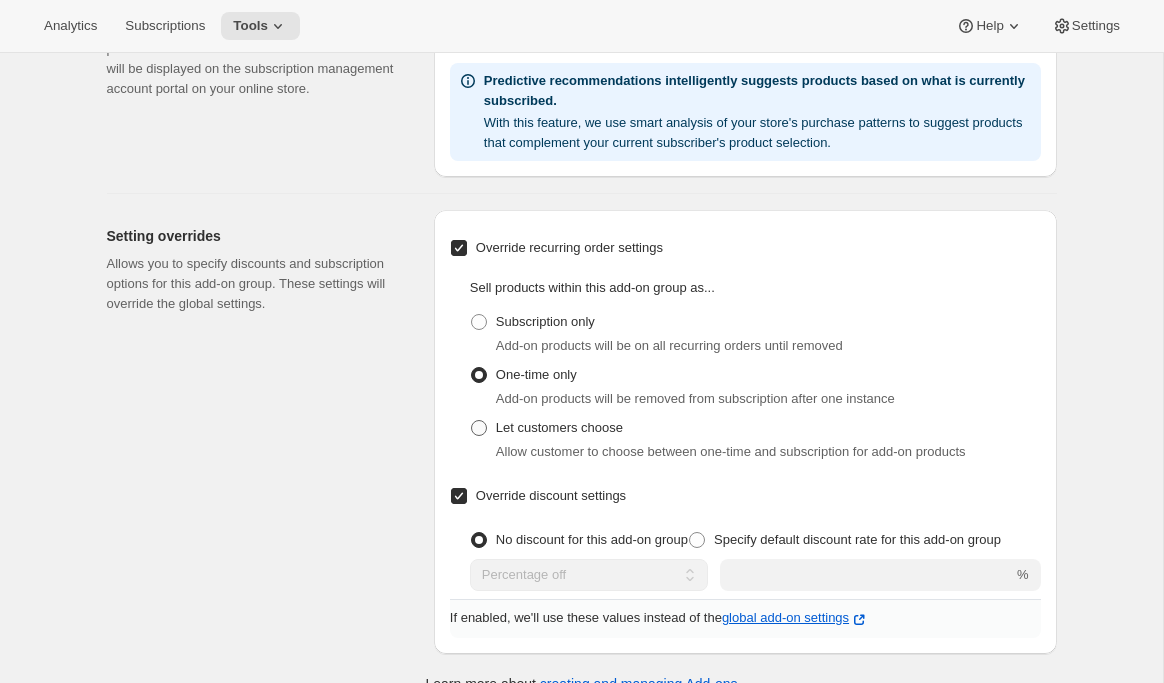 click on "Let customers choose" at bounding box center [559, 427] 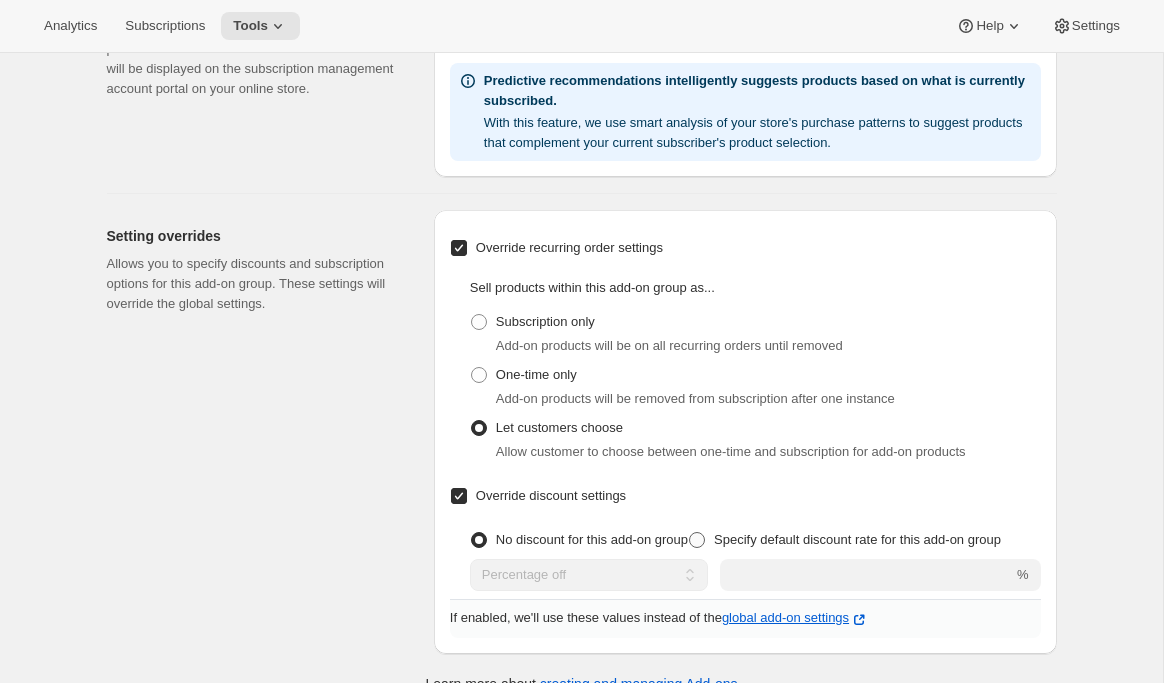 click at bounding box center [697, 540] 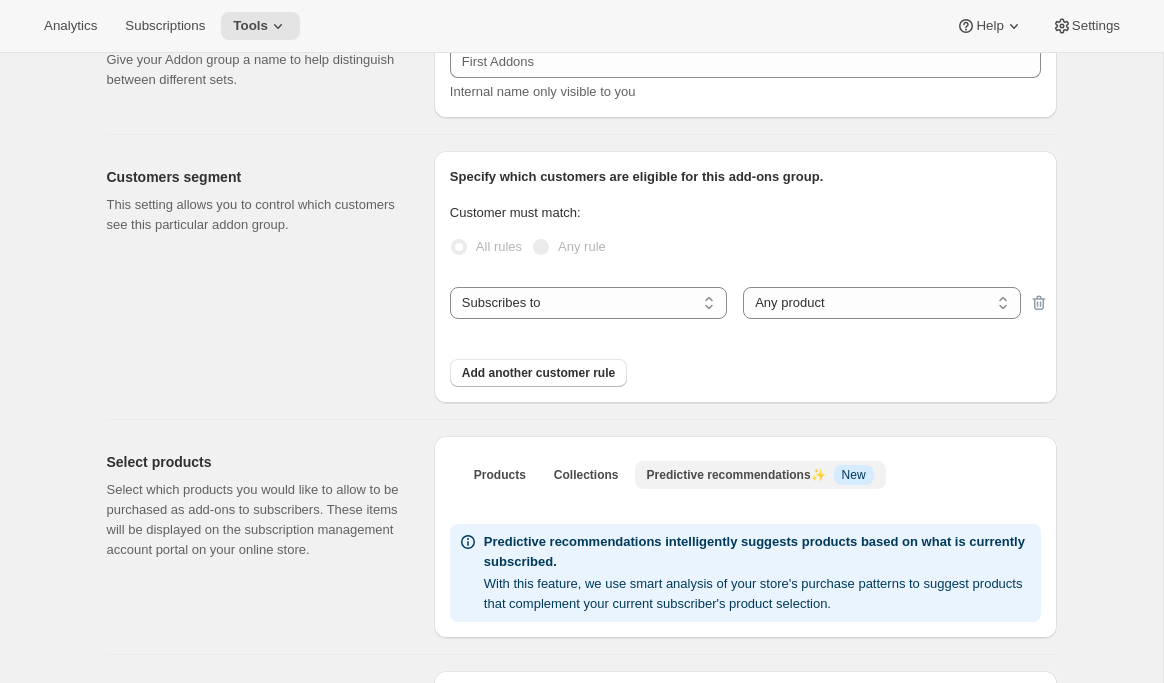 scroll, scrollTop: 124, scrollLeft: 0, axis: vertical 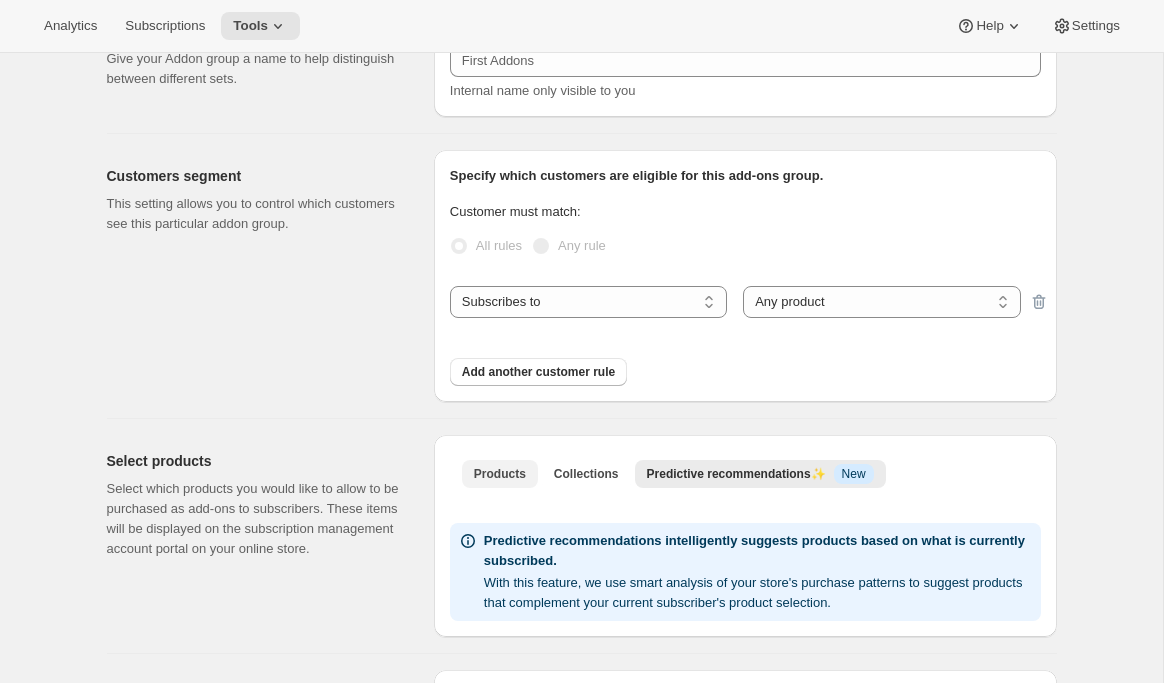 click on "Products" at bounding box center [500, 474] 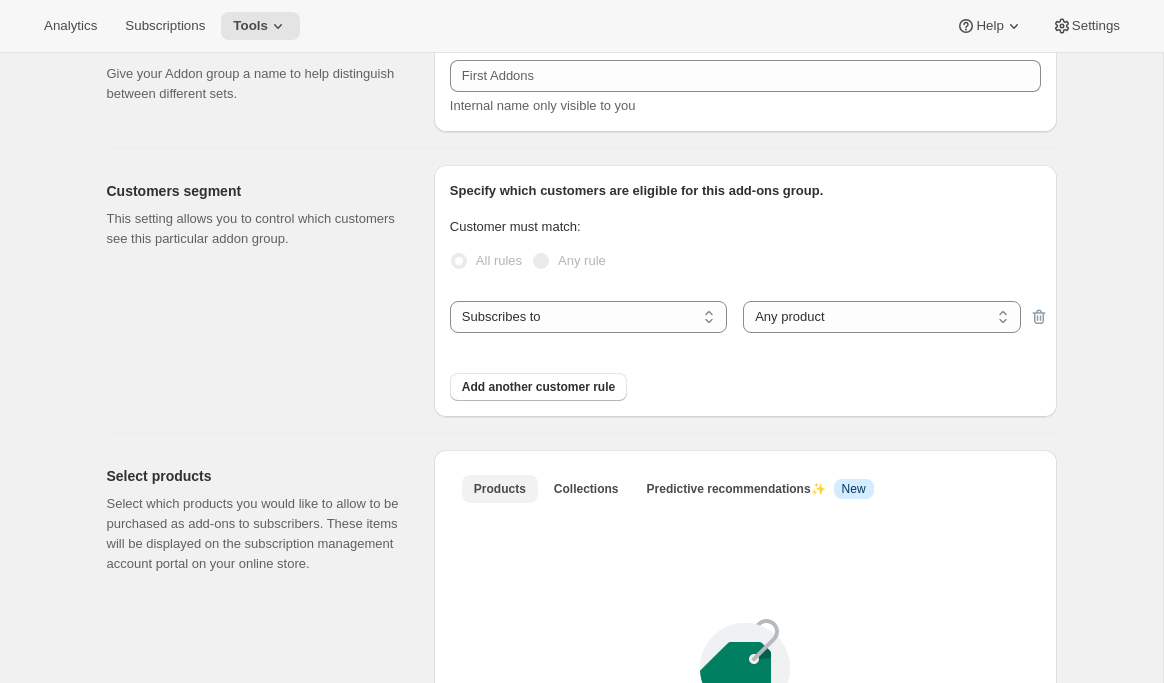 scroll, scrollTop: 0, scrollLeft: 0, axis: both 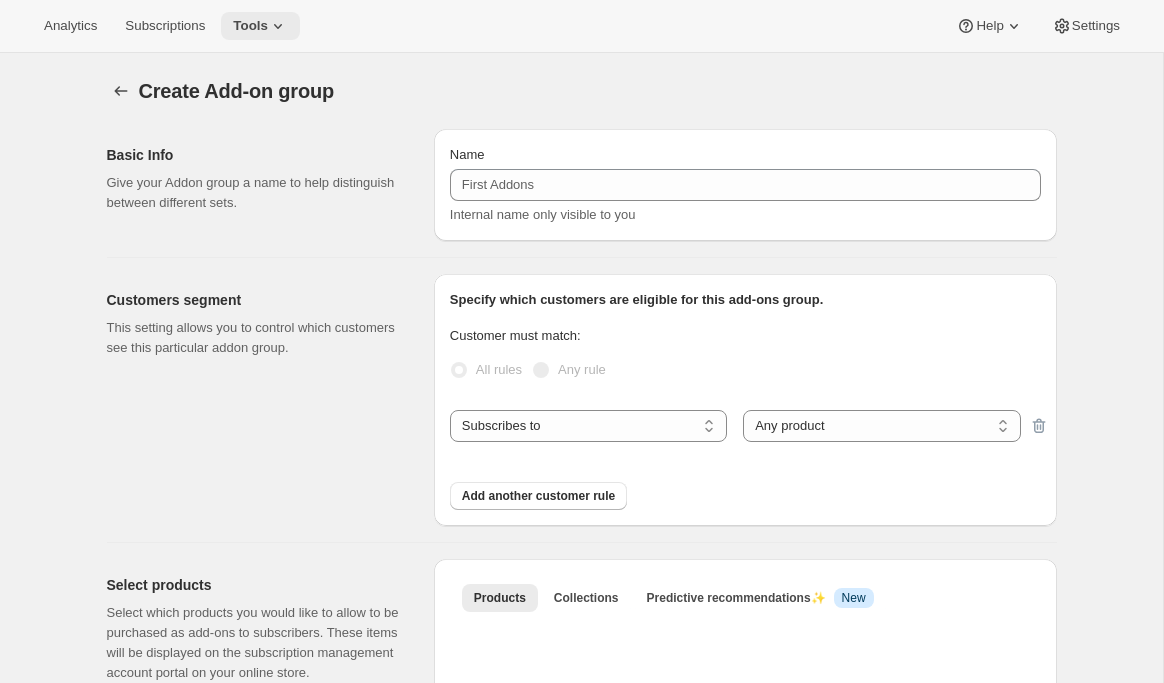 click on "Tools" at bounding box center (260, 26) 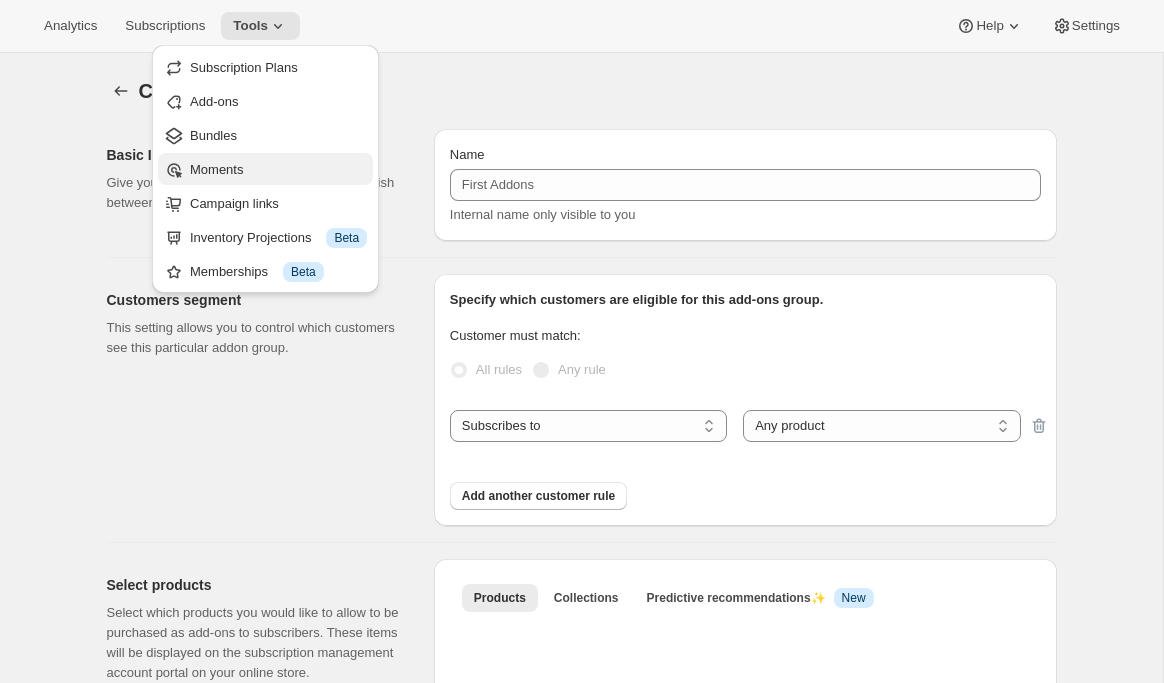 click on "Moments" at bounding box center (278, 170) 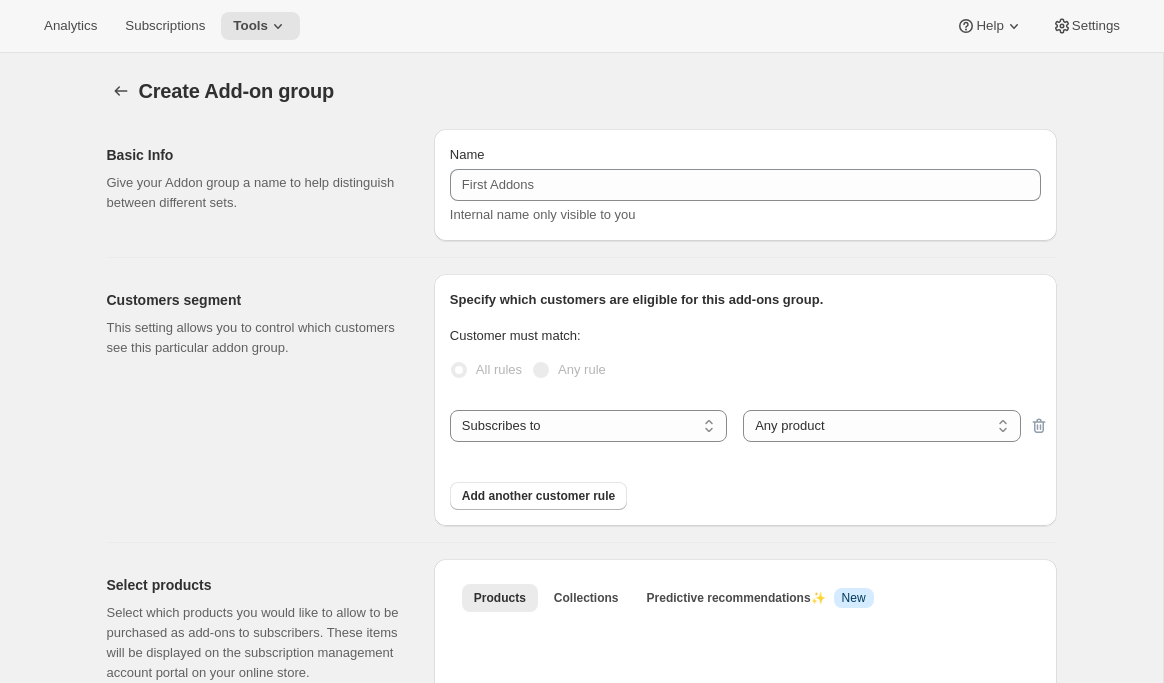 checkbox on "false" 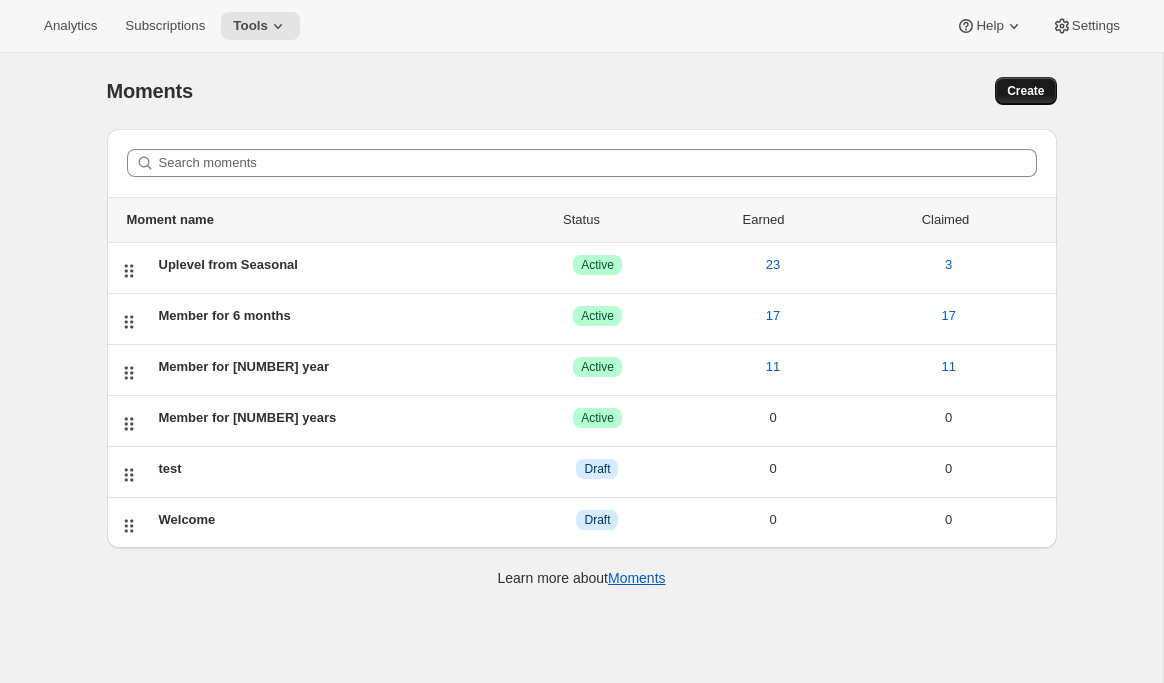 click on "Create" at bounding box center [1025, 91] 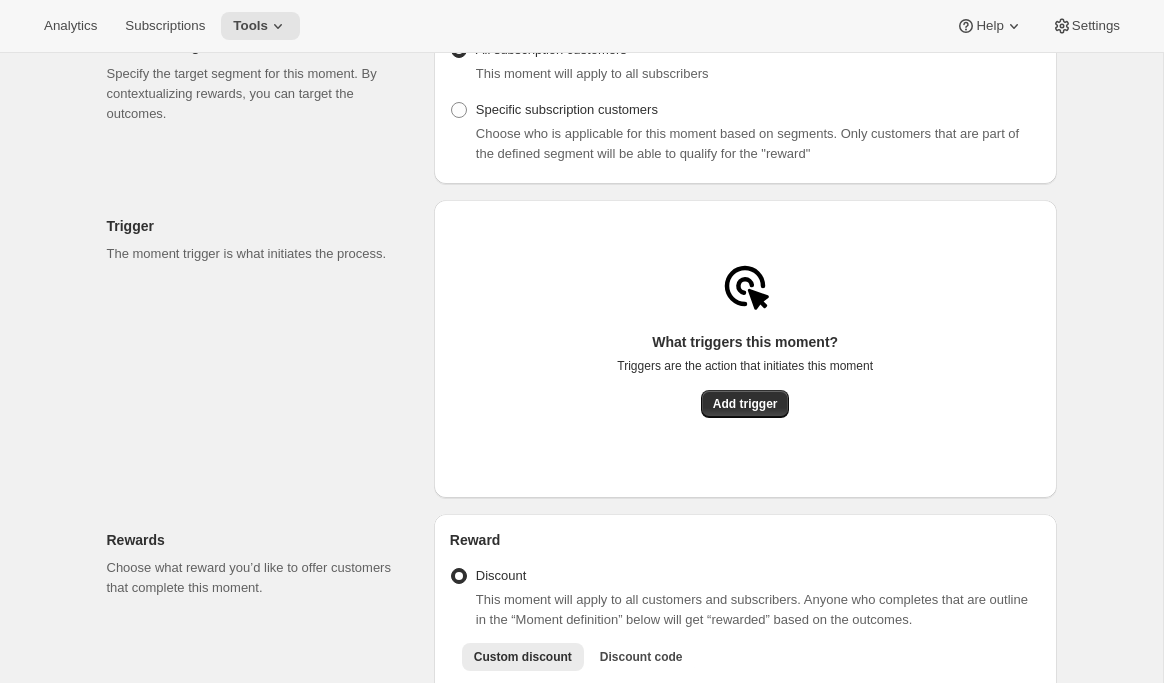scroll, scrollTop: 341, scrollLeft: 0, axis: vertical 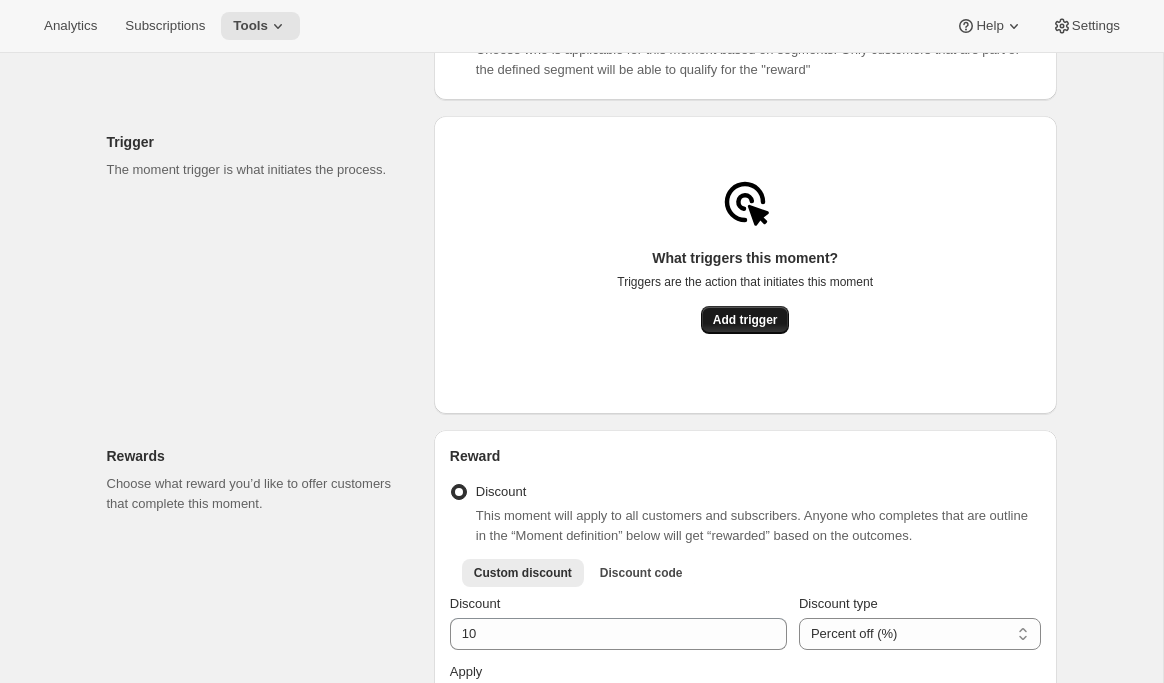 click on "Add trigger" at bounding box center (745, 320) 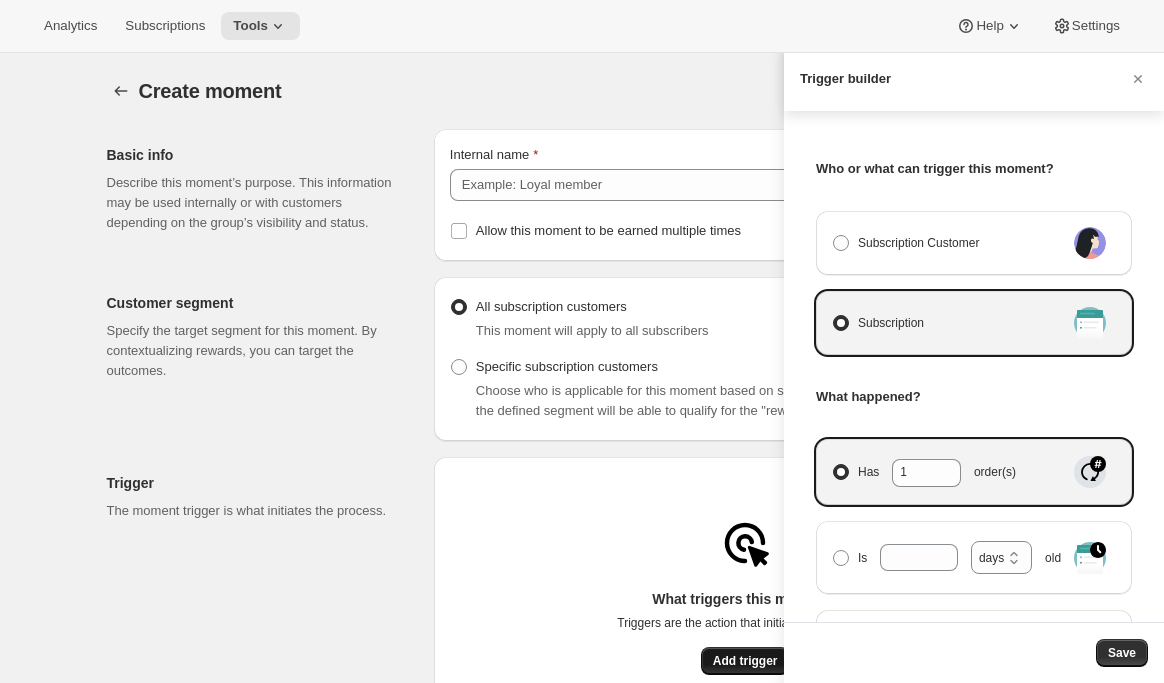 scroll, scrollTop: 341, scrollLeft: 0, axis: vertical 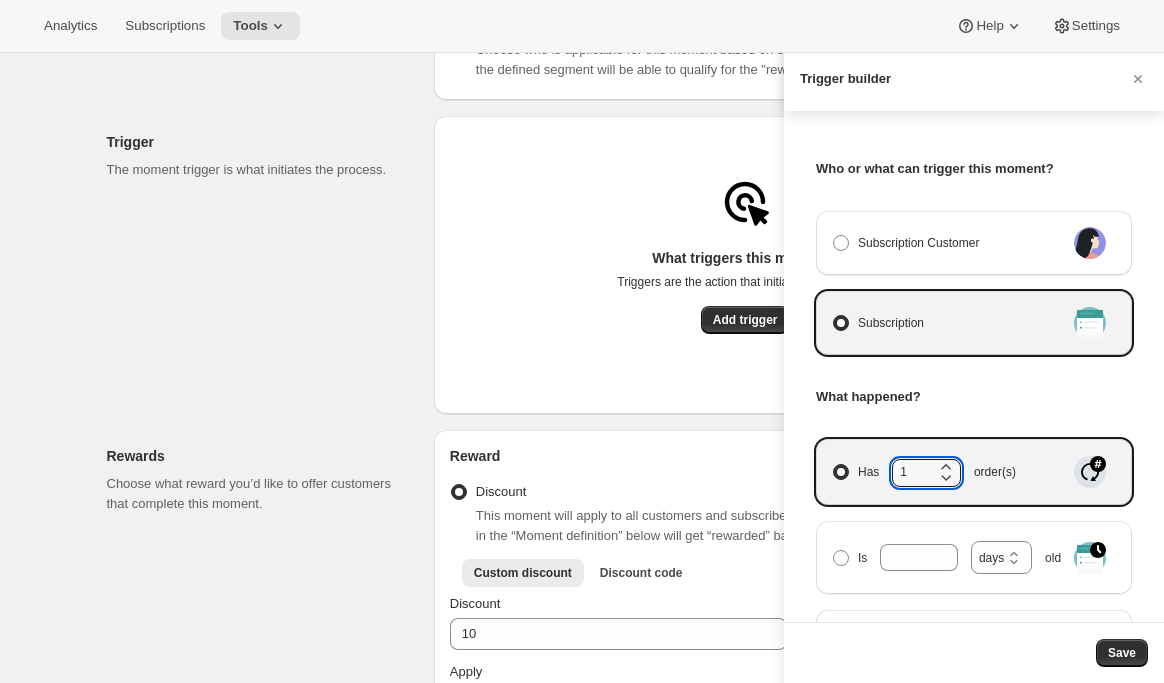 drag, startPoint x: 915, startPoint y: 473, endPoint x: 858, endPoint y: 473, distance: 57 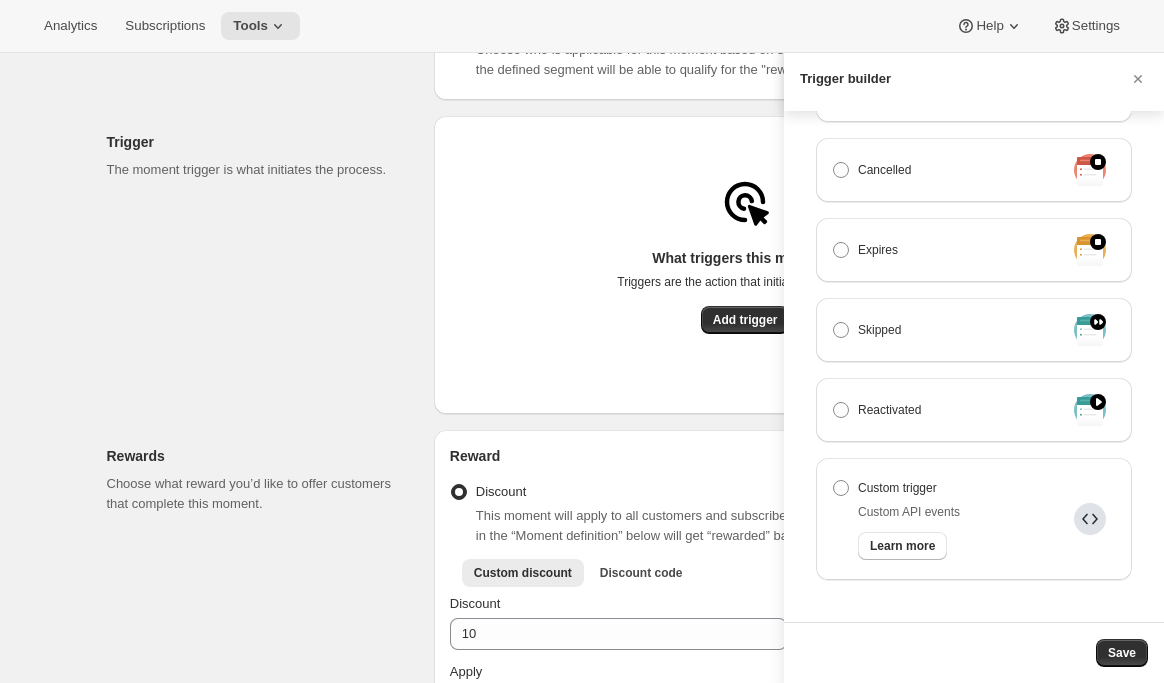 scroll, scrollTop: 542, scrollLeft: 0, axis: vertical 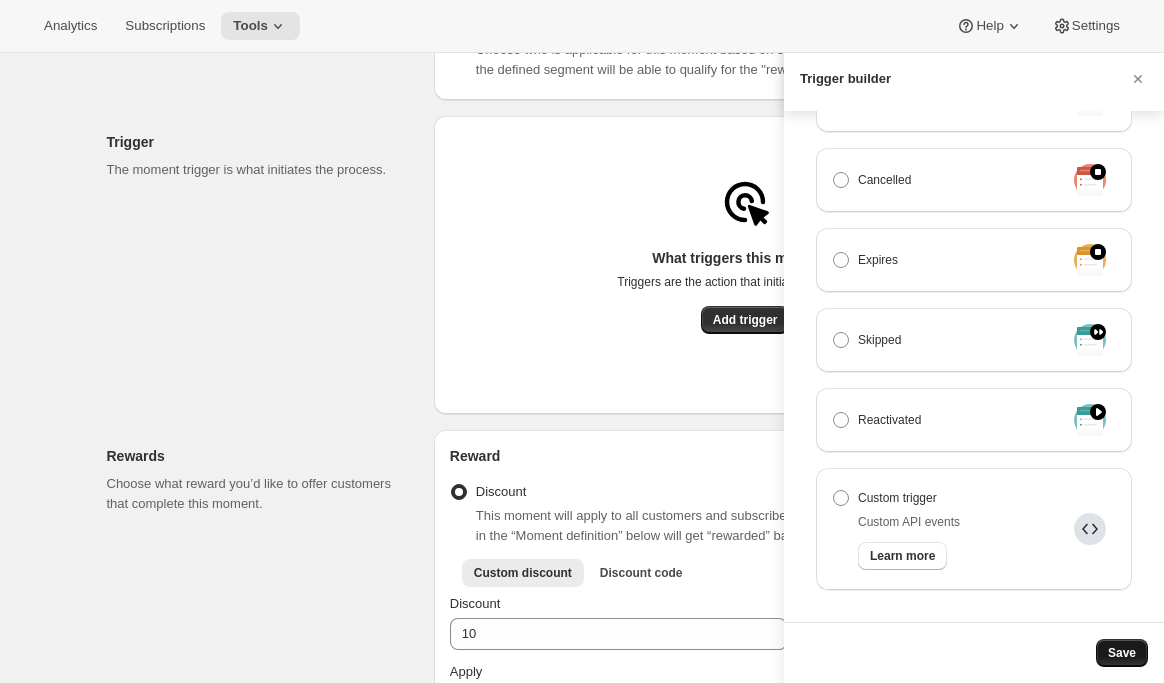 type on "2" 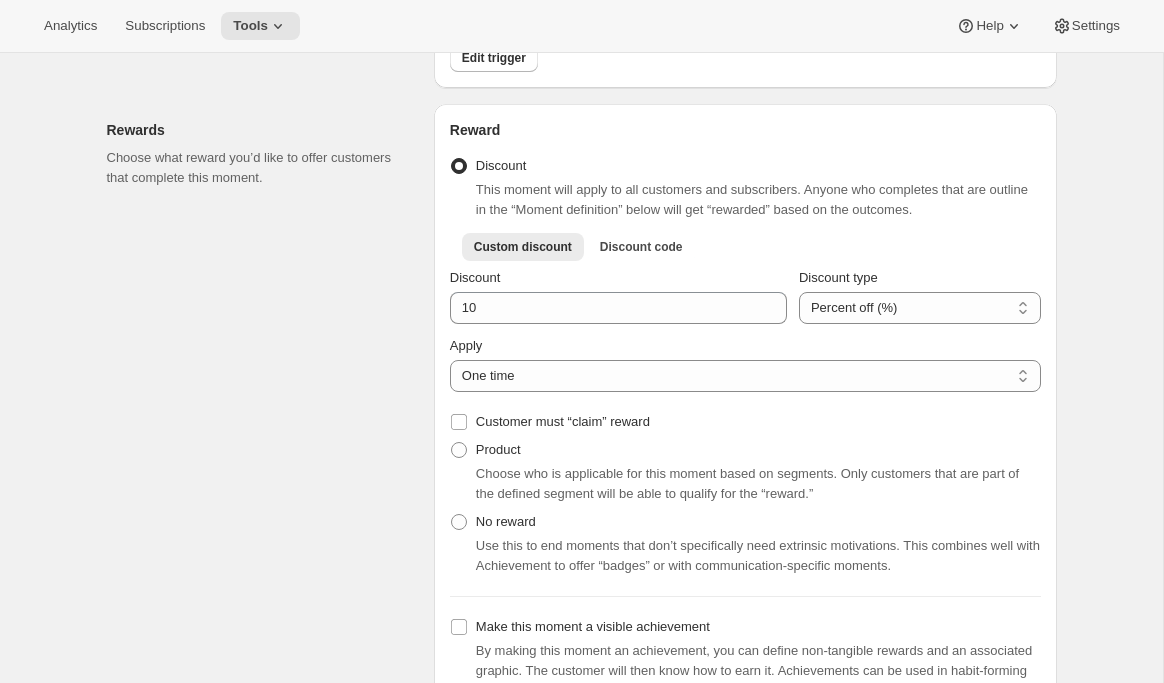 scroll, scrollTop: 576, scrollLeft: 0, axis: vertical 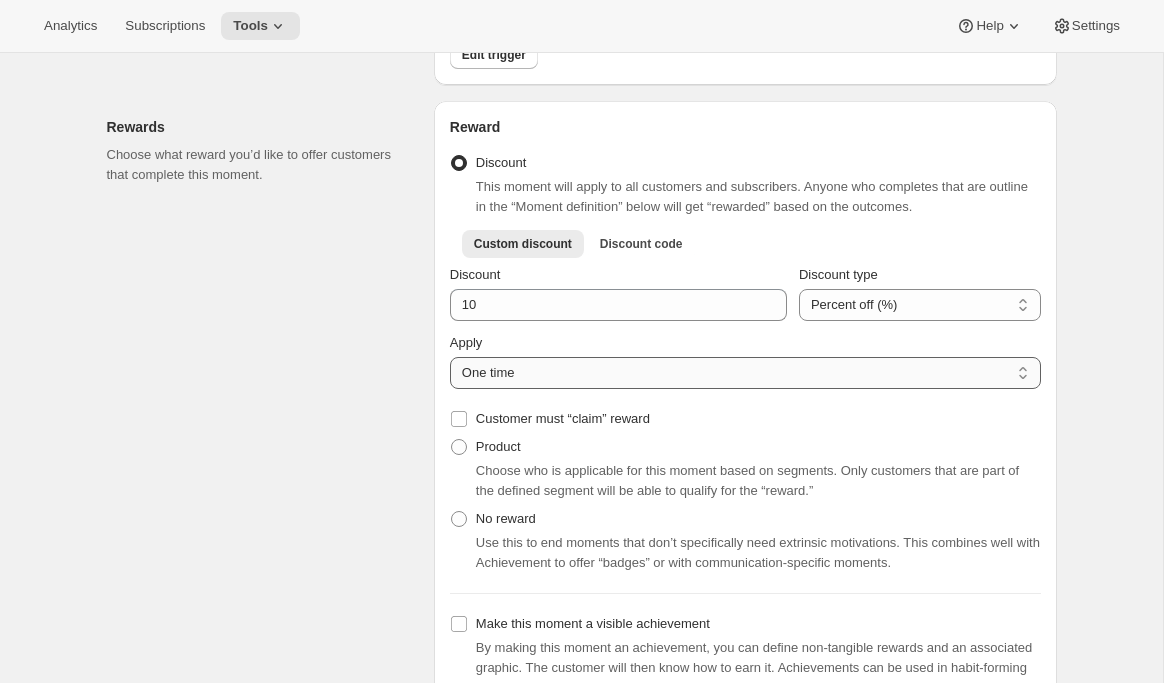 click on "One time Specify instances... Indefinetely" at bounding box center (745, 373) 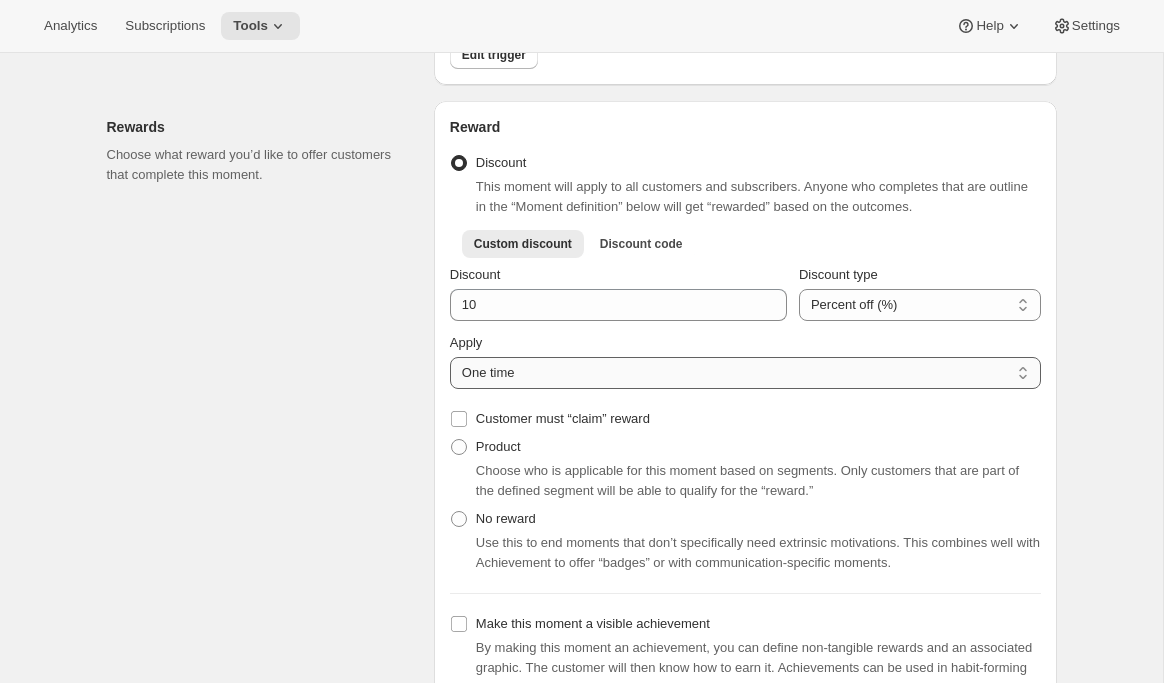 select on "INSTANCES" 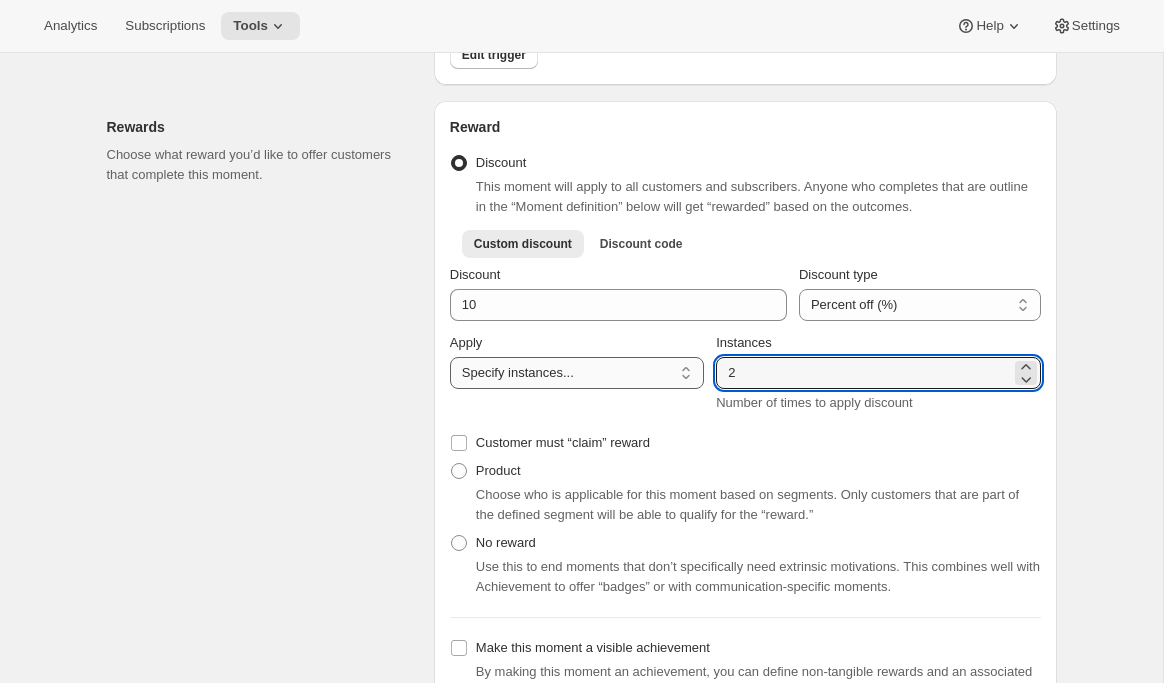 drag, startPoint x: 770, startPoint y: 377, endPoint x: 694, endPoint y: 375, distance: 76.02631 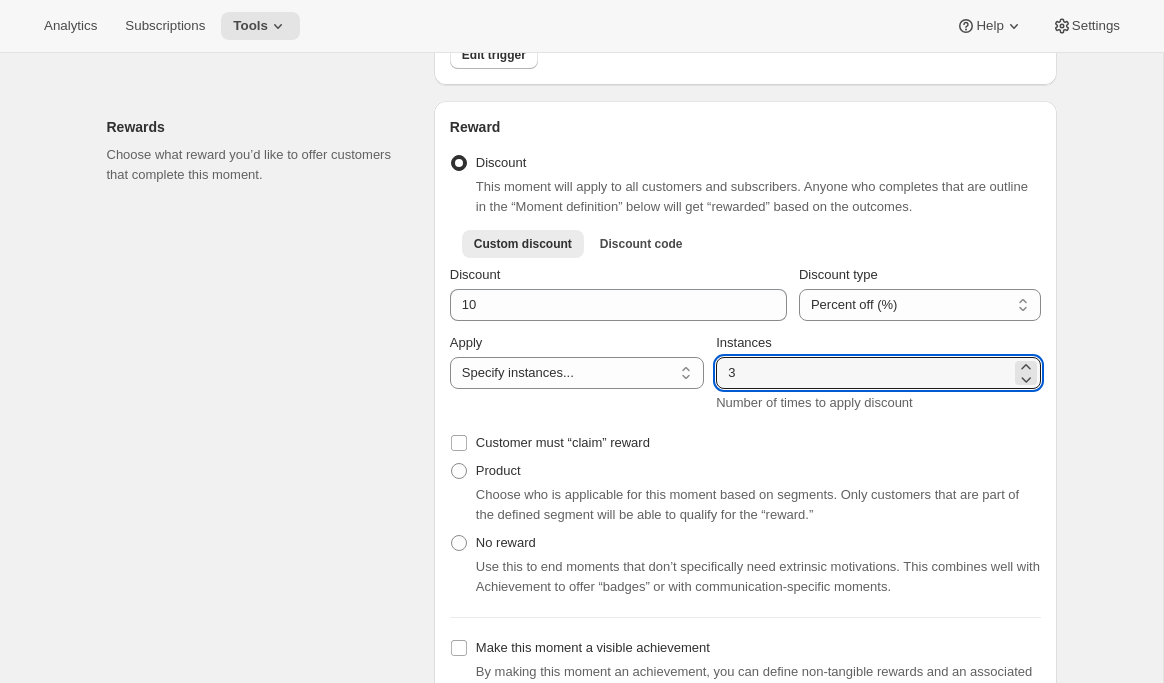 type on "3" 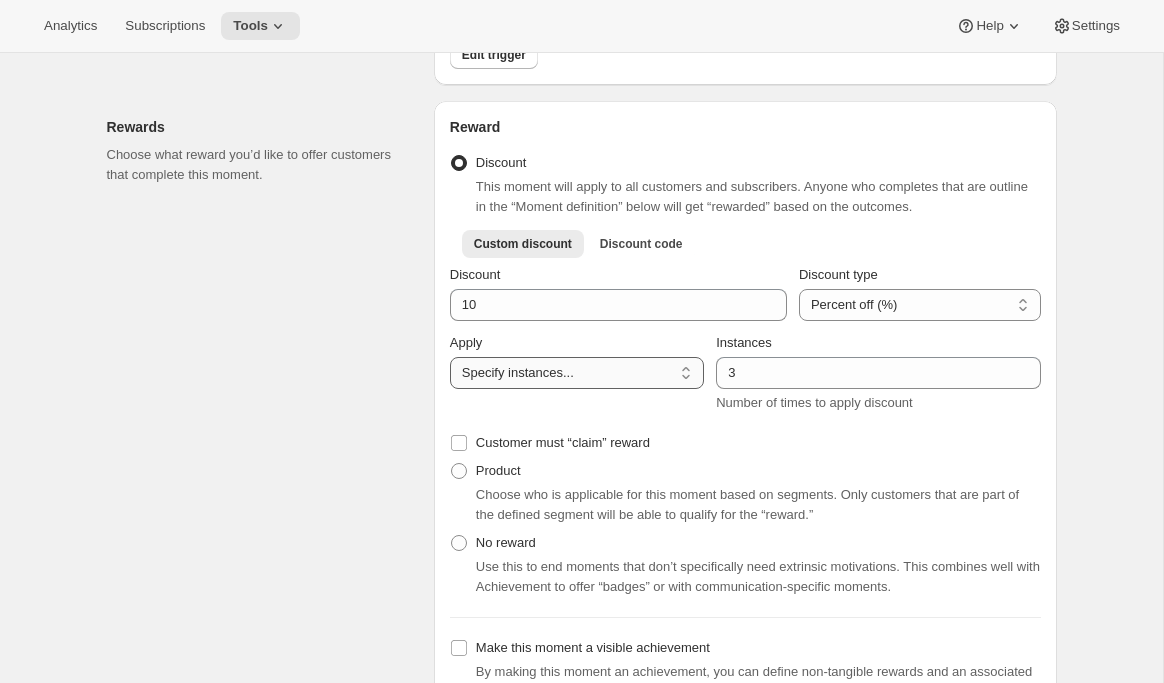 click on "One time Specify instances... Indefinetely" at bounding box center [577, 373] 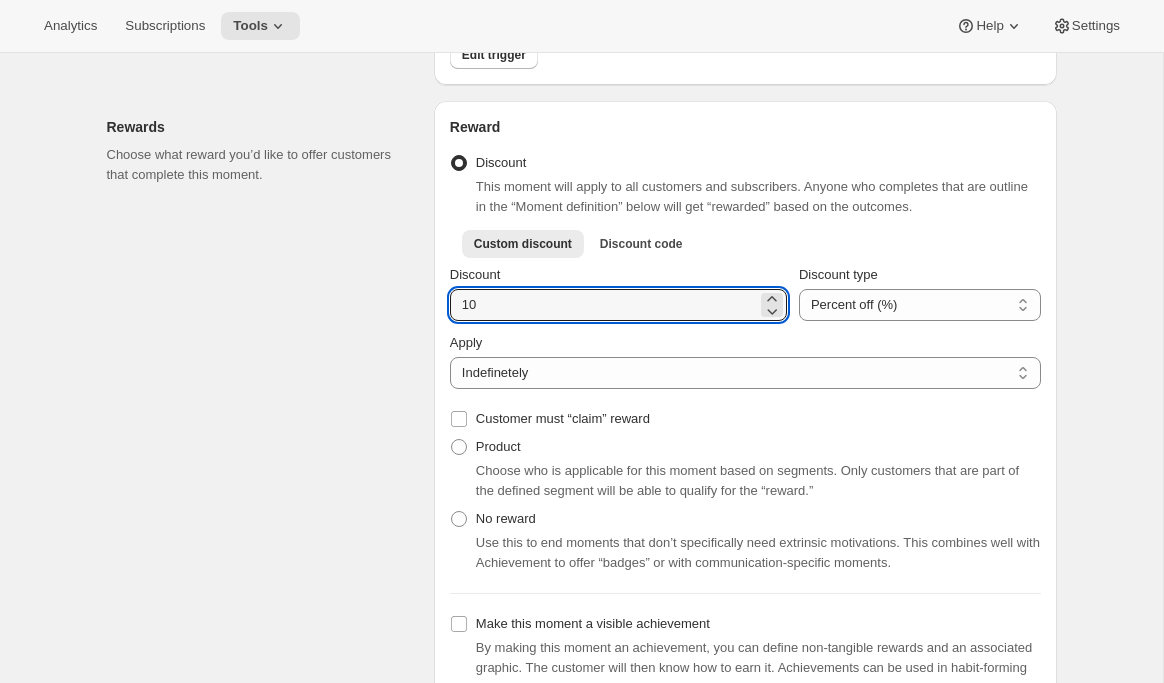 drag, startPoint x: 478, startPoint y: 321, endPoint x: 426, endPoint y: 314, distance: 52.46904 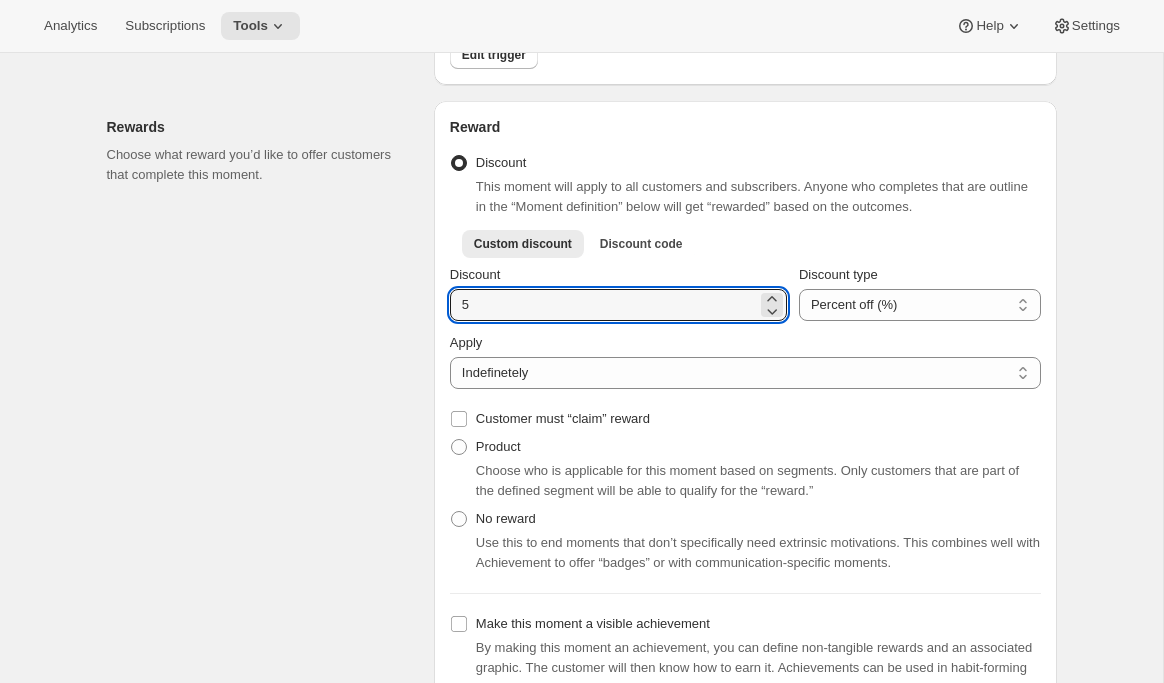 type on "5" 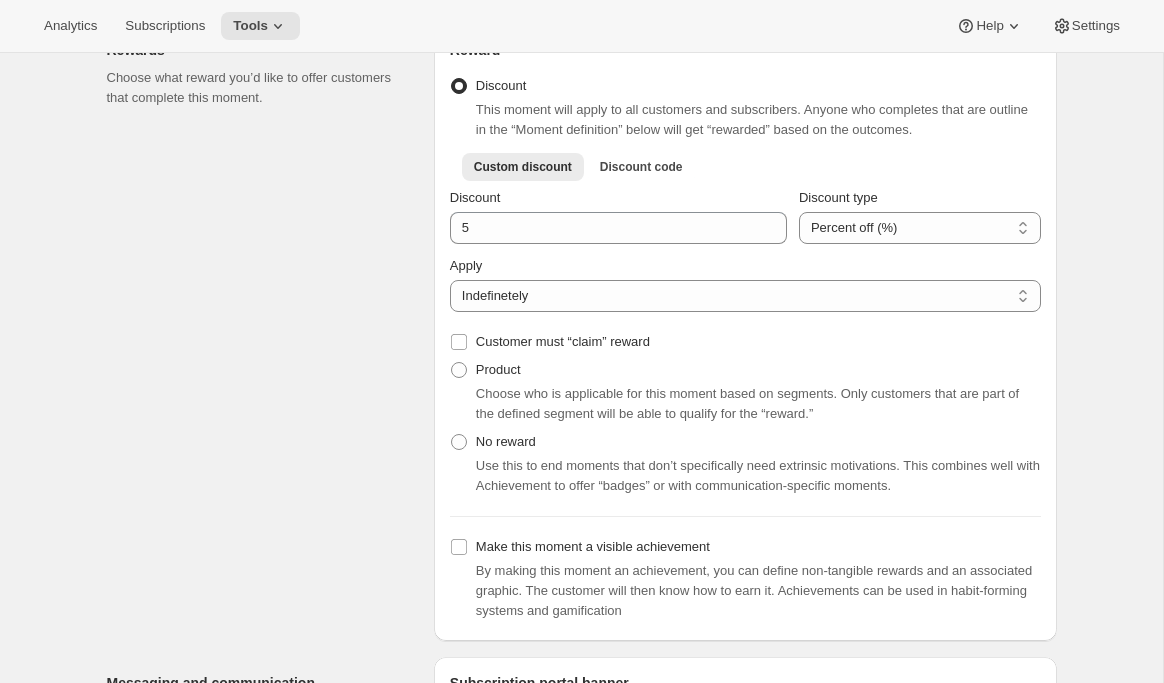 scroll, scrollTop: 652, scrollLeft: 0, axis: vertical 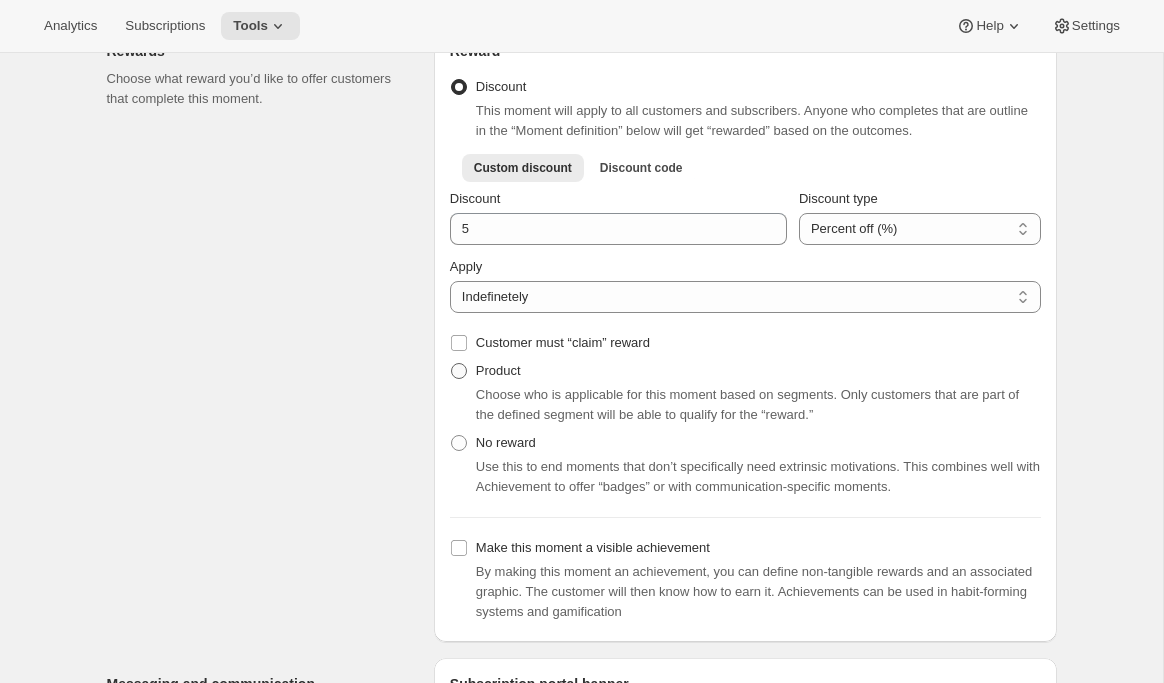 click on "Product" at bounding box center [498, 371] 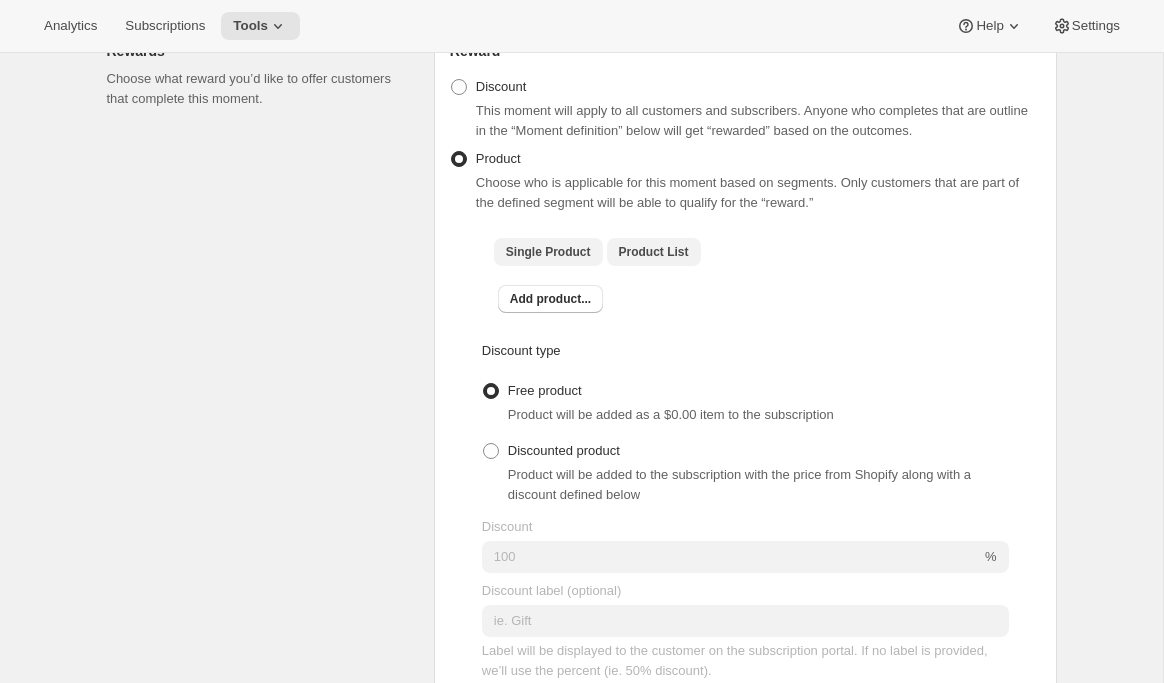 click on "Product List" at bounding box center [654, 252] 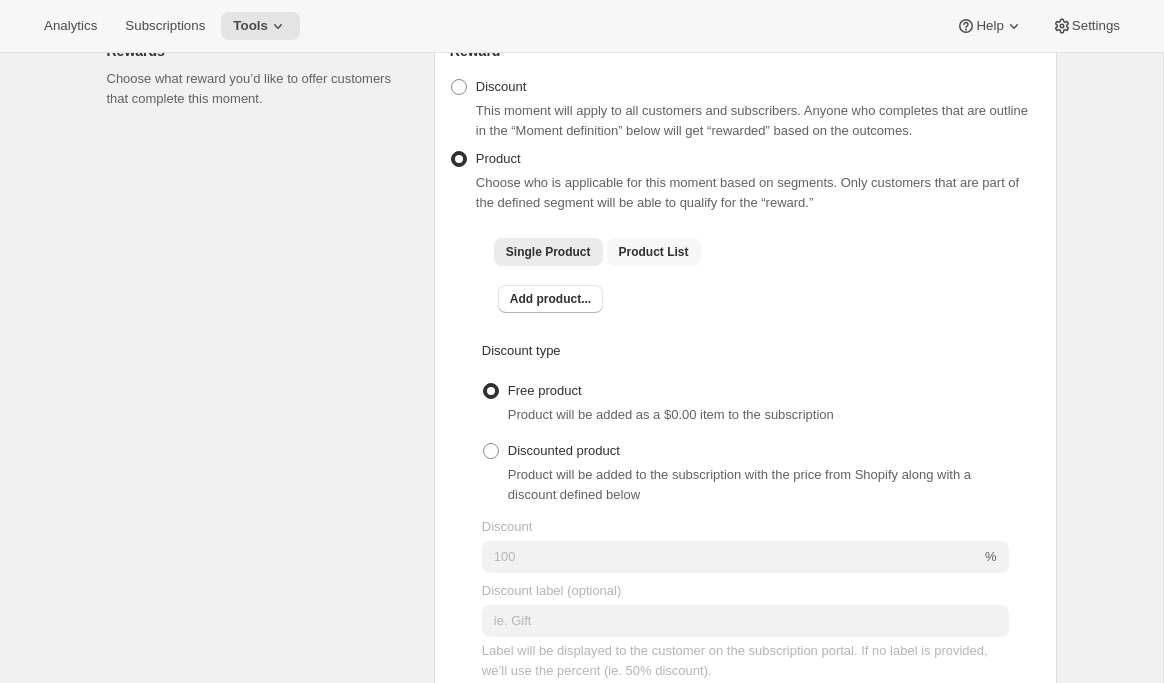 checkbox on "true" 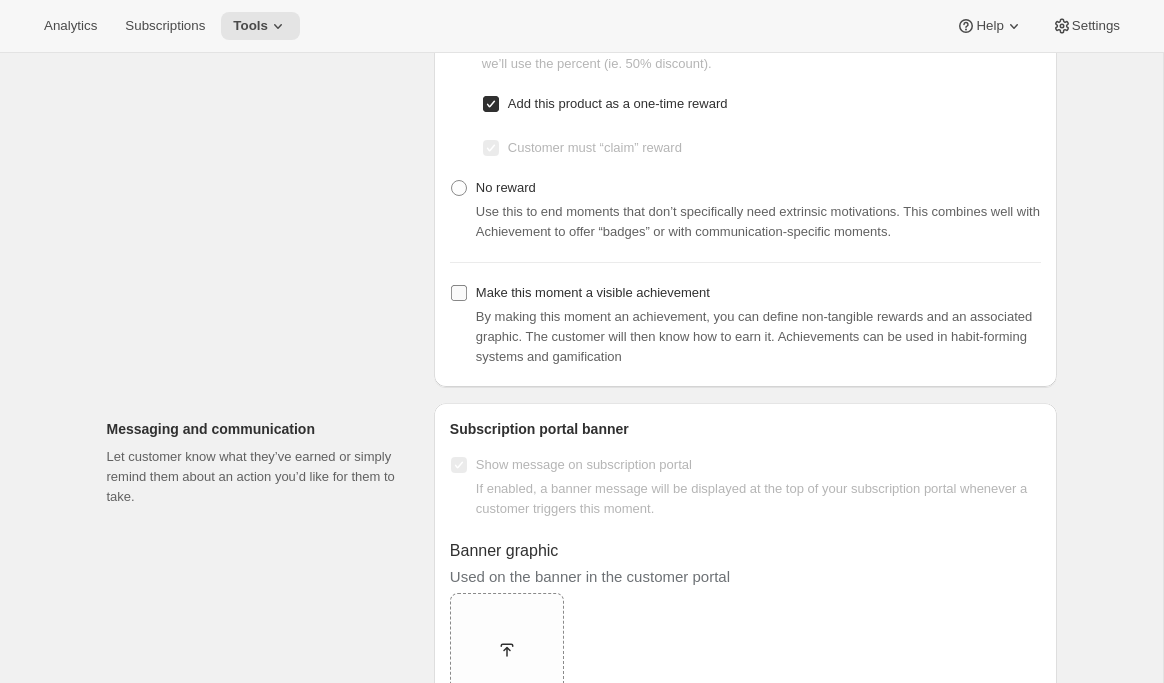 scroll, scrollTop: 1347, scrollLeft: 0, axis: vertical 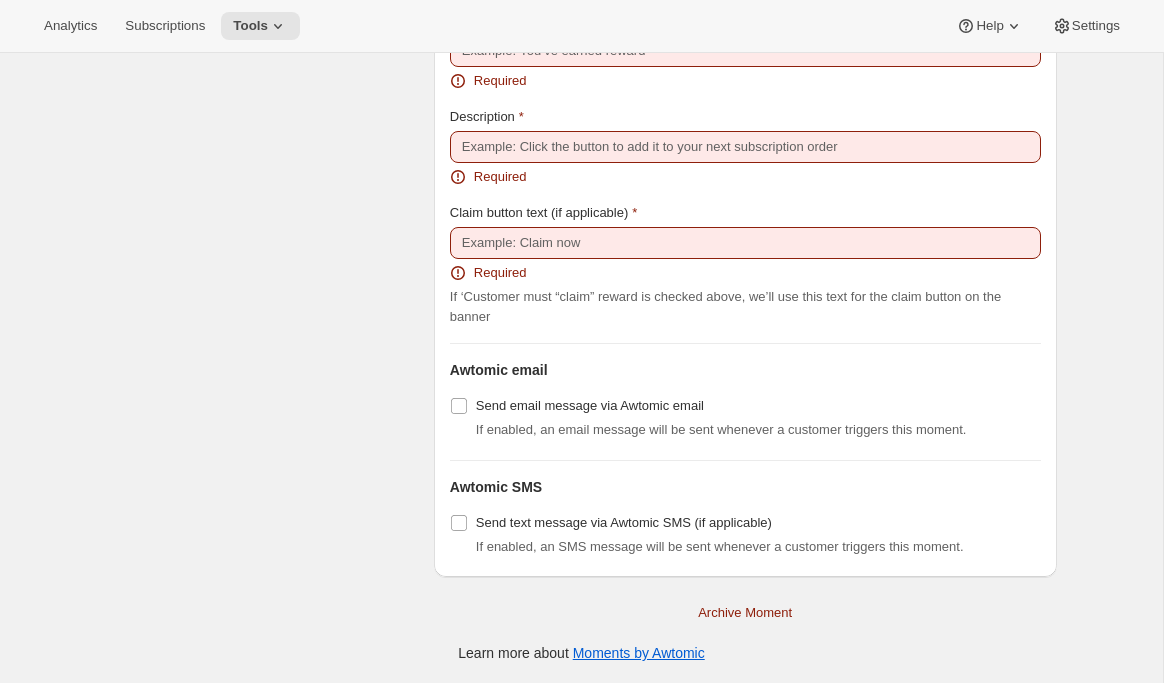 radio on "true" 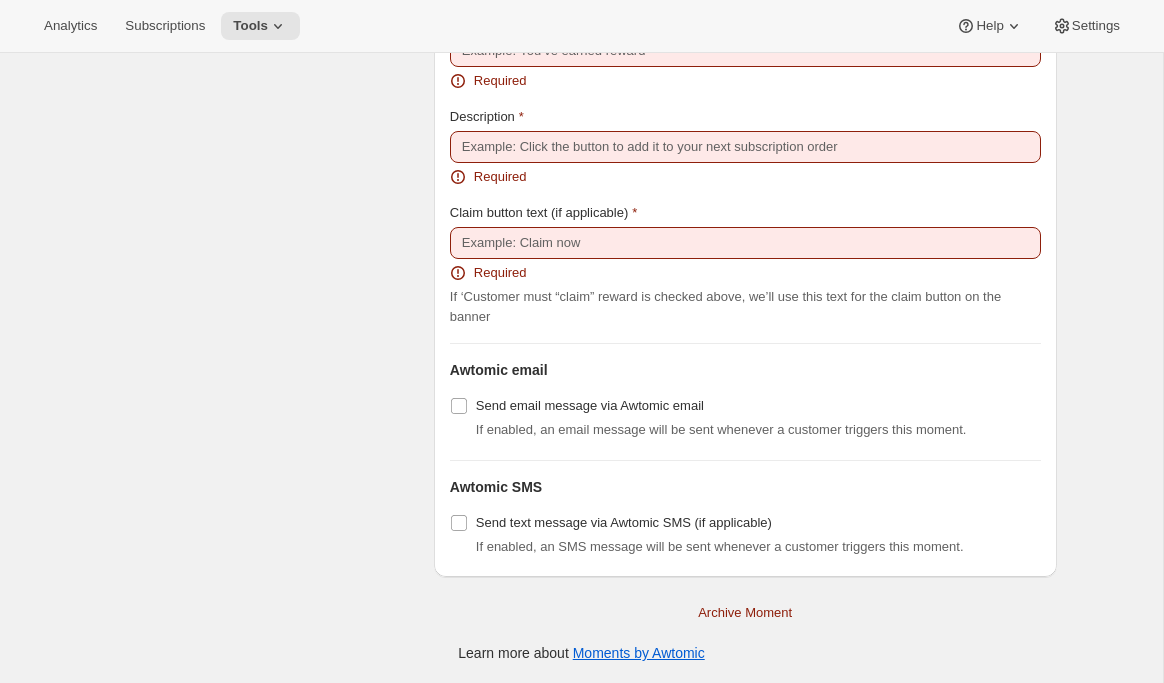 checkbox on "false" 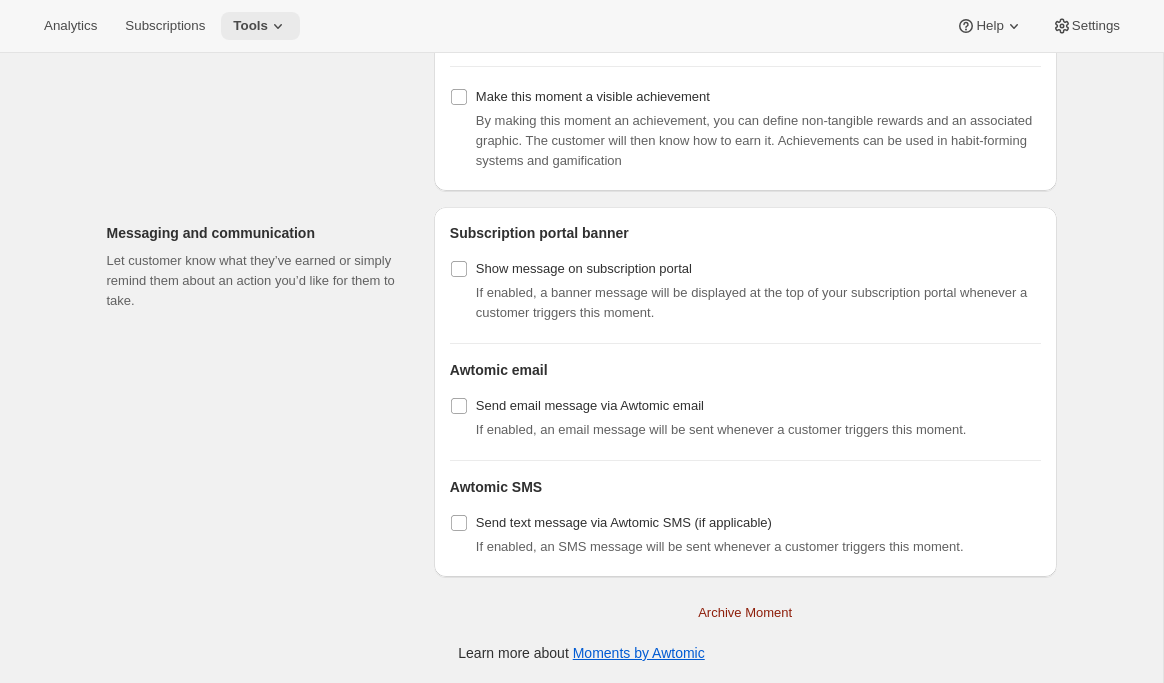 scroll, scrollTop: 1205, scrollLeft: 0, axis: vertical 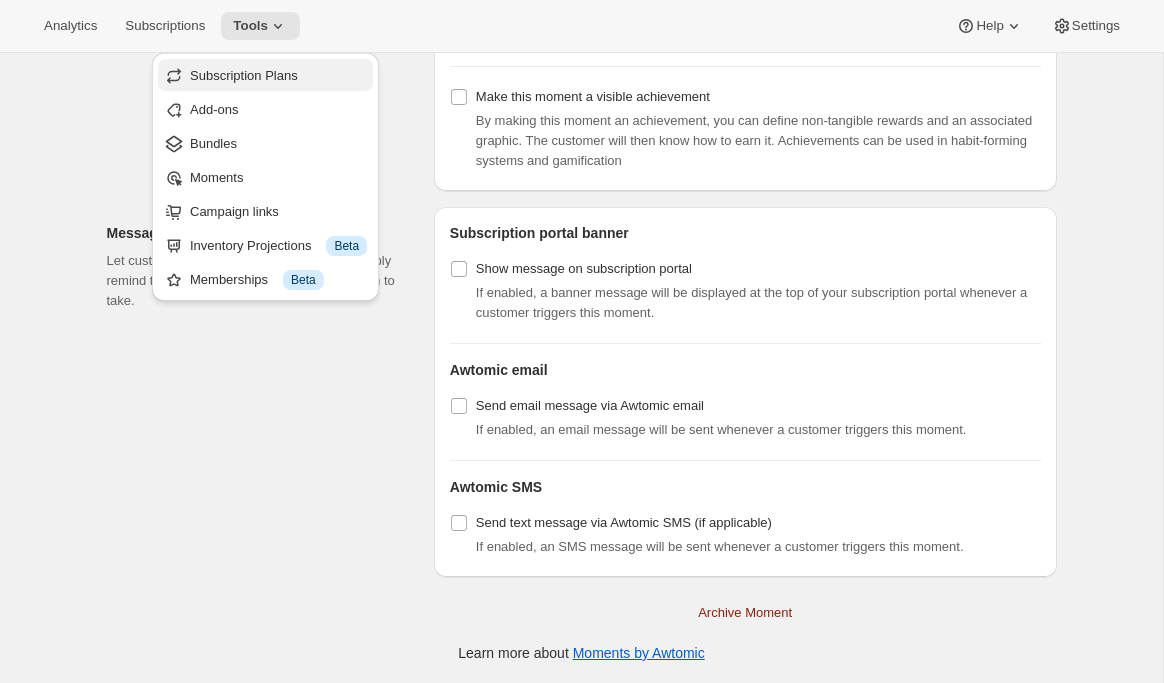 click on "Subscription Plans" at bounding box center [244, 75] 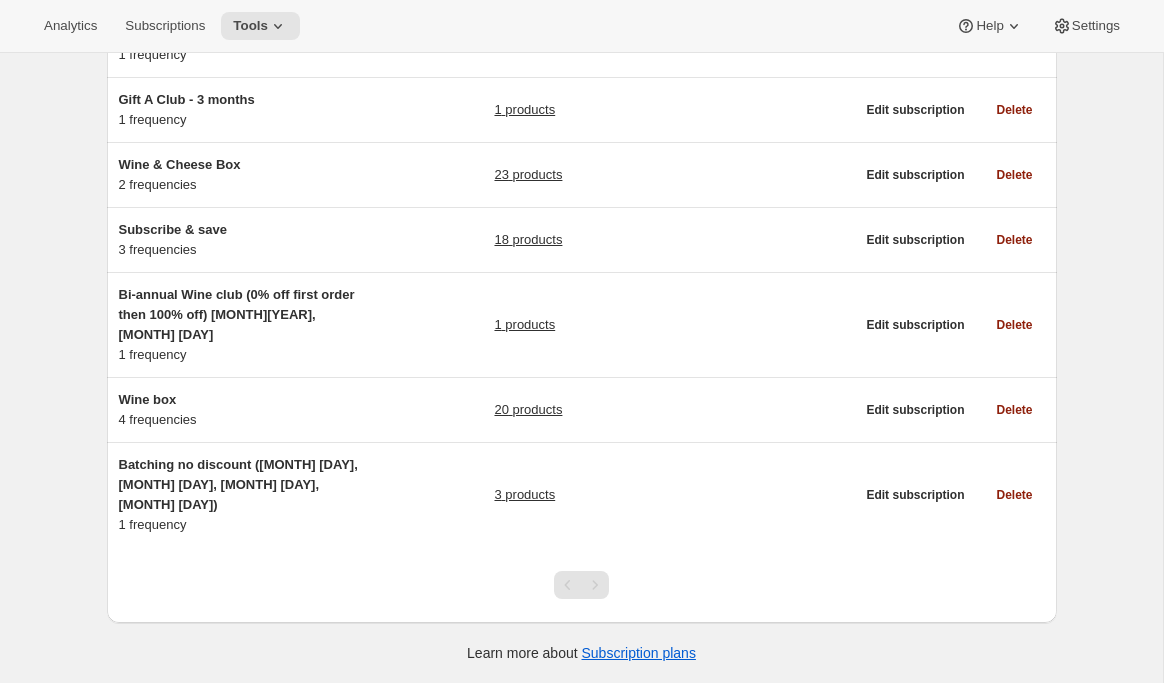 scroll, scrollTop: 0, scrollLeft: 0, axis: both 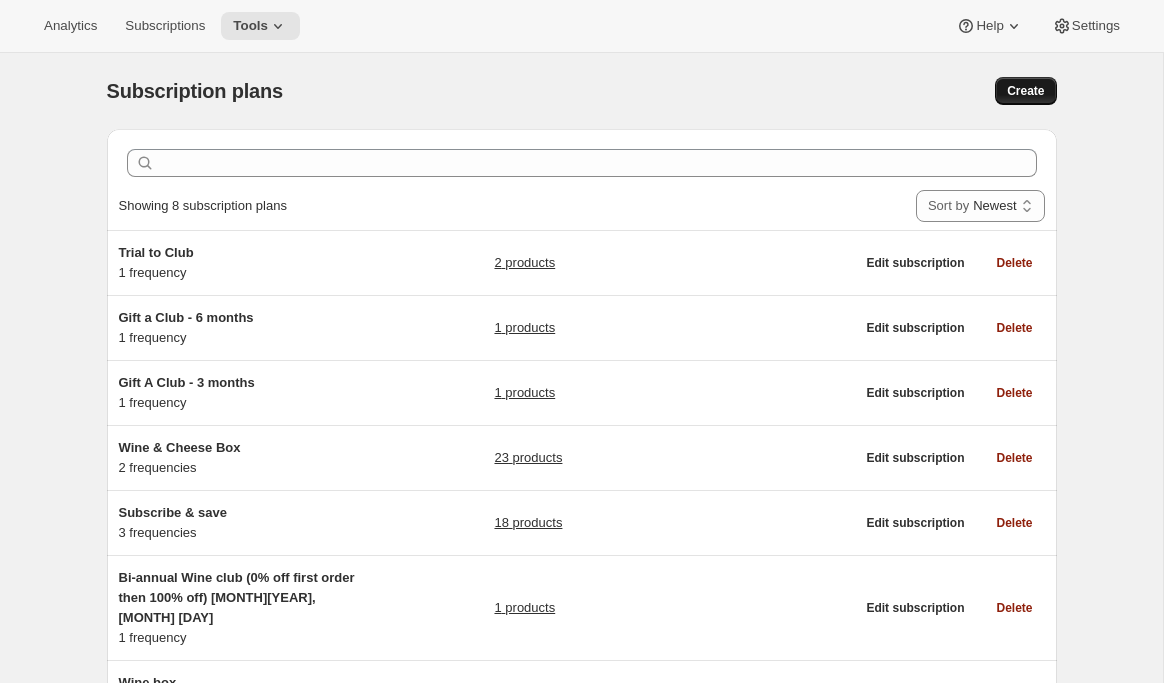 click on "Create" at bounding box center [1025, 91] 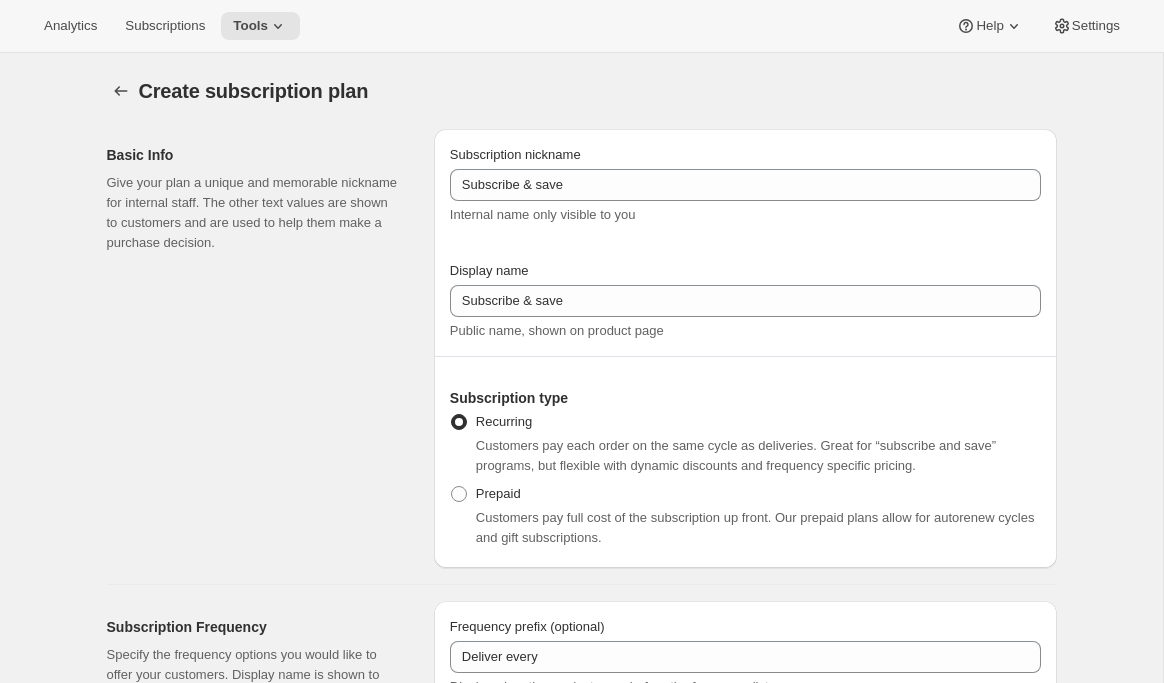 scroll, scrollTop: 936, scrollLeft: 0, axis: vertical 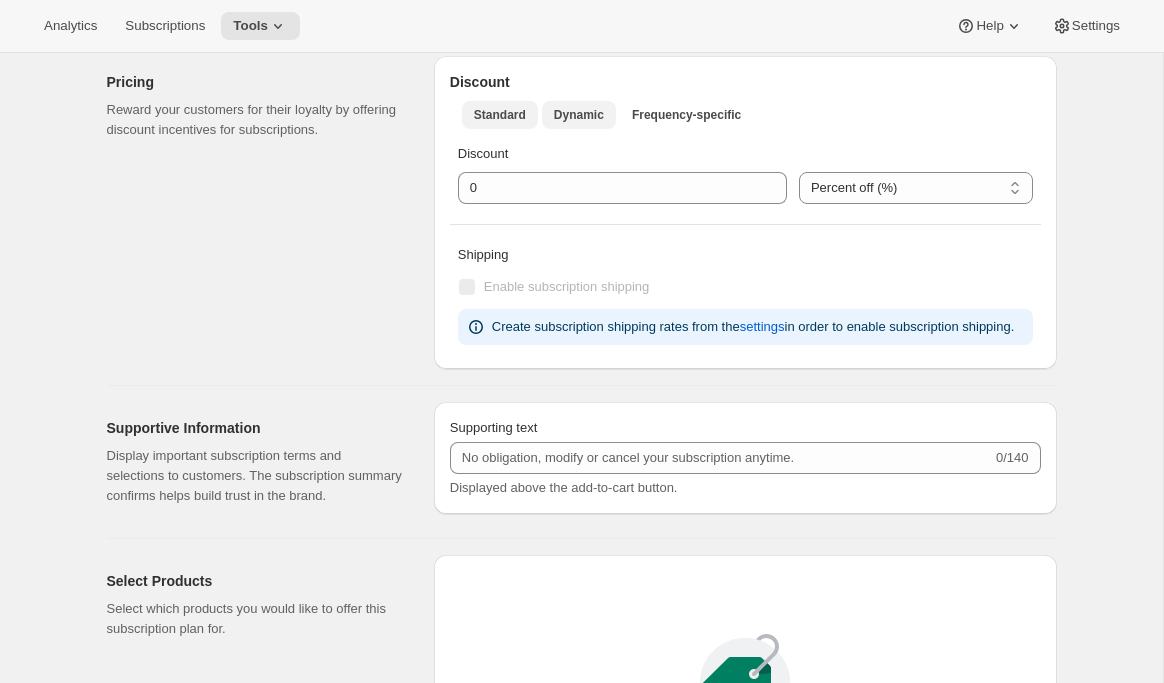 click on "Dynamic" at bounding box center [579, 115] 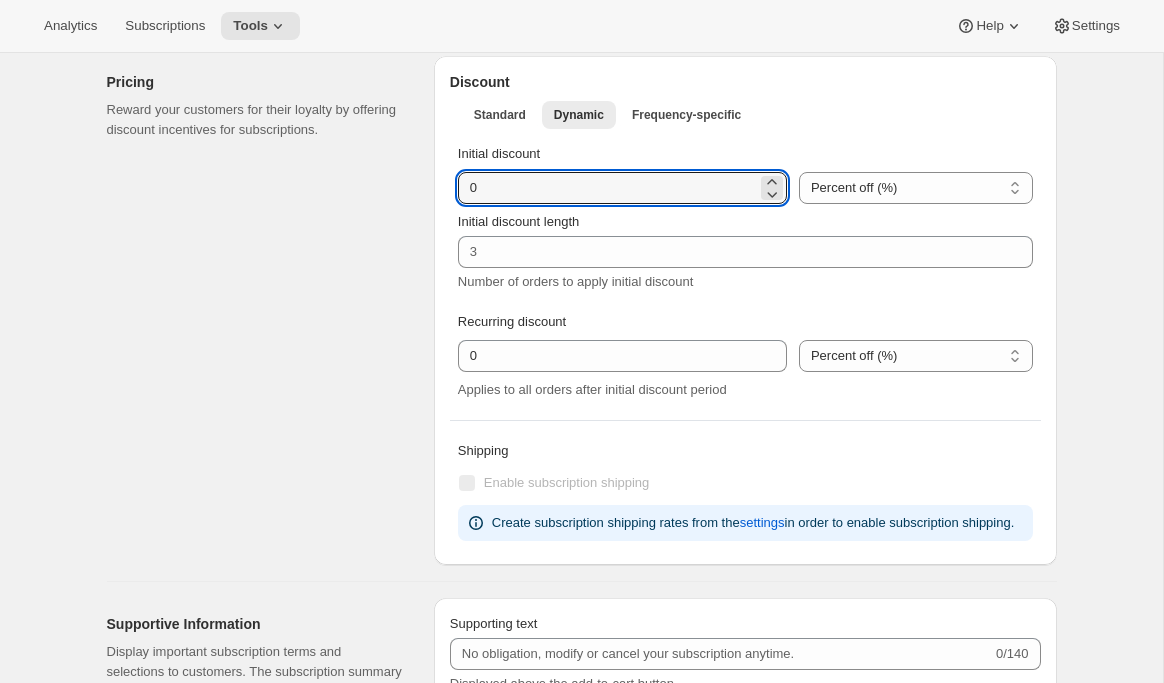drag, startPoint x: 509, startPoint y: 183, endPoint x: 433, endPoint y: 183, distance: 76 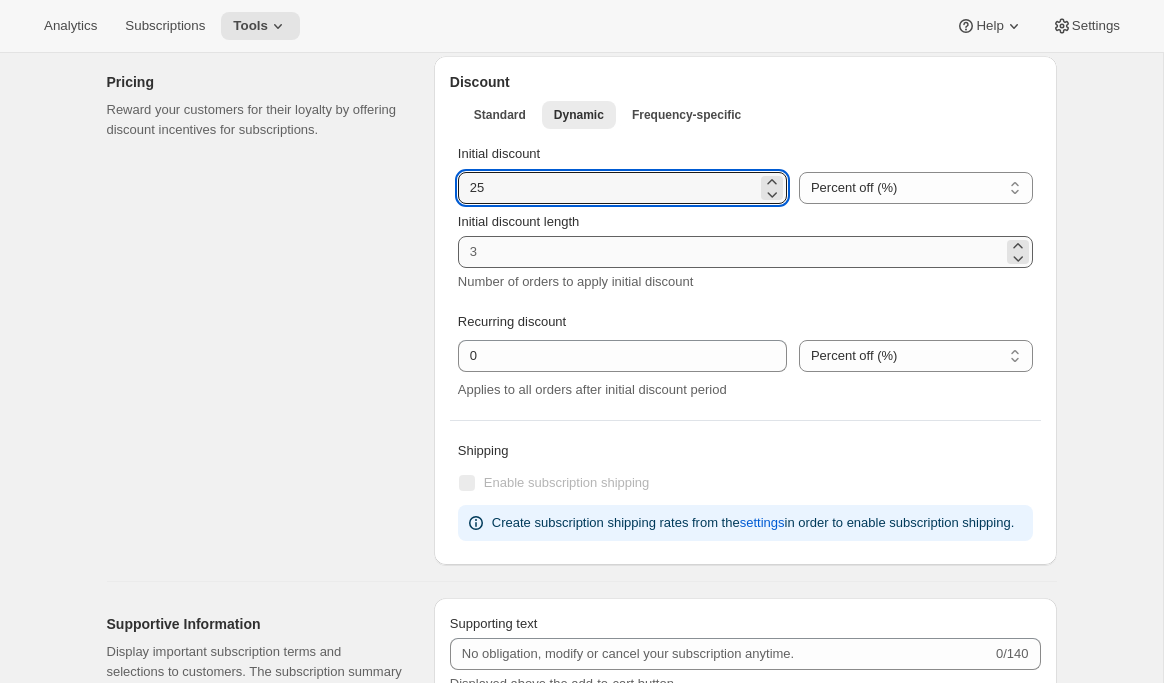 type on "25" 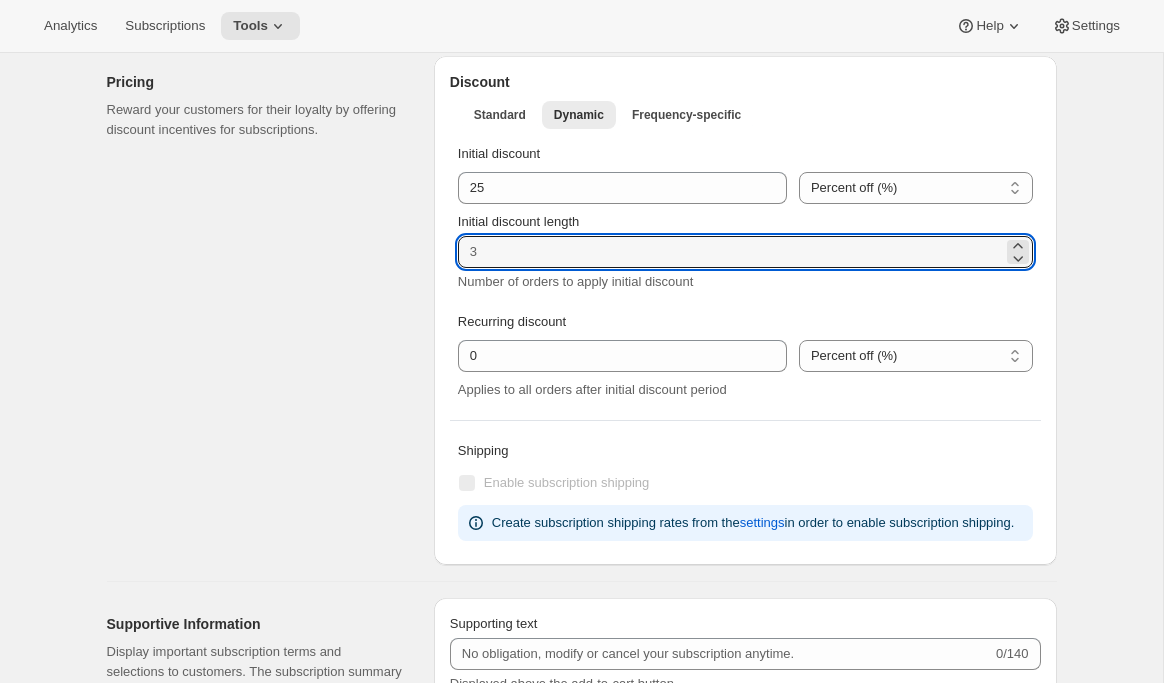 drag, startPoint x: 483, startPoint y: 248, endPoint x: 429, endPoint y: 247, distance: 54.00926 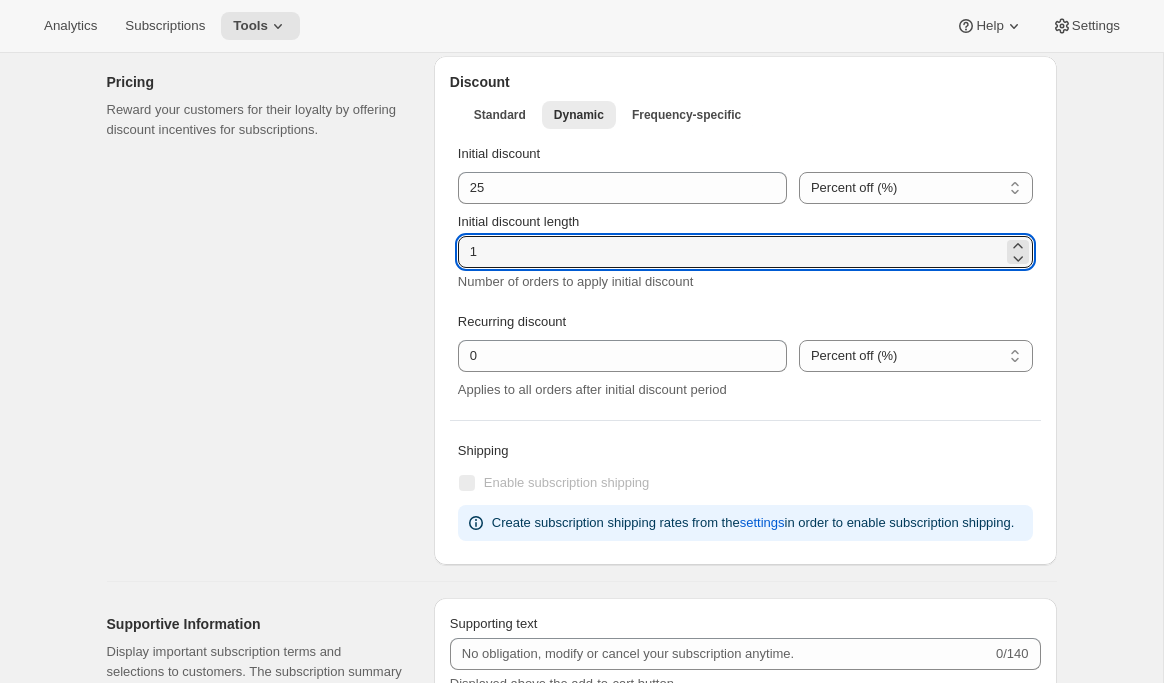 type on "1" 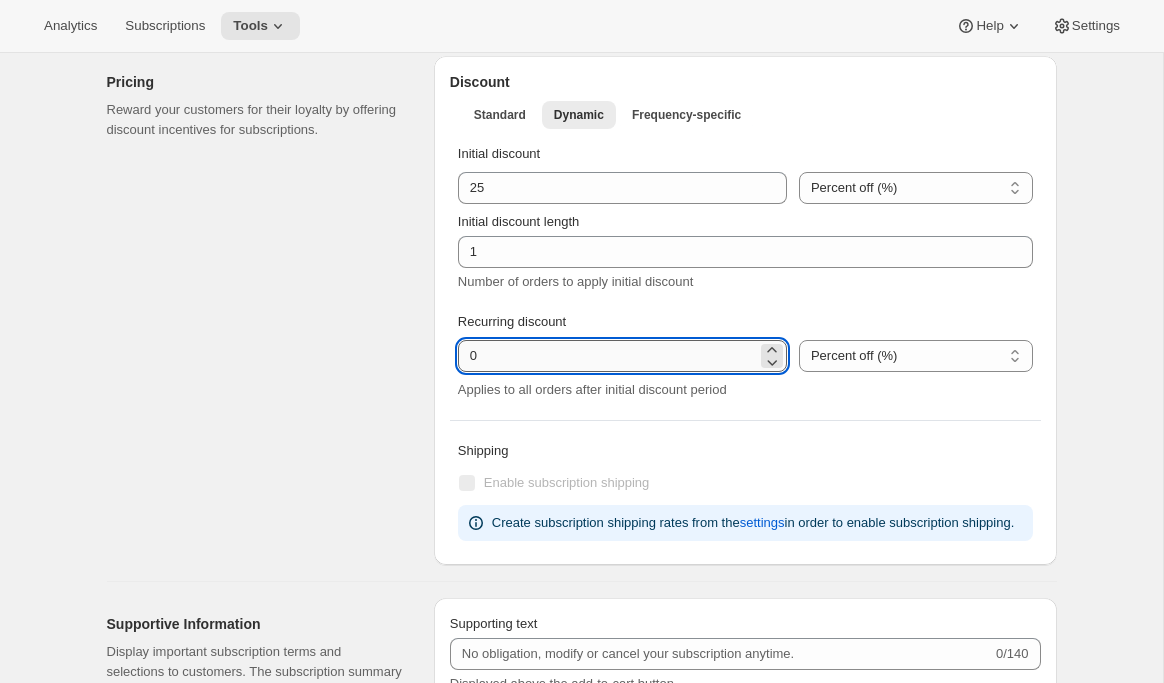 click at bounding box center (607, 356) 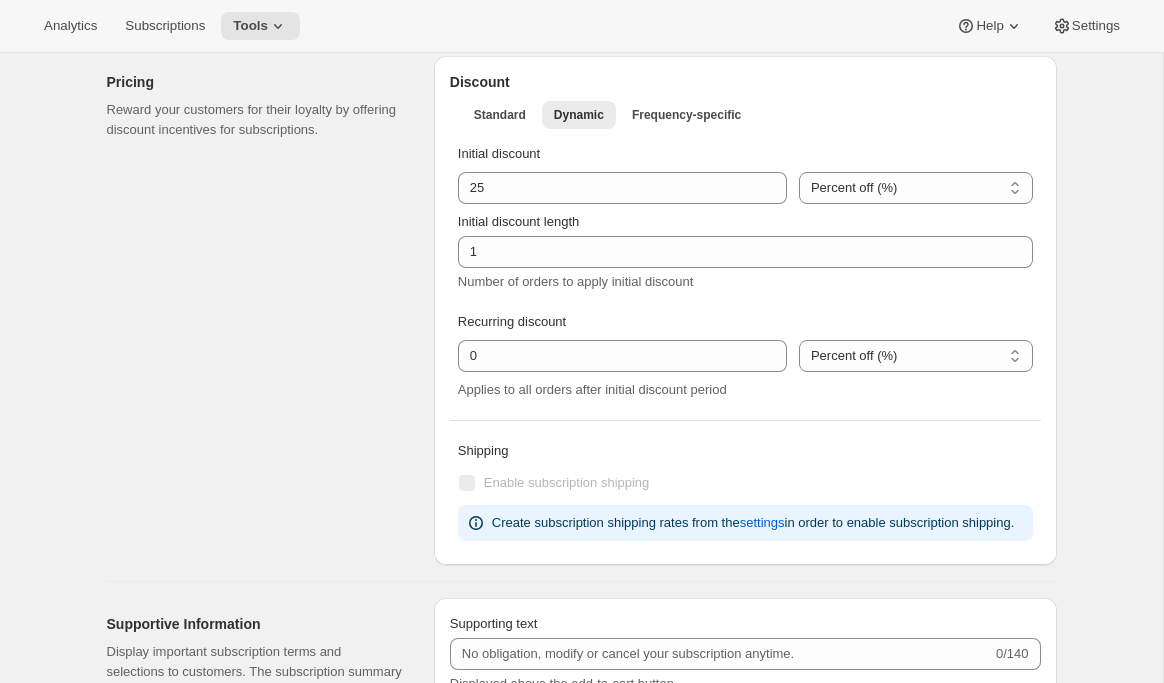 click on "Pricing Reward your customers for their loyalty by offering discount incentives for subscriptions." at bounding box center (262, 310) 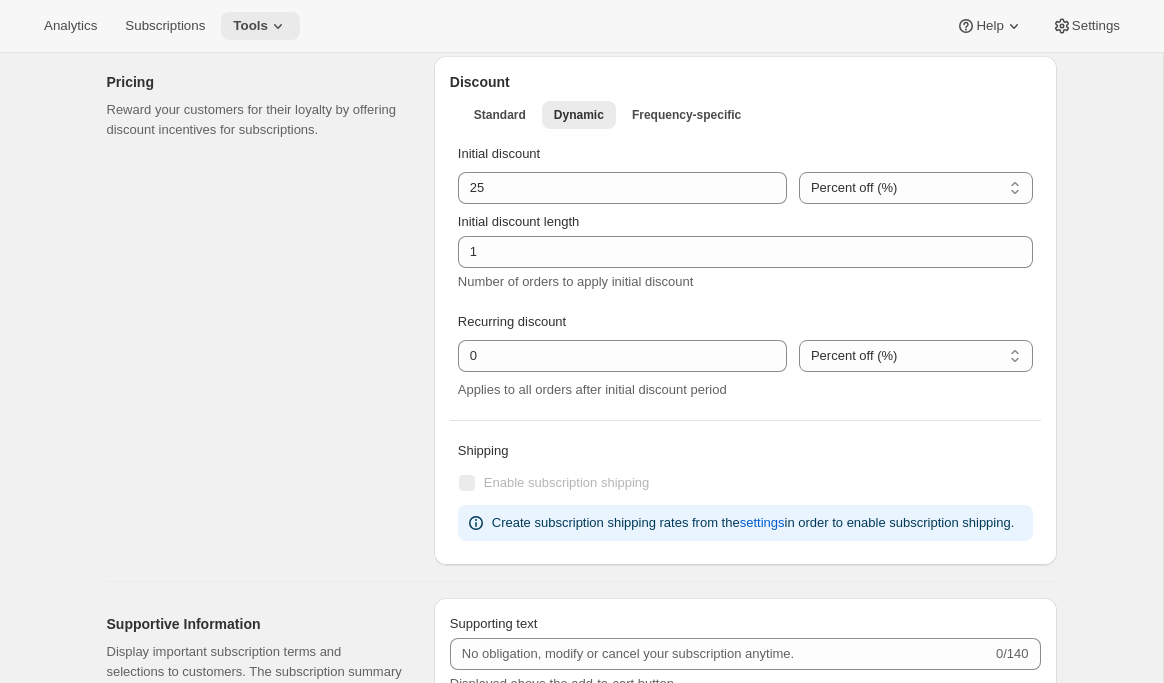 click on "Tools" at bounding box center (260, 26) 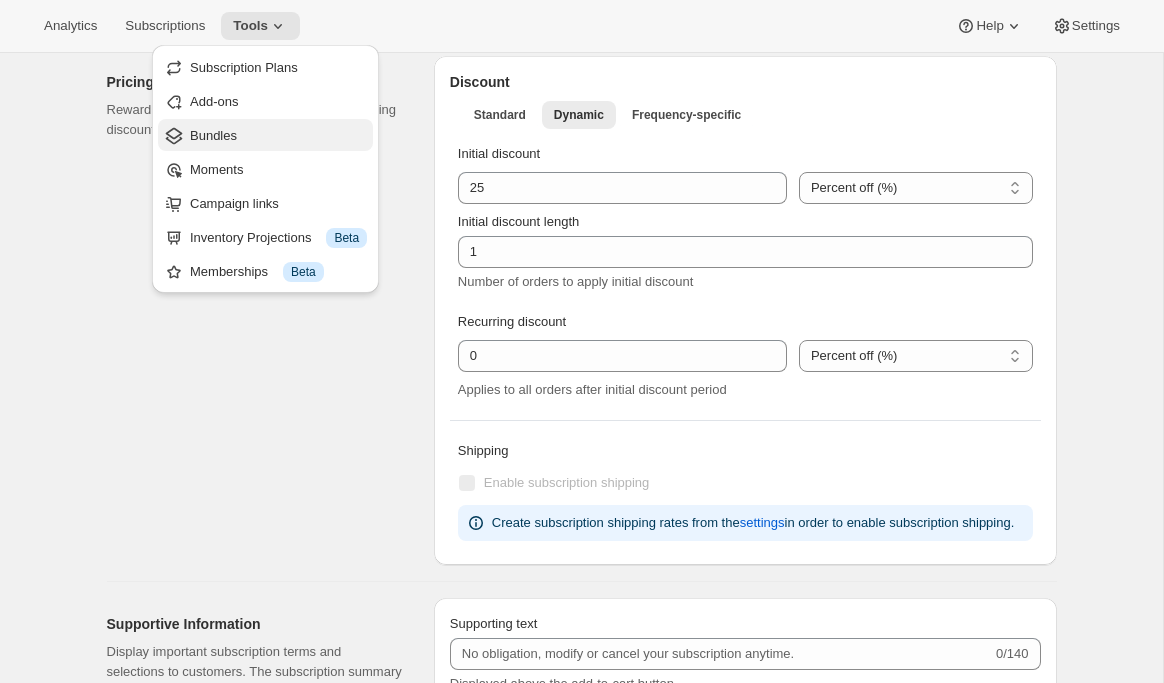 click on "Bundles" at bounding box center [278, 136] 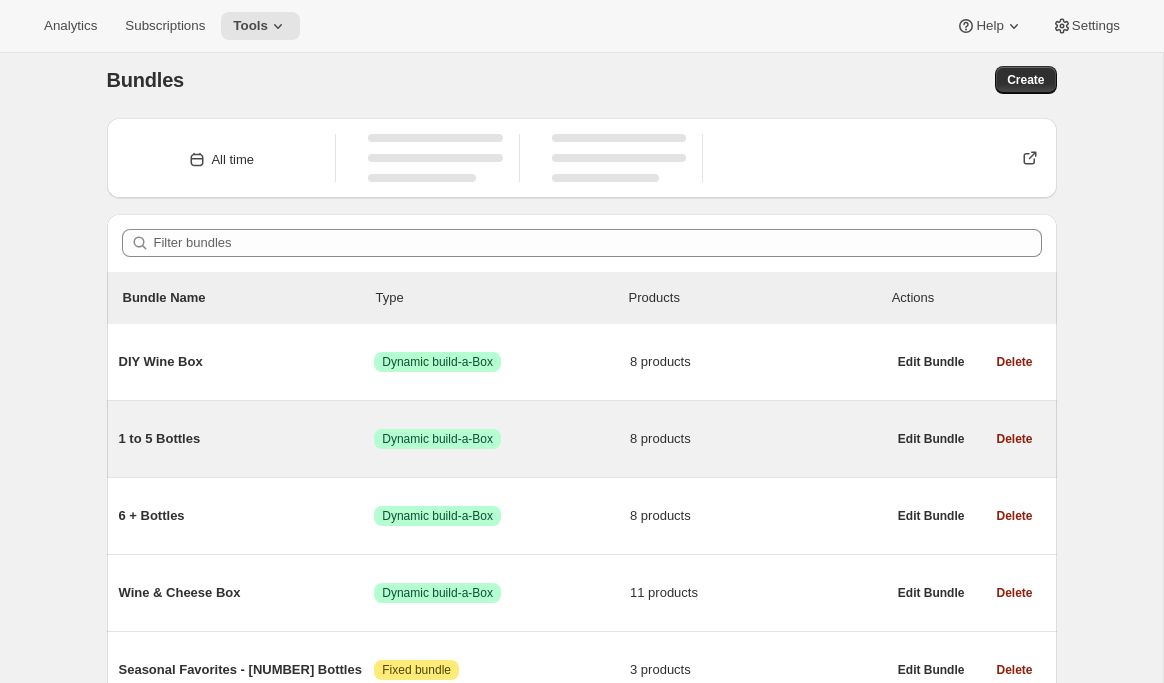scroll, scrollTop: 26, scrollLeft: 0, axis: vertical 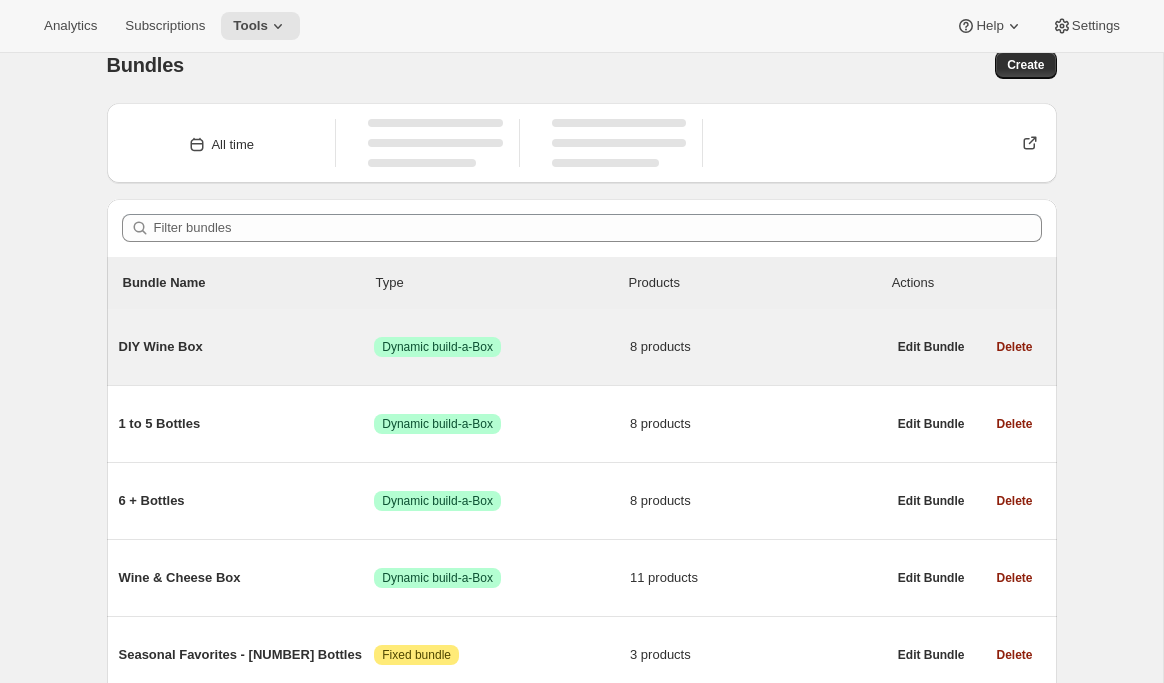 click on "DIY Wine Box" at bounding box center [247, 347] 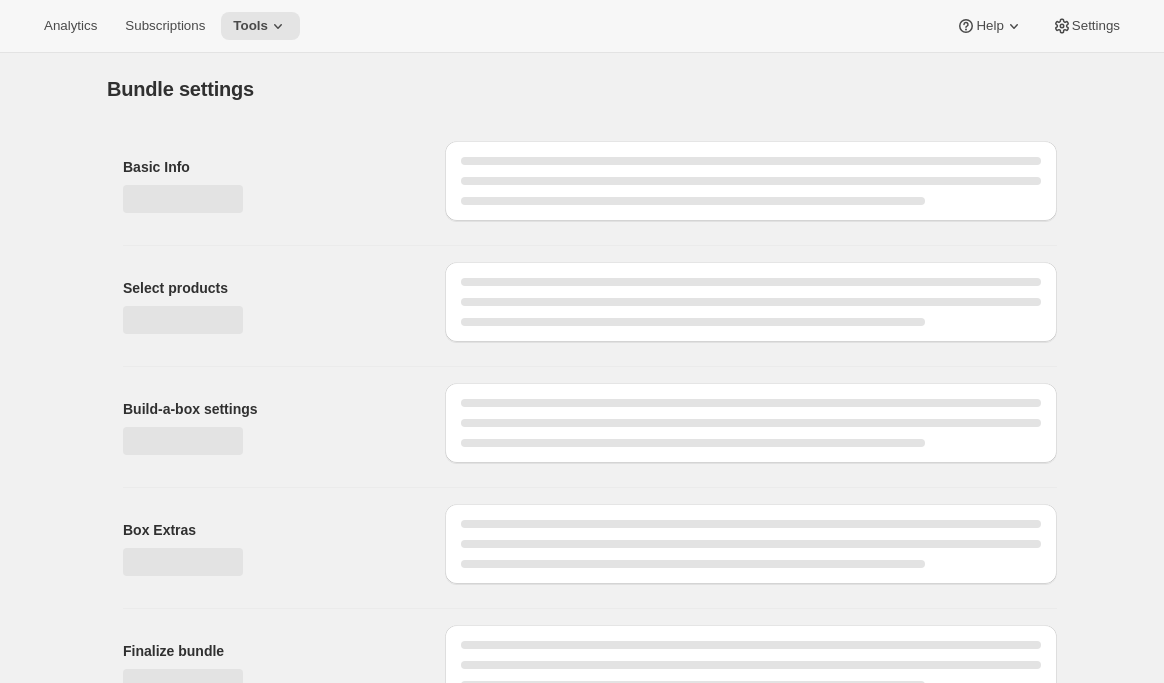 scroll, scrollTop: 38, scrollLeft: 0, axis: vertical 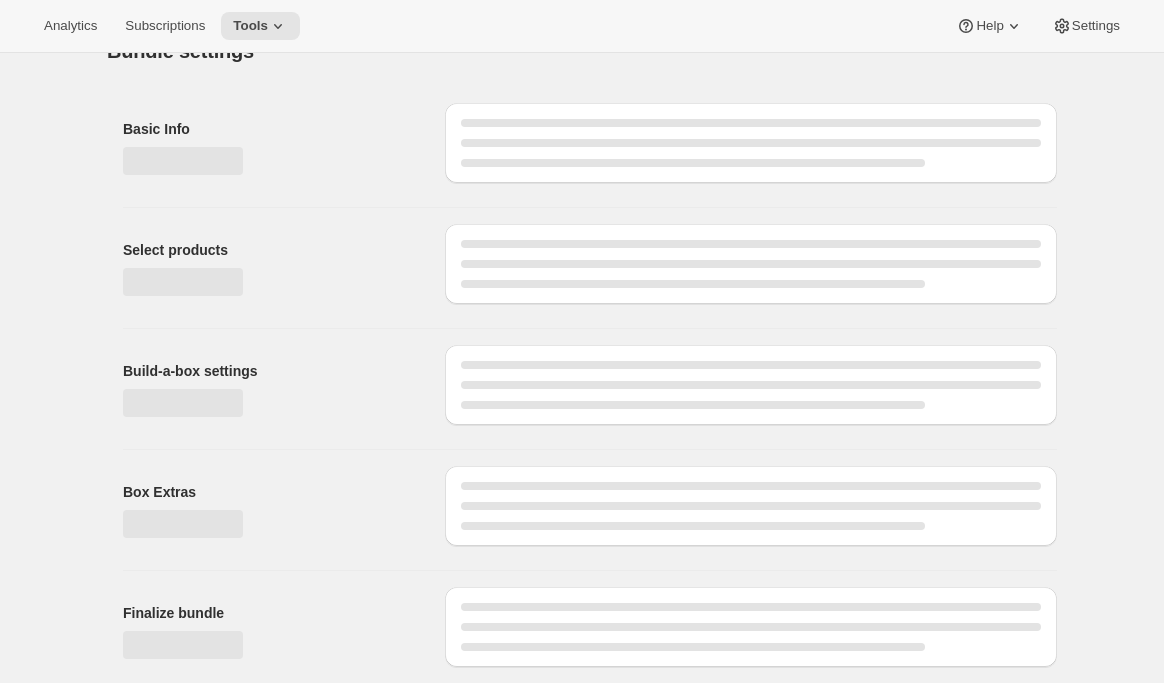 type on "DIY Wine Box" 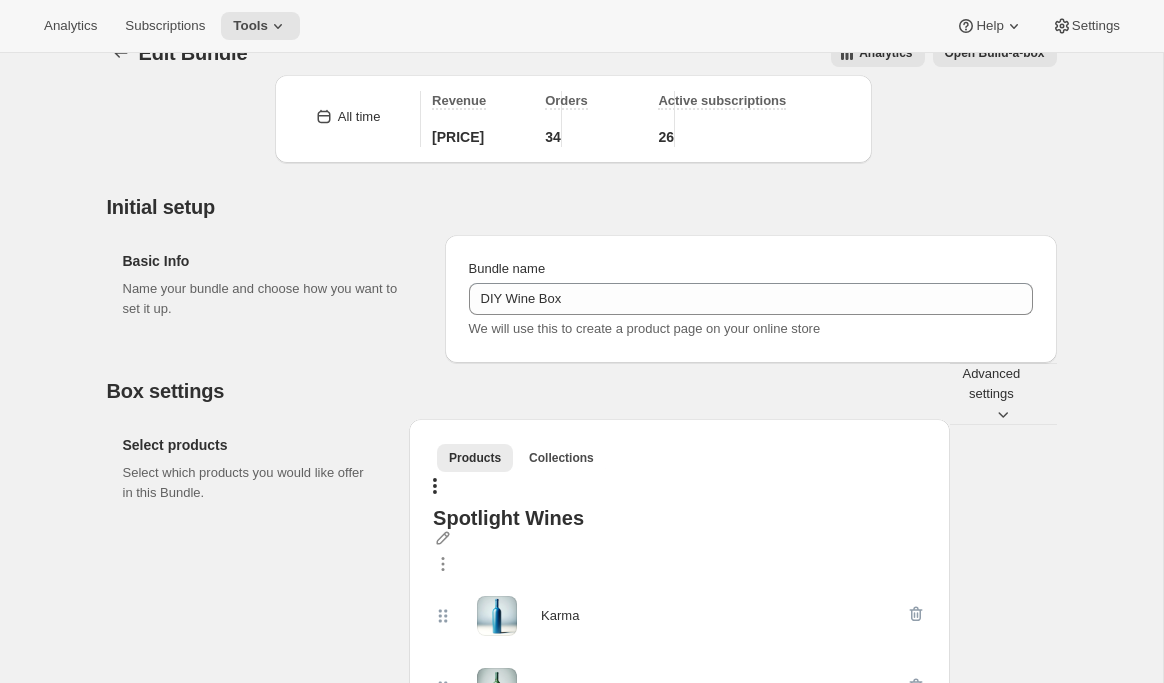 scroll, scrollTop: 1446, scrollLeft: 0, axis: vertical 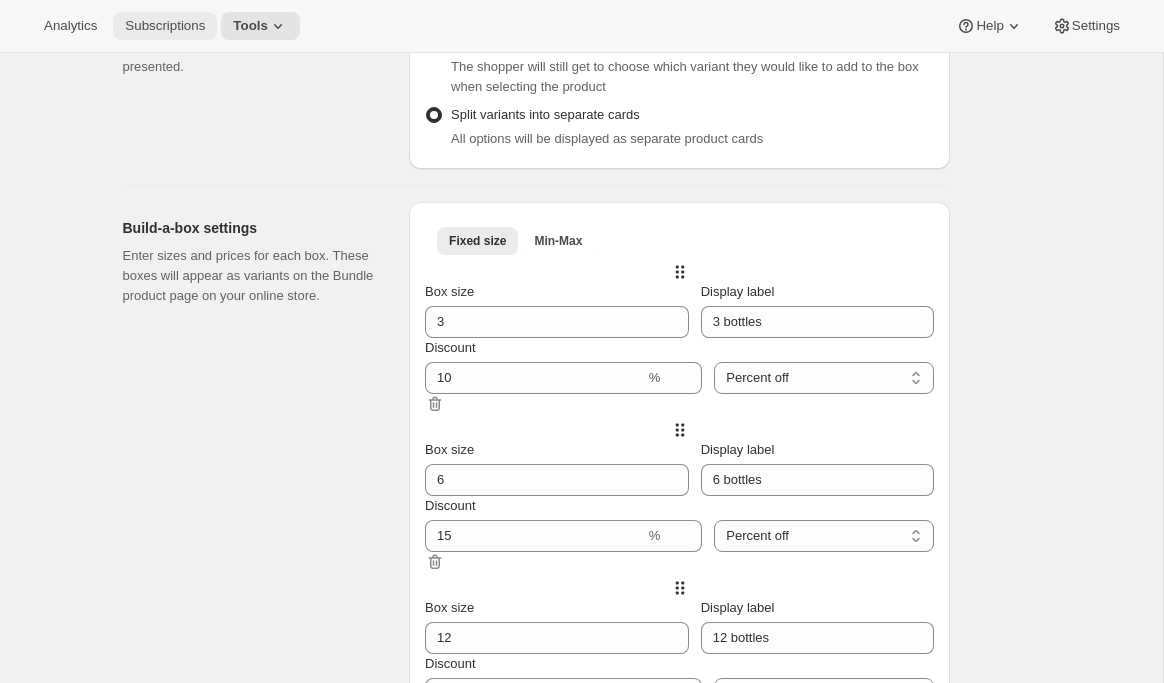 click on "Subscriptions" at bounding box center [165, 26] 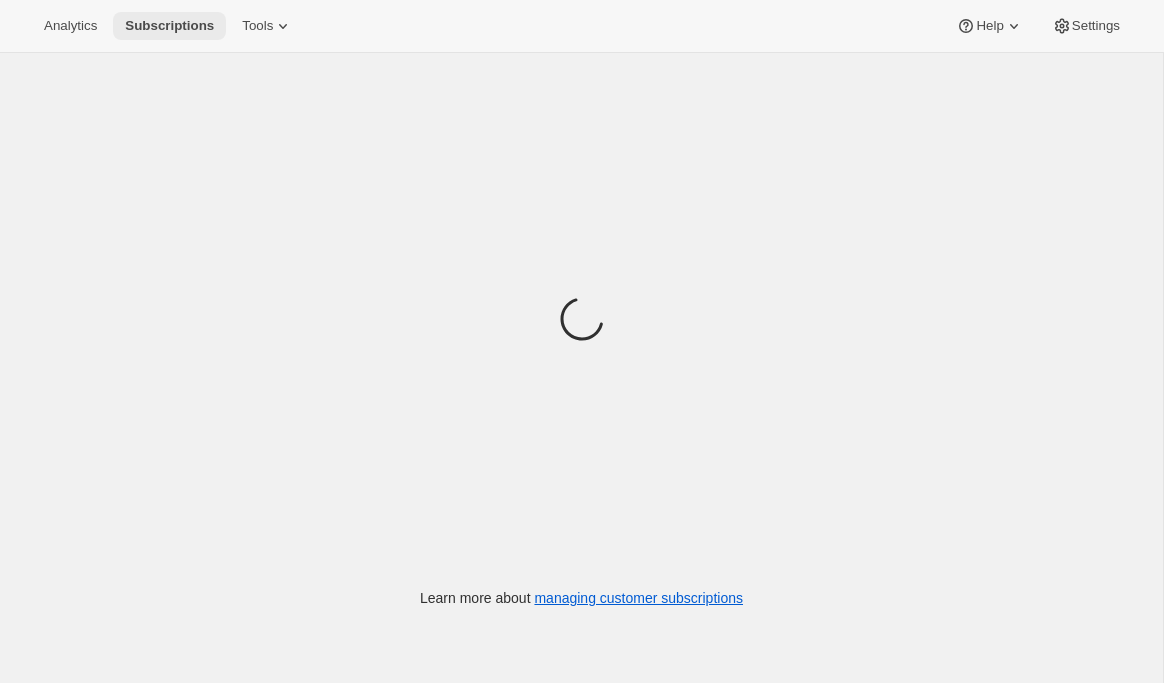 scroll, scrollTop: 0, scrollLeft: 0, axis: both 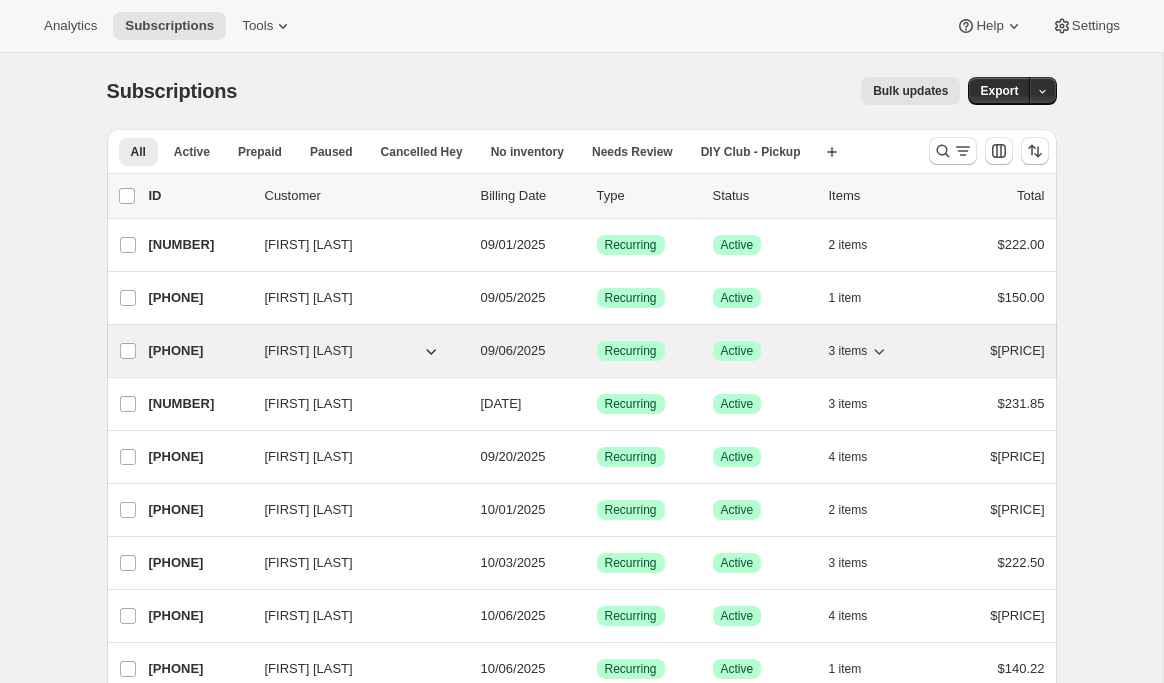 click on "[PHONE]" at bounding box center (199, 351) 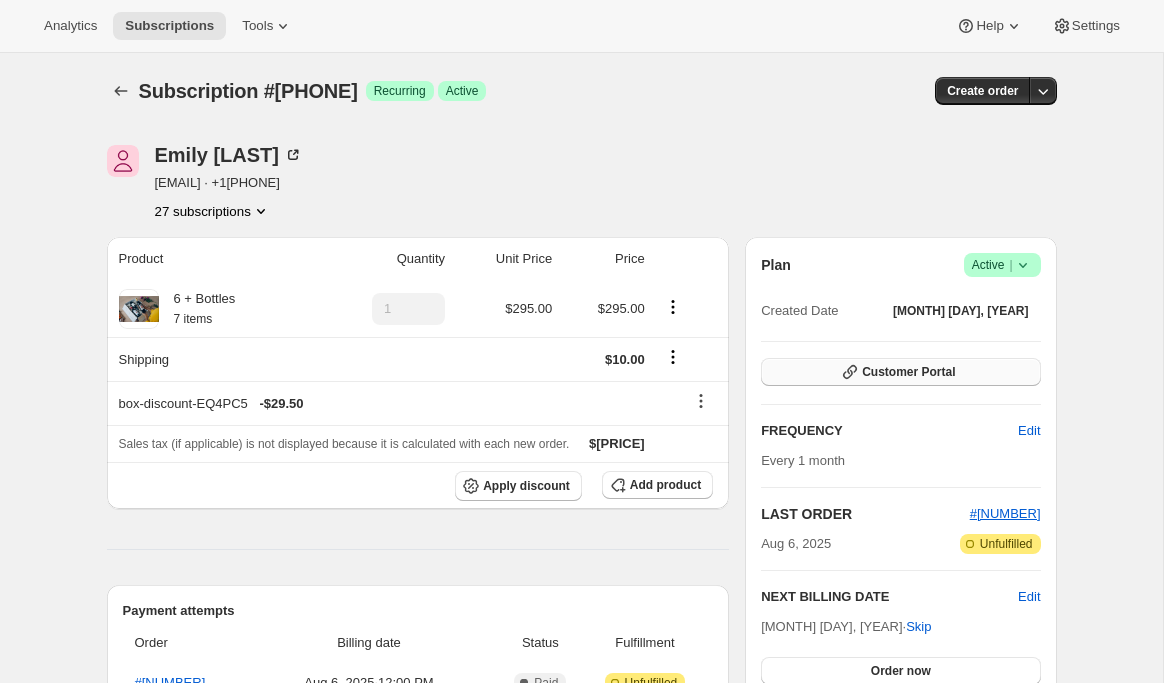 click on "Customer Portal" at bounding box center (908, 372) 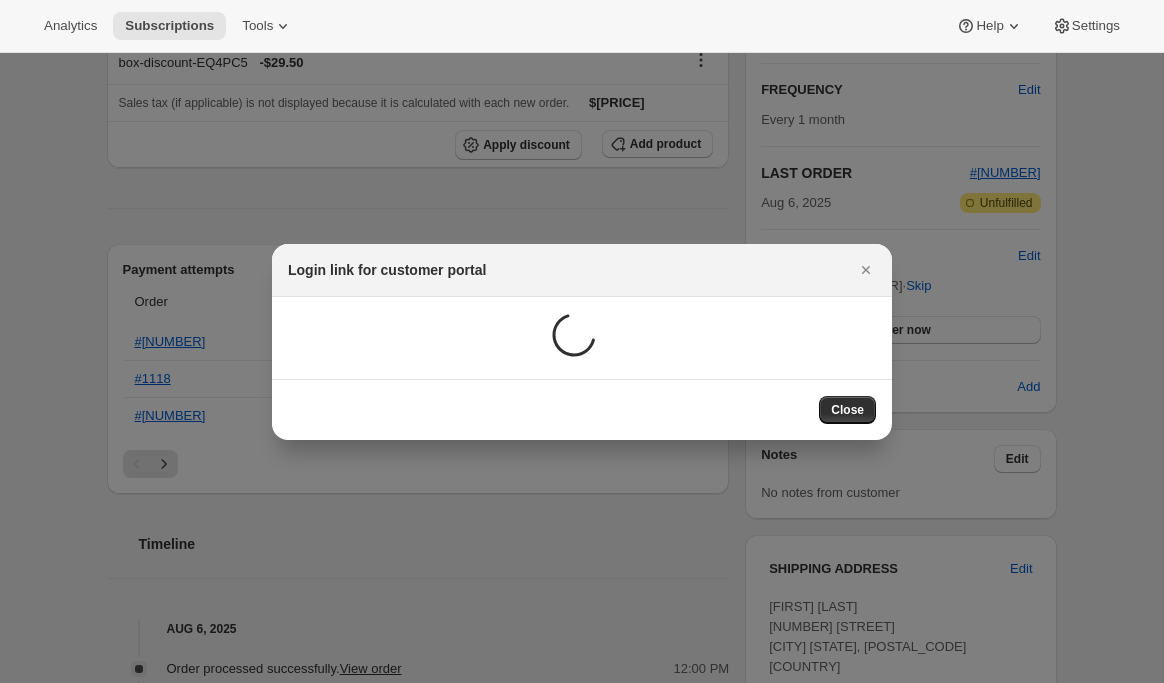 scroll, scrollTop: 0, scrollLeft: 0, axis: both 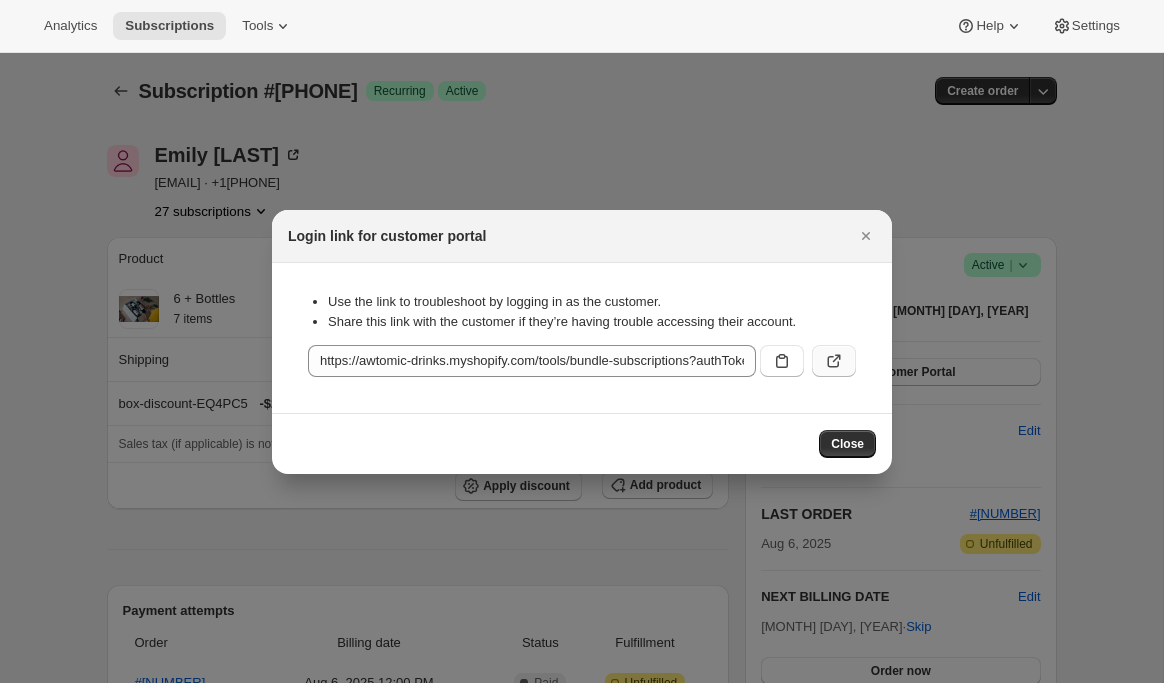 click 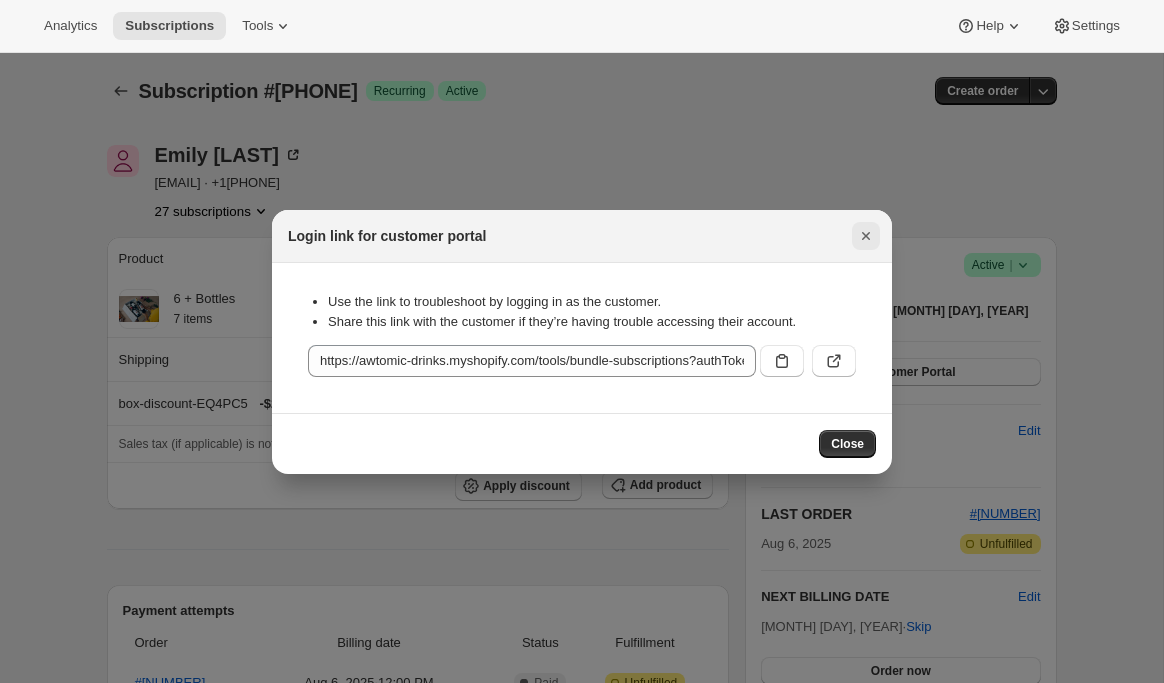 click 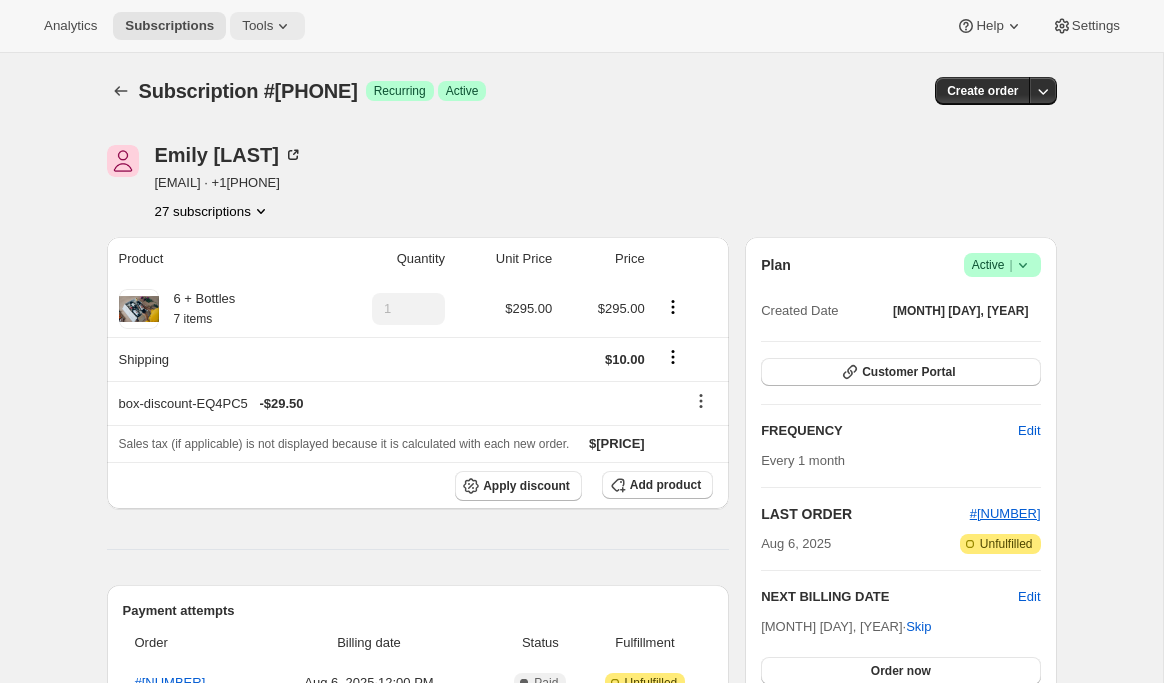 click 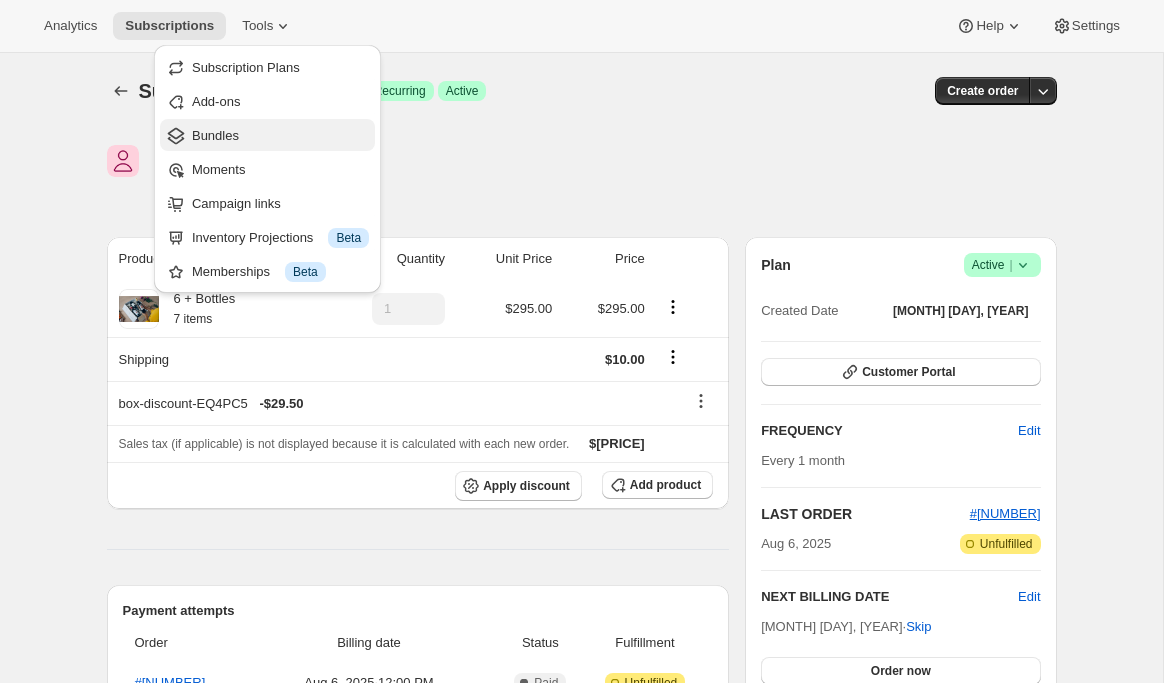 click on "Bundles" at bounding box center [280, 136] 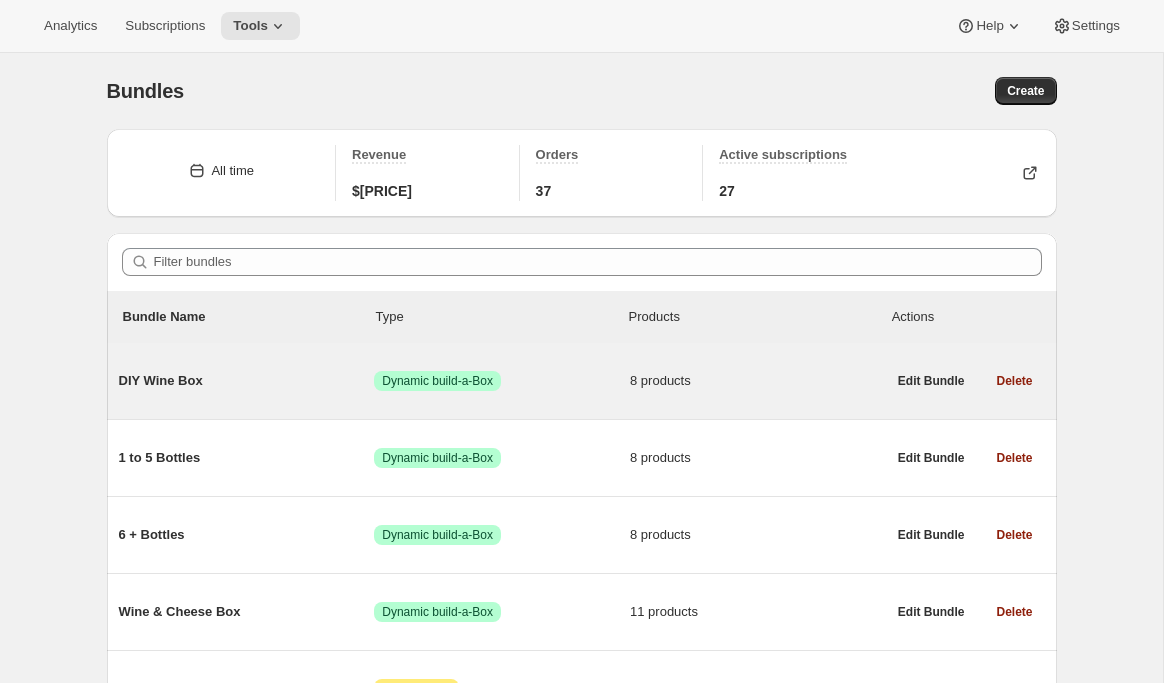 click on "DIY Wine Box" at bounding box center [247, 381] 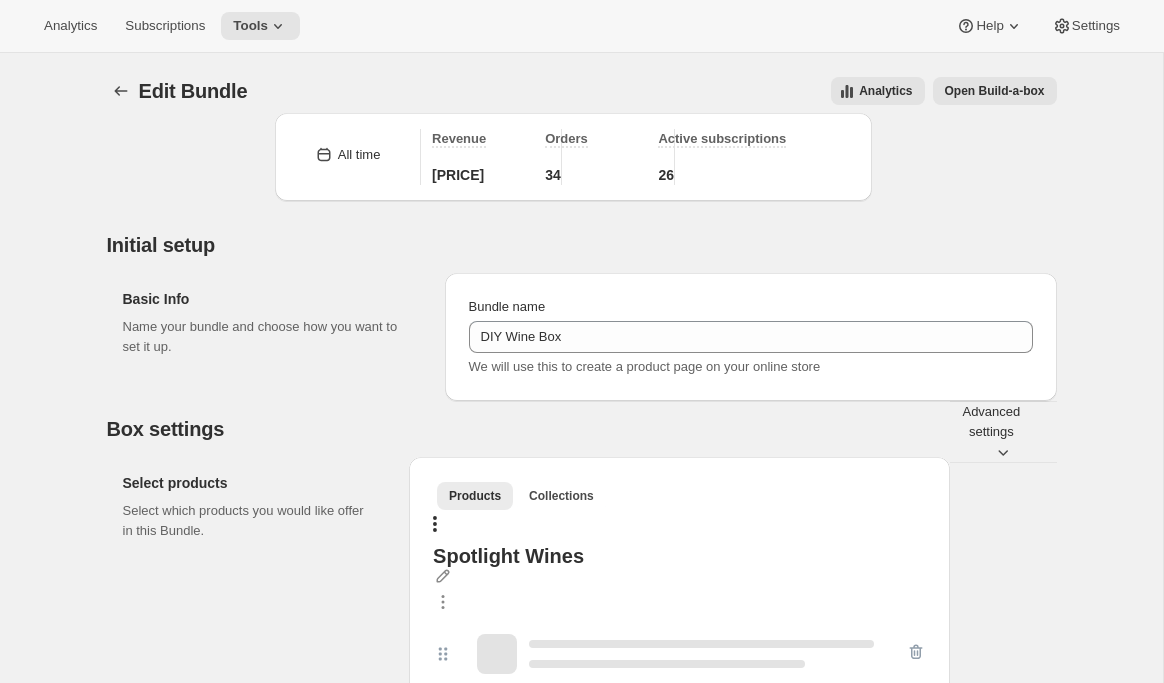 type on "DIY Wine Box" 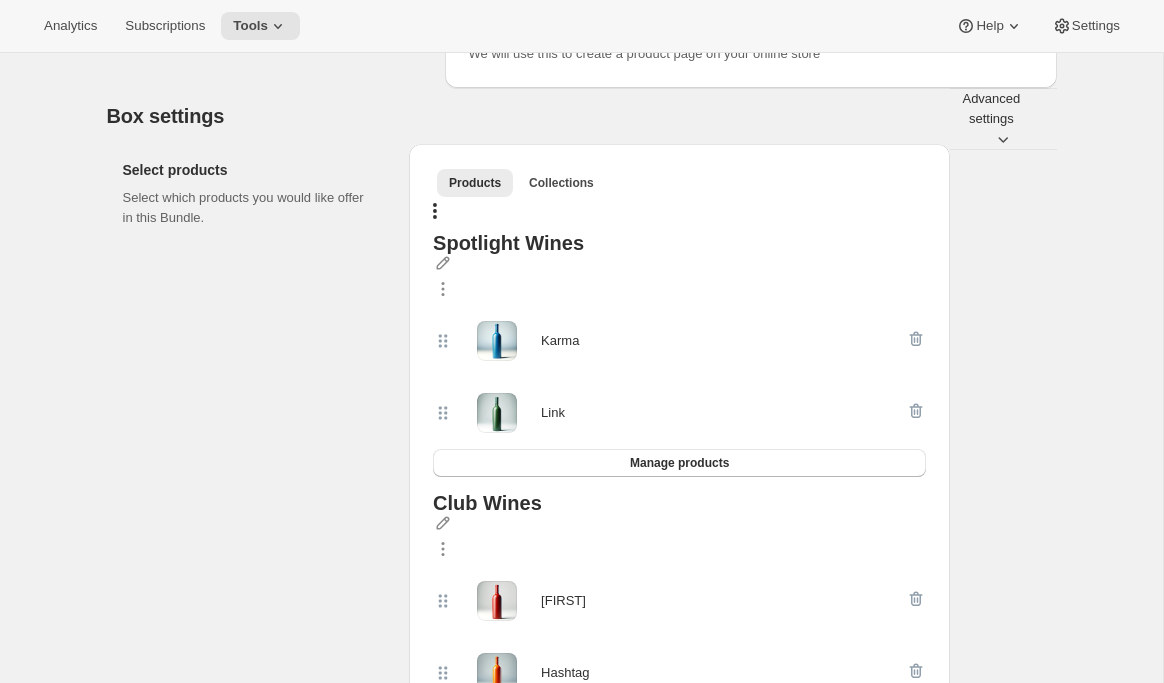 scroll, scrollTop: 429, scrollLeft: 0, axis: vertical 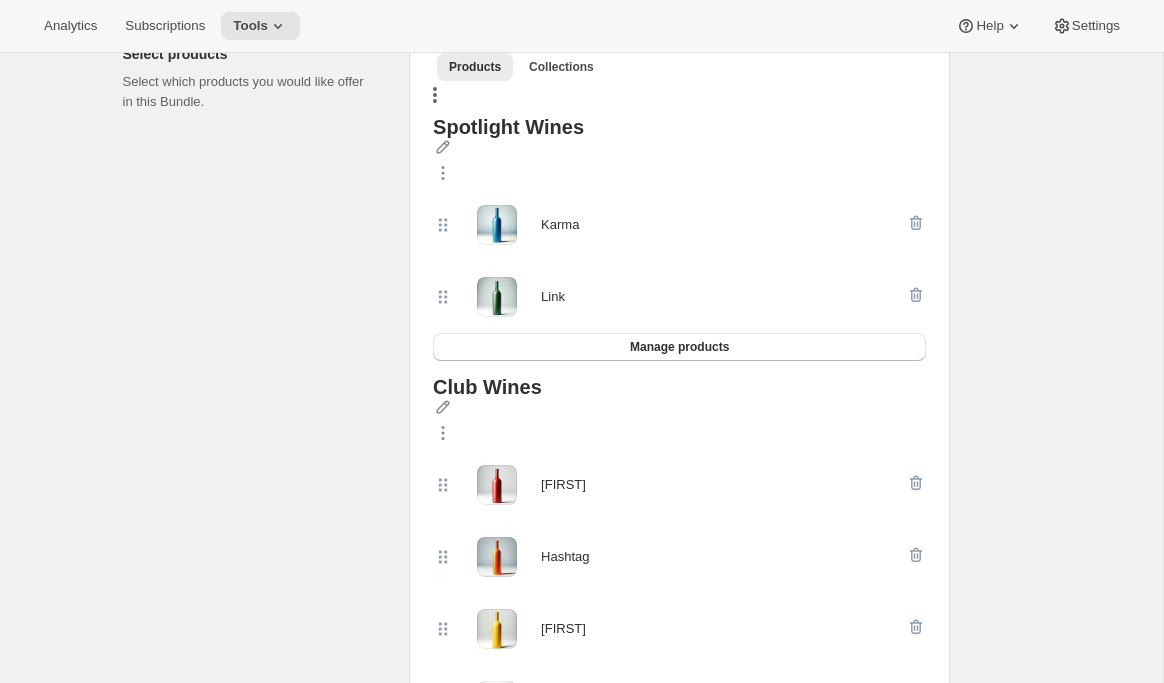 click 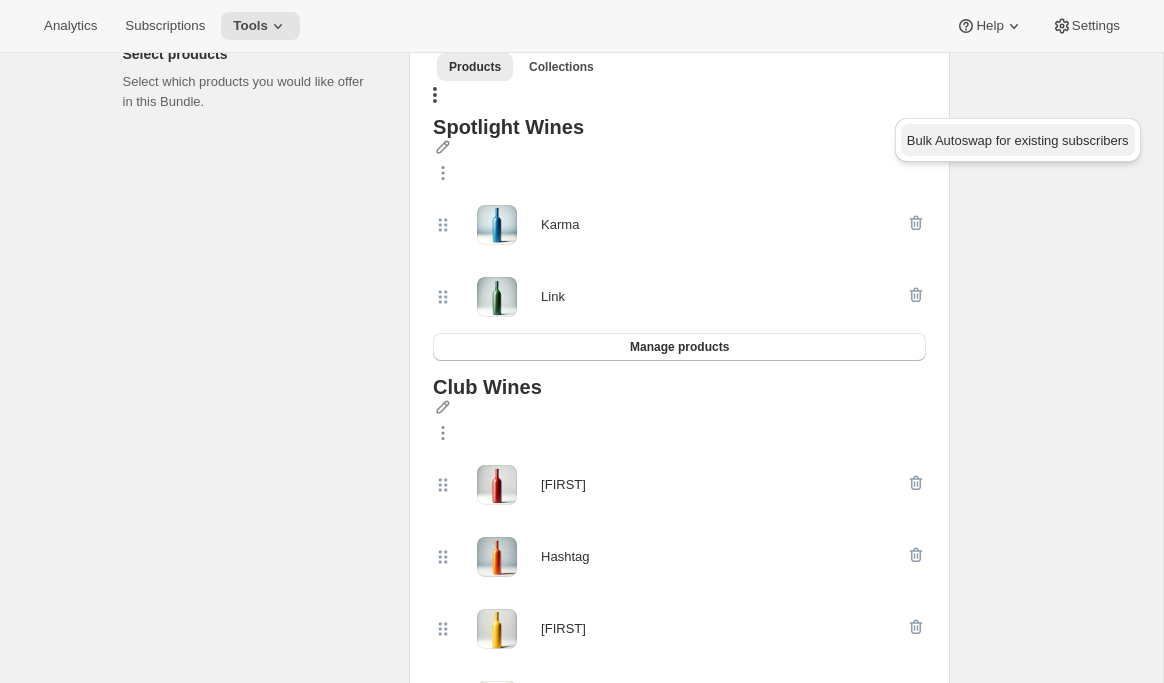 click on "Bulk Autoswap for existing subscribers" at bounding box center (1018, 141) 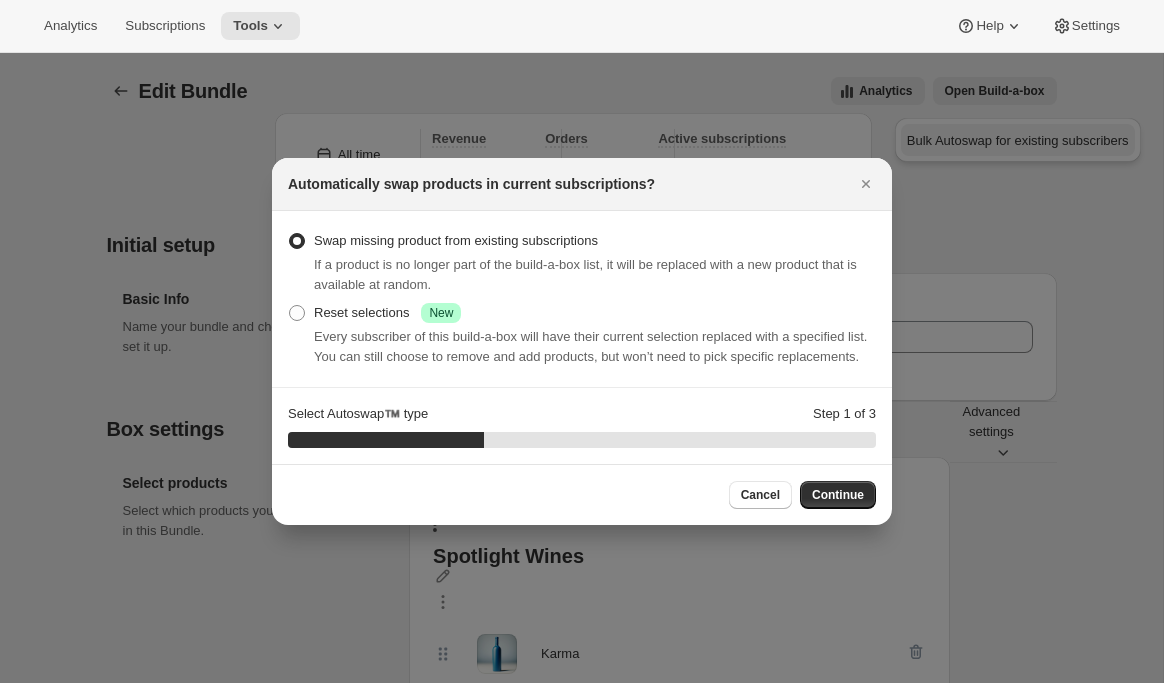 scroll, scrollTop: 429, scrollLeft: 0, axis: vertical 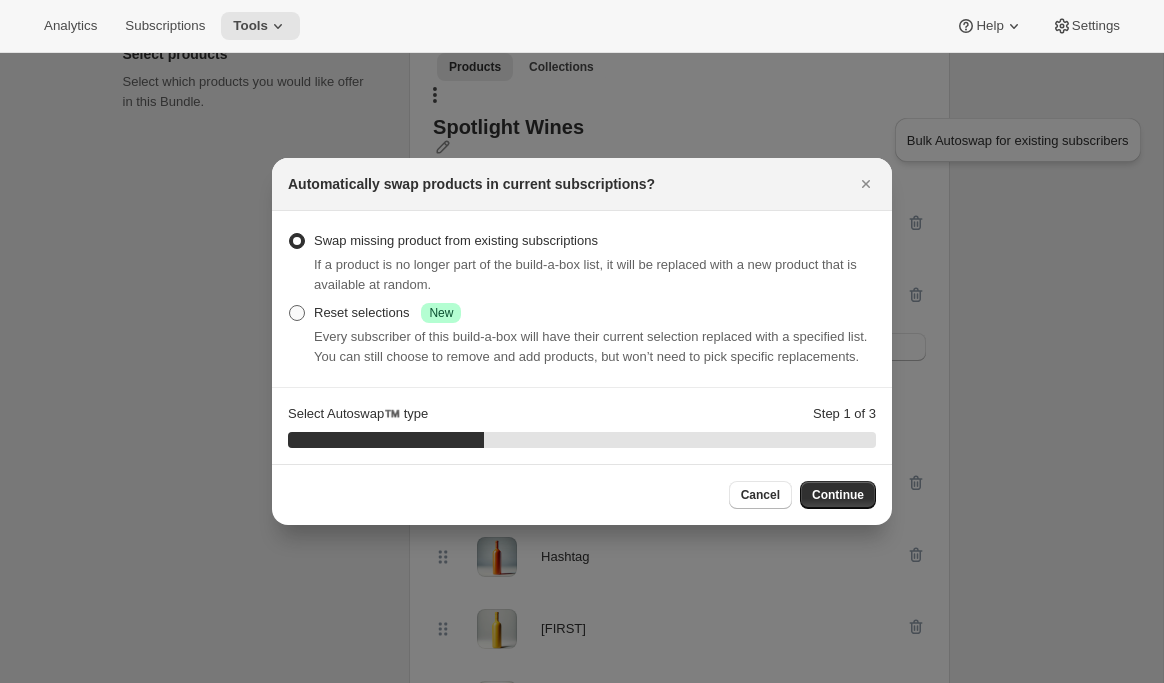 click on "Reset selections Success New" at bounding box center (387, 313) 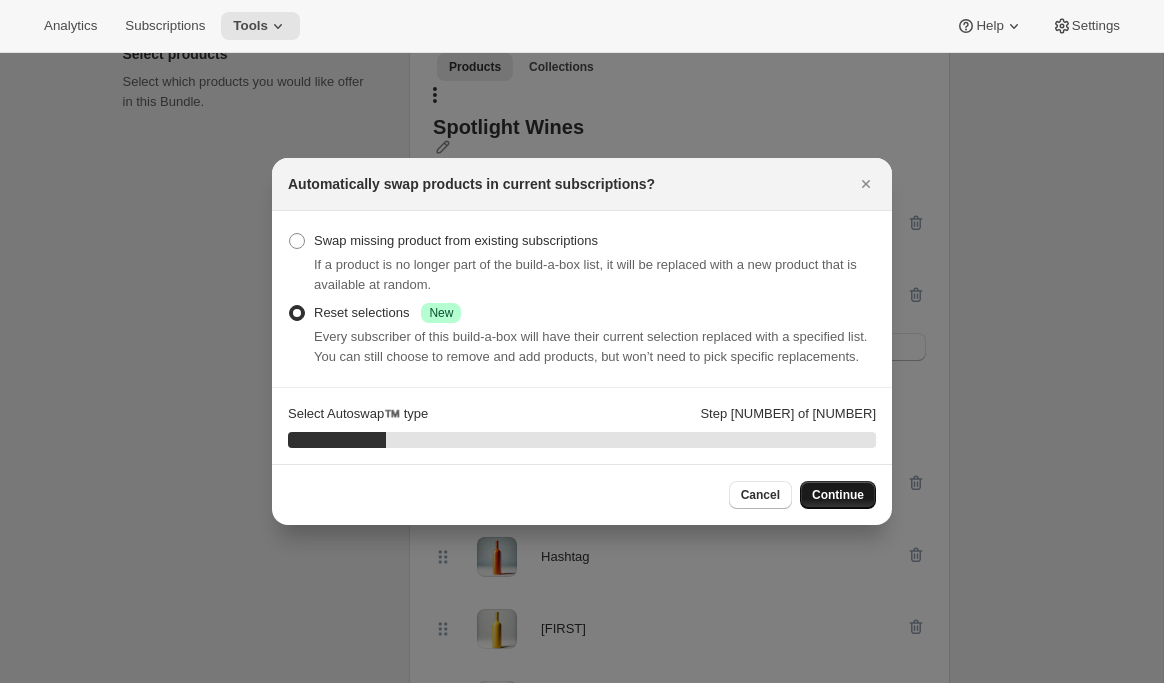 click on "Continue" at bounding box center (838, 495) 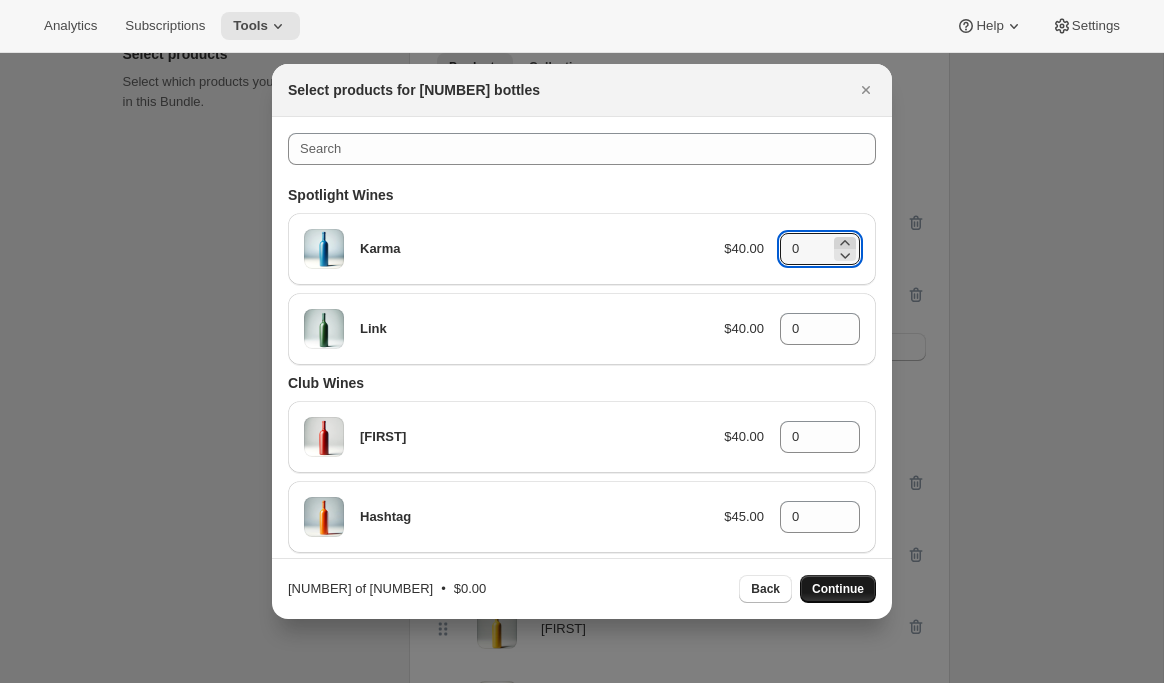 click 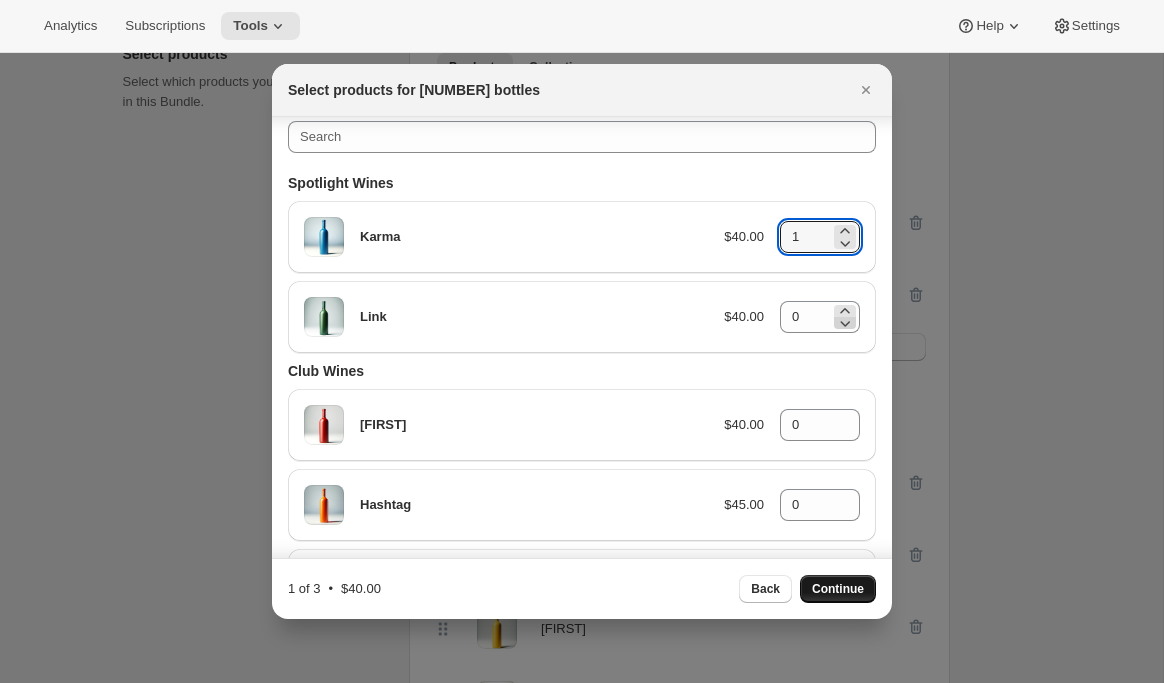 scroll, scrollTop: 24, scrollLeft: 0, axis: vertical 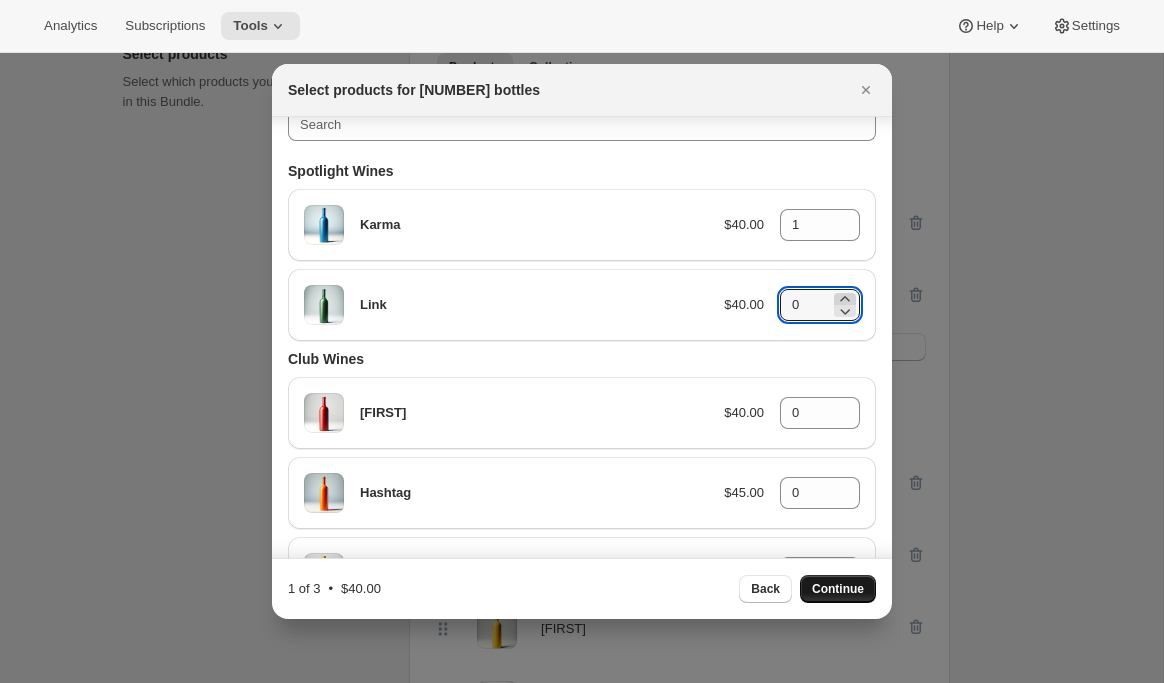 click 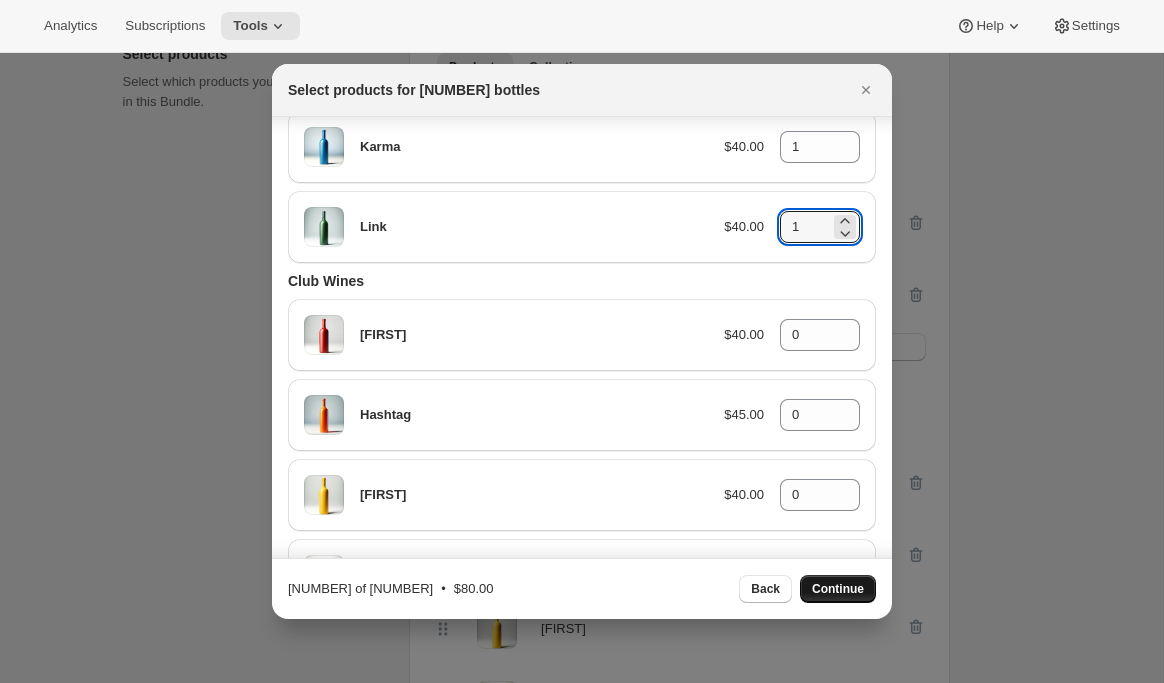 scroll, scrollTop: 105, scrollLeft: 0, axis: vertical 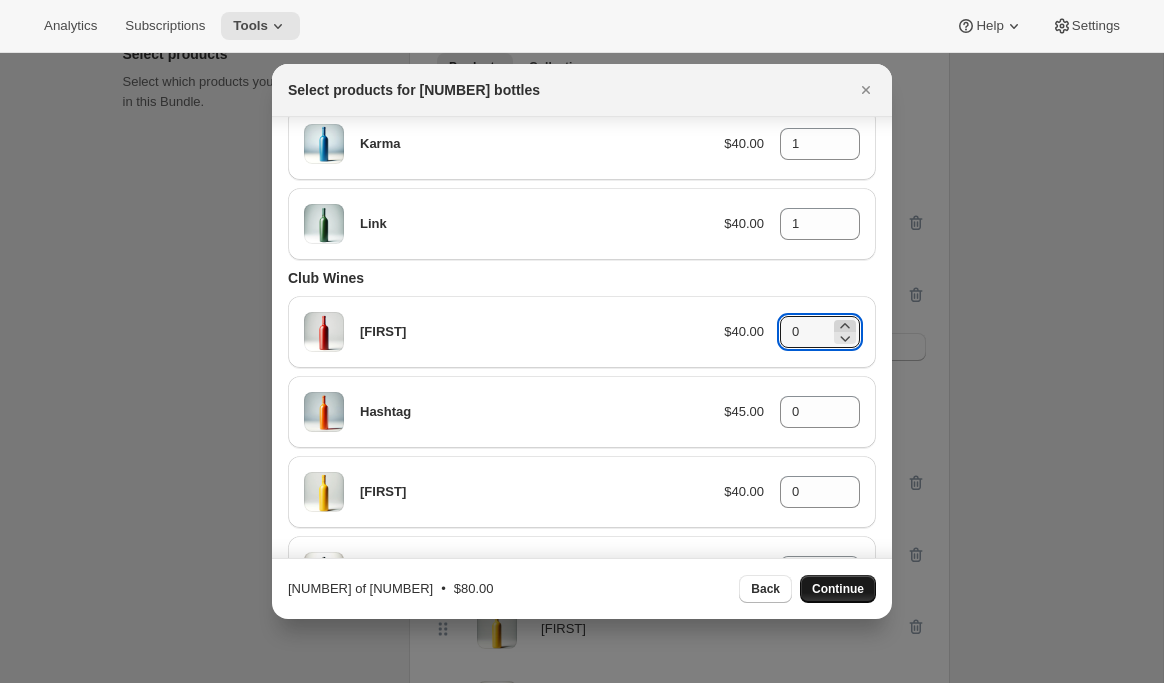 click 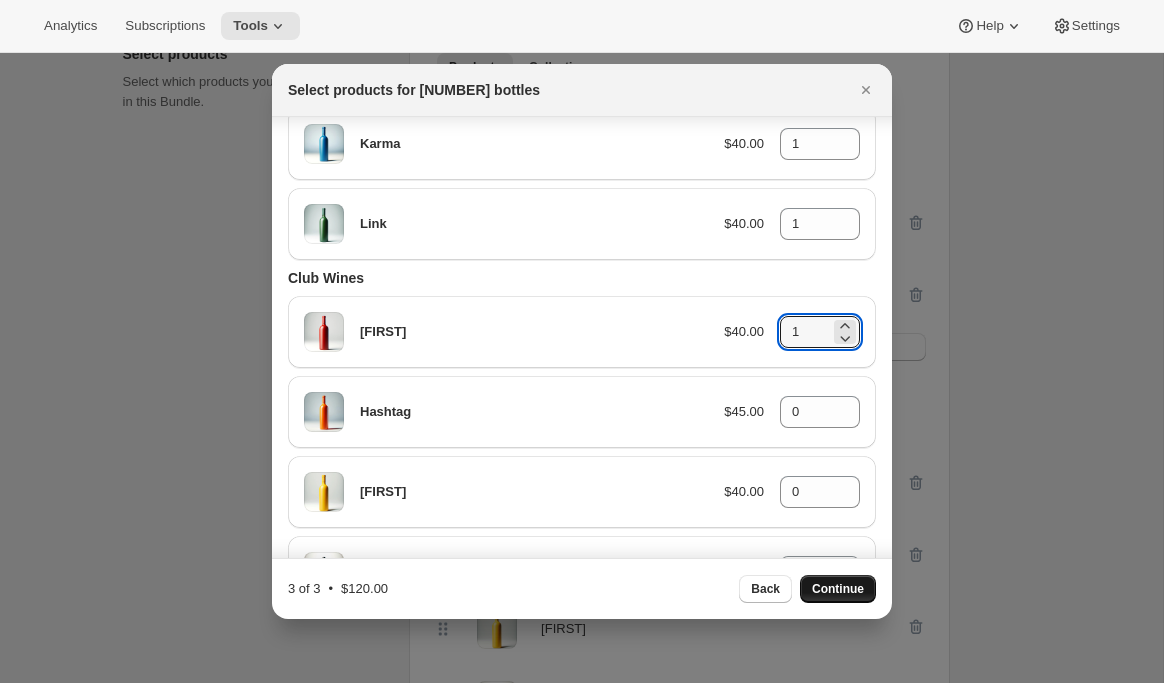 click on "Continue" at bounding box center [838, 589] 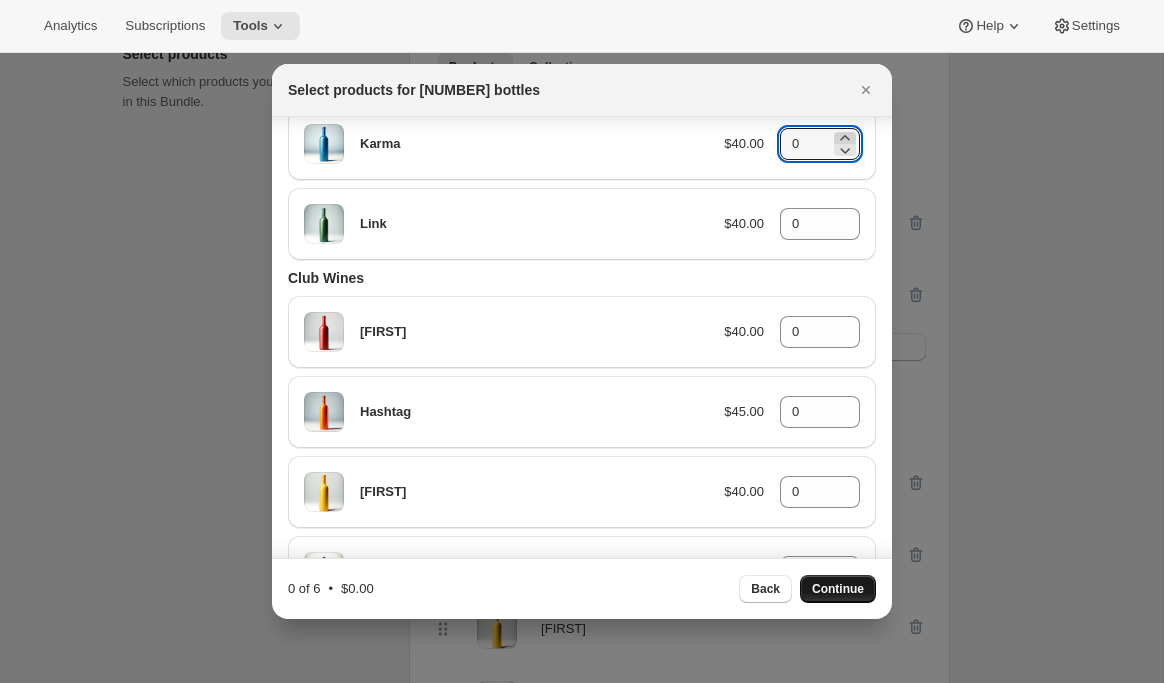 click 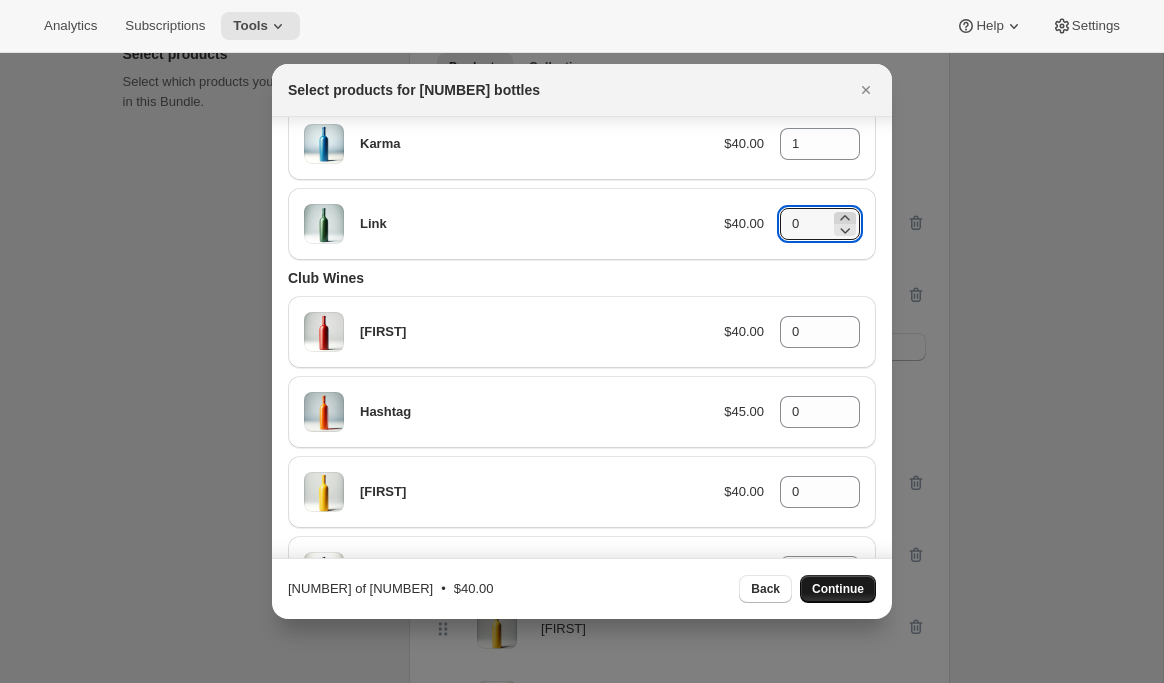 click 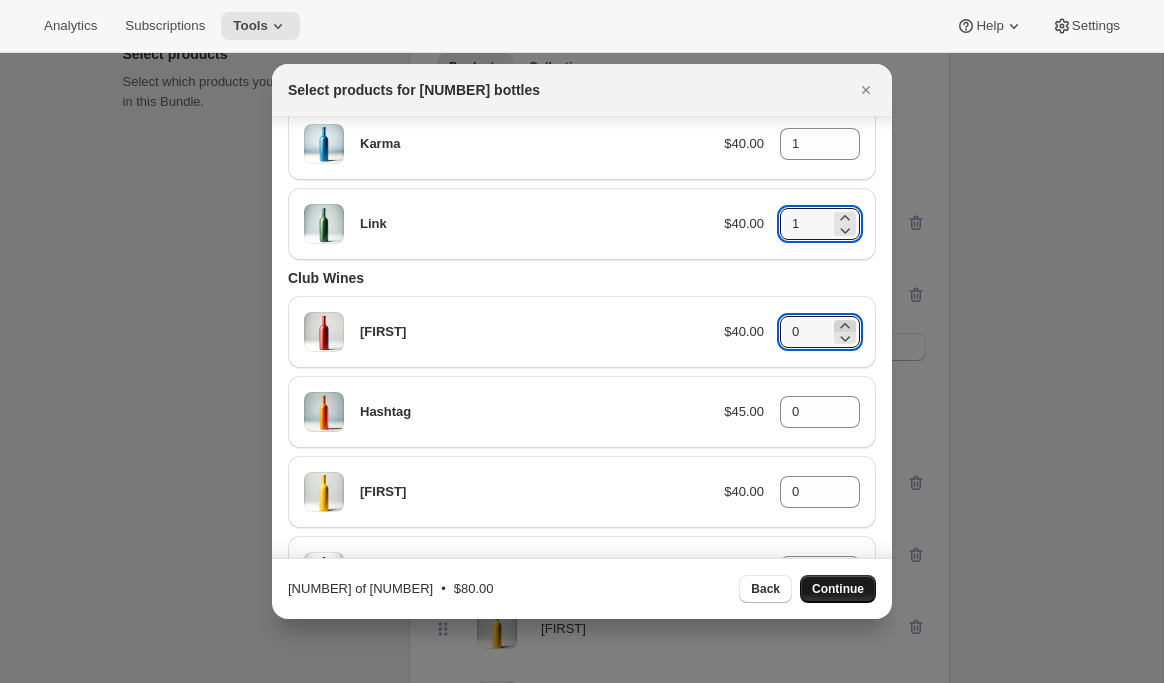 click 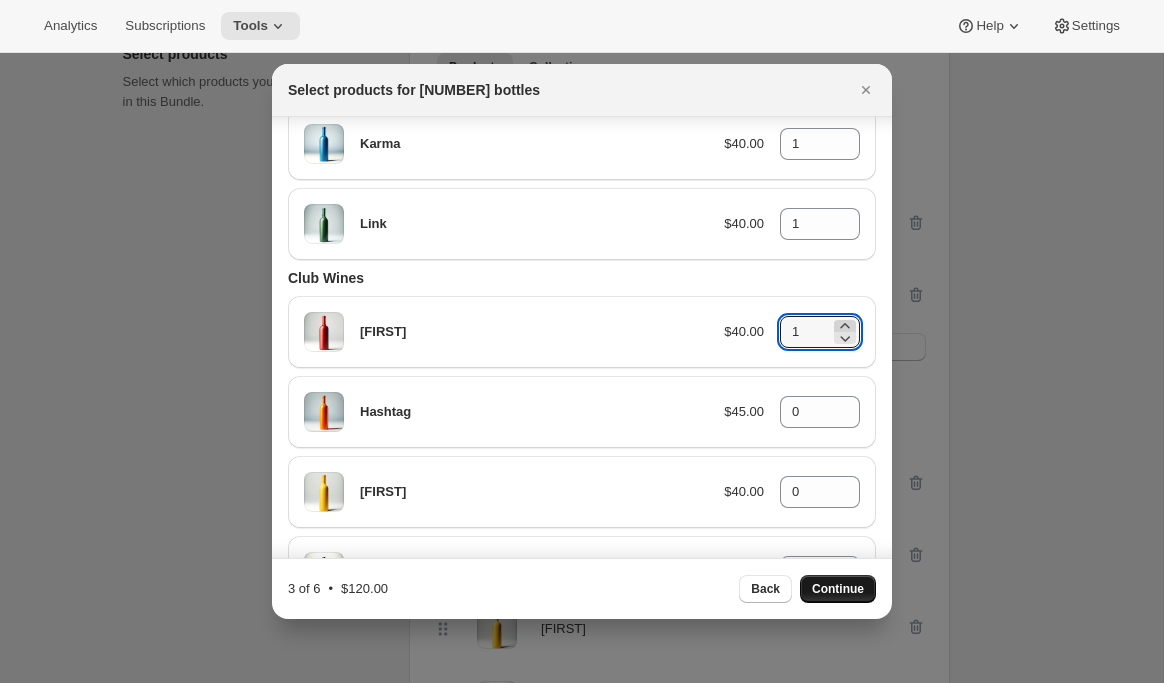 click 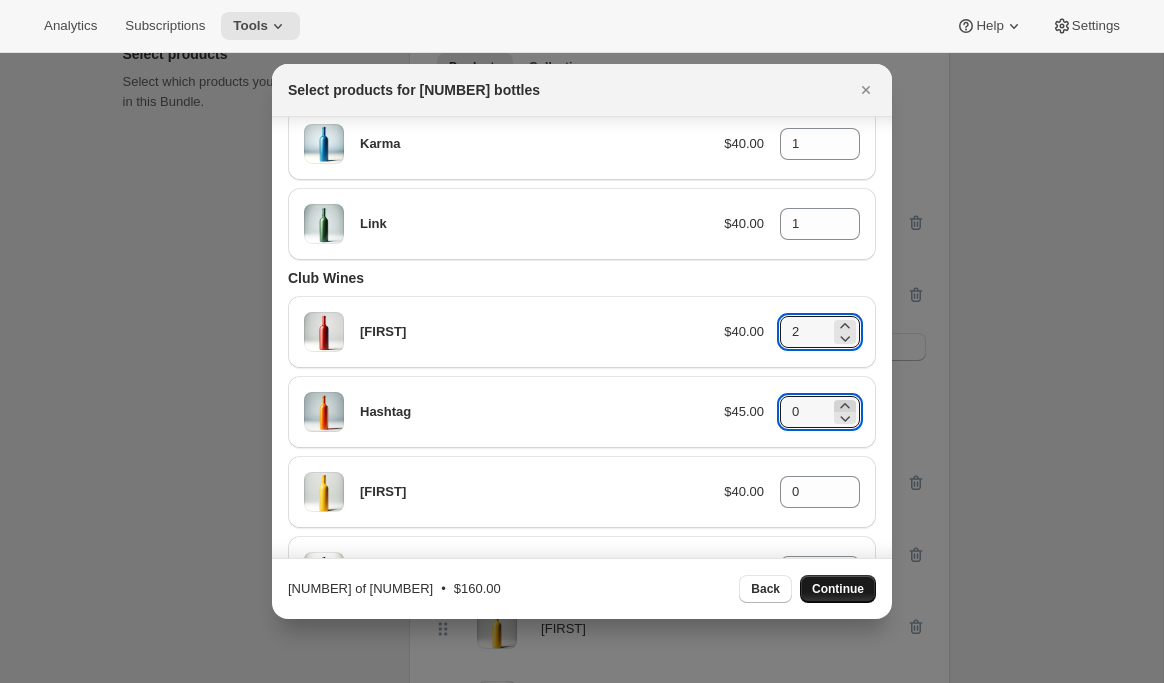 click 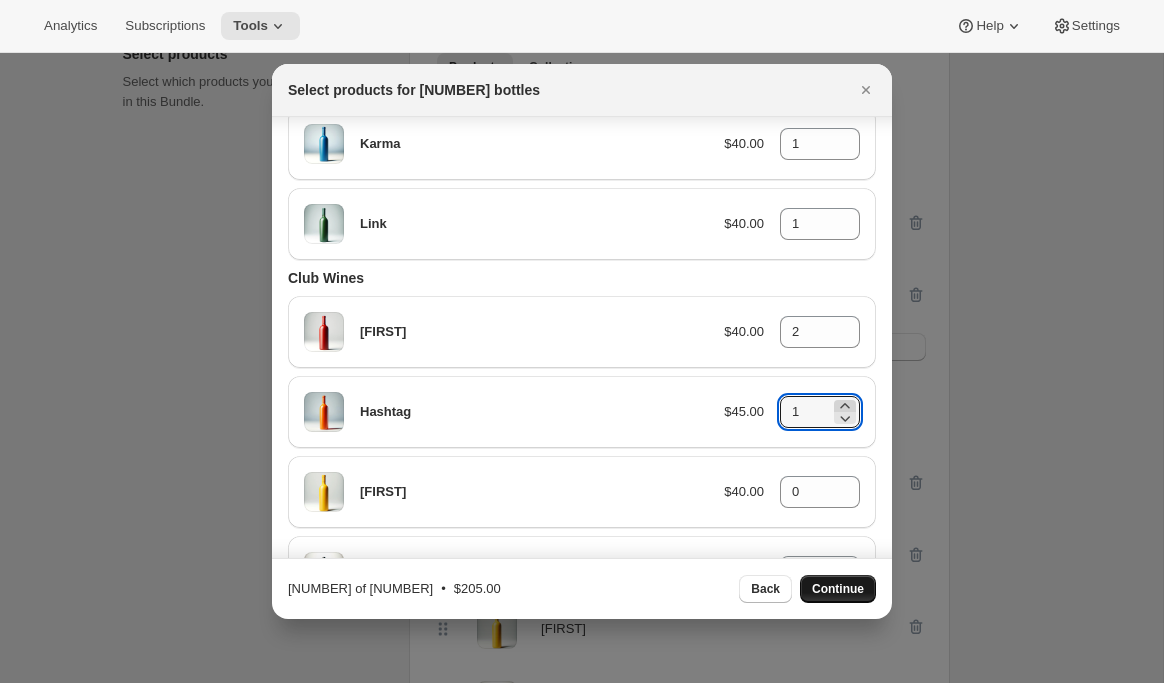 click 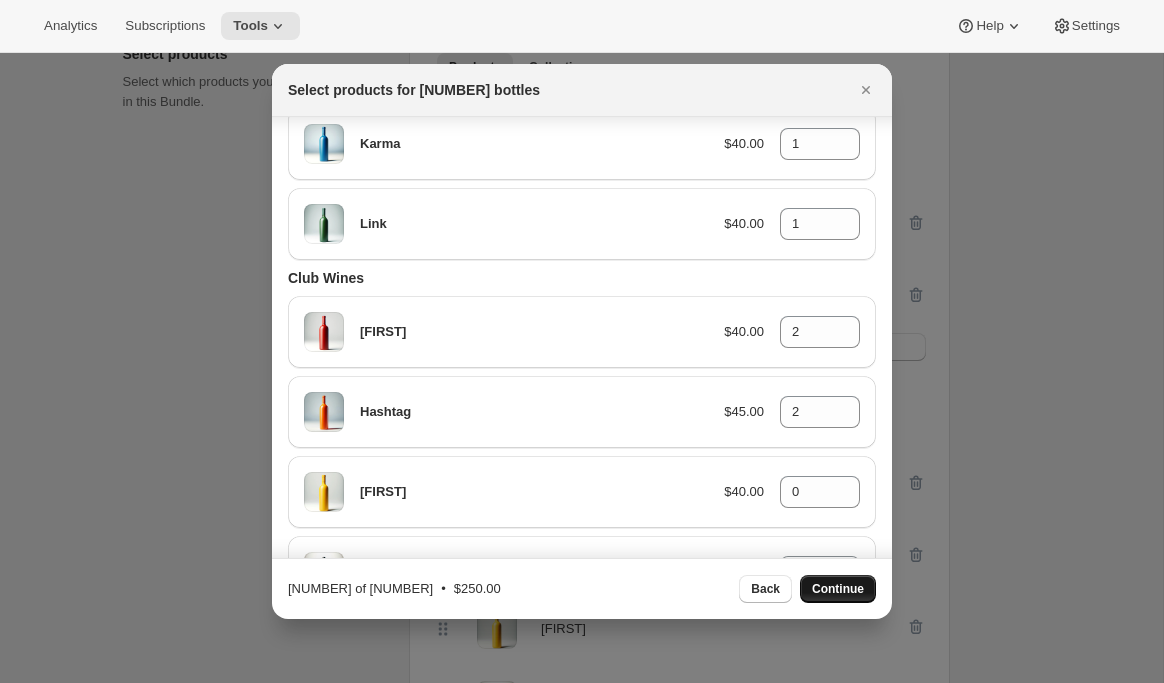 click on "Continue" at bounding box center (838, 589) 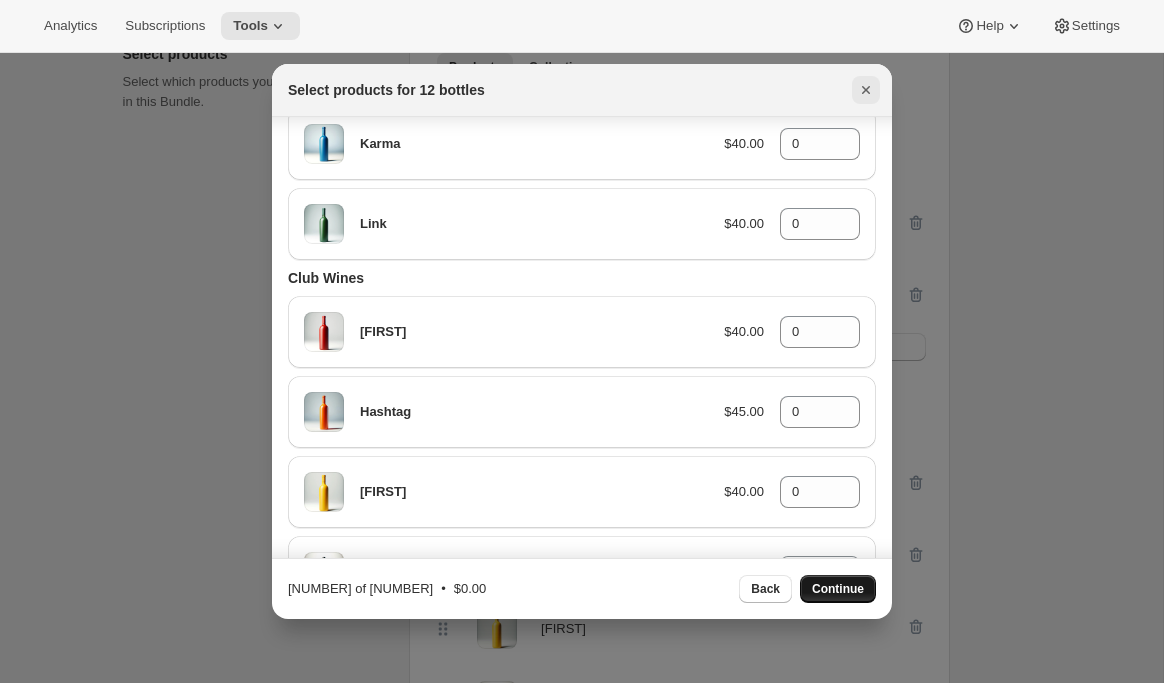 click 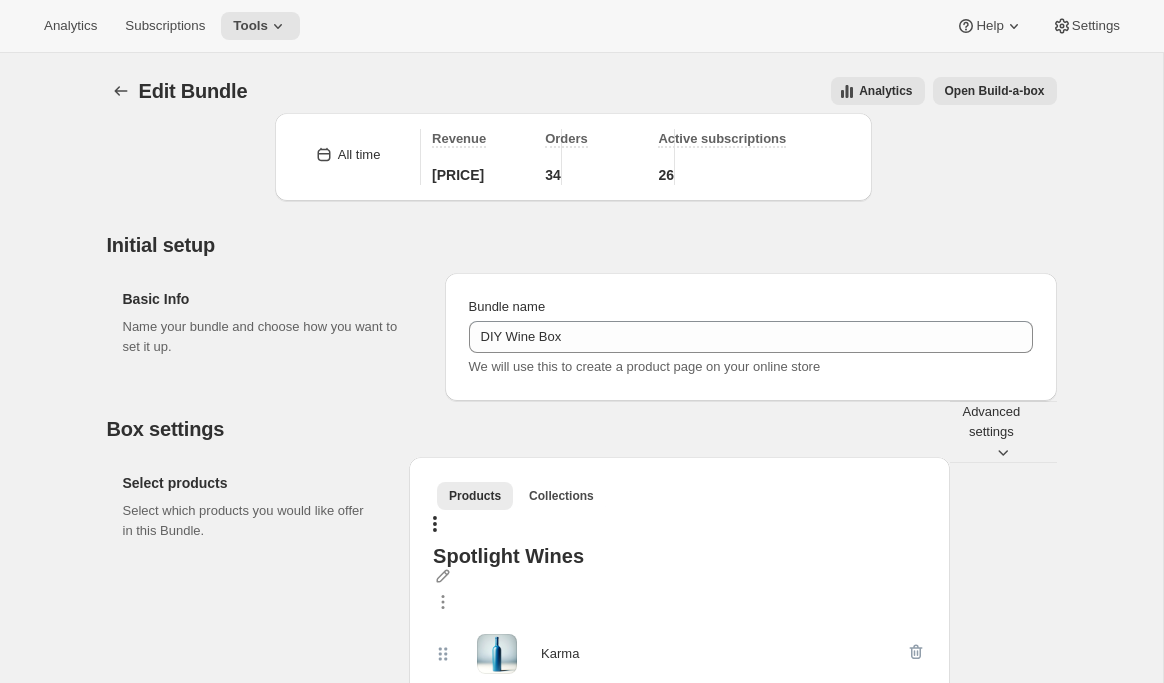 scroll, scrollTop: 429, scrollLeft: 0, axis: vertical 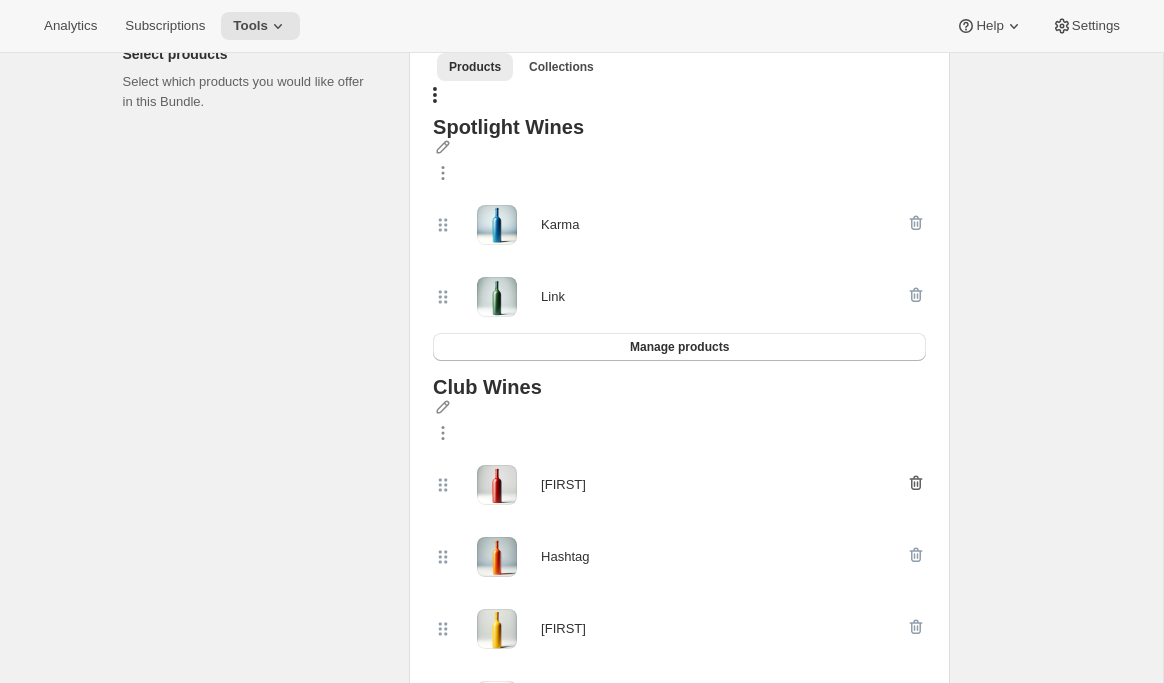 click 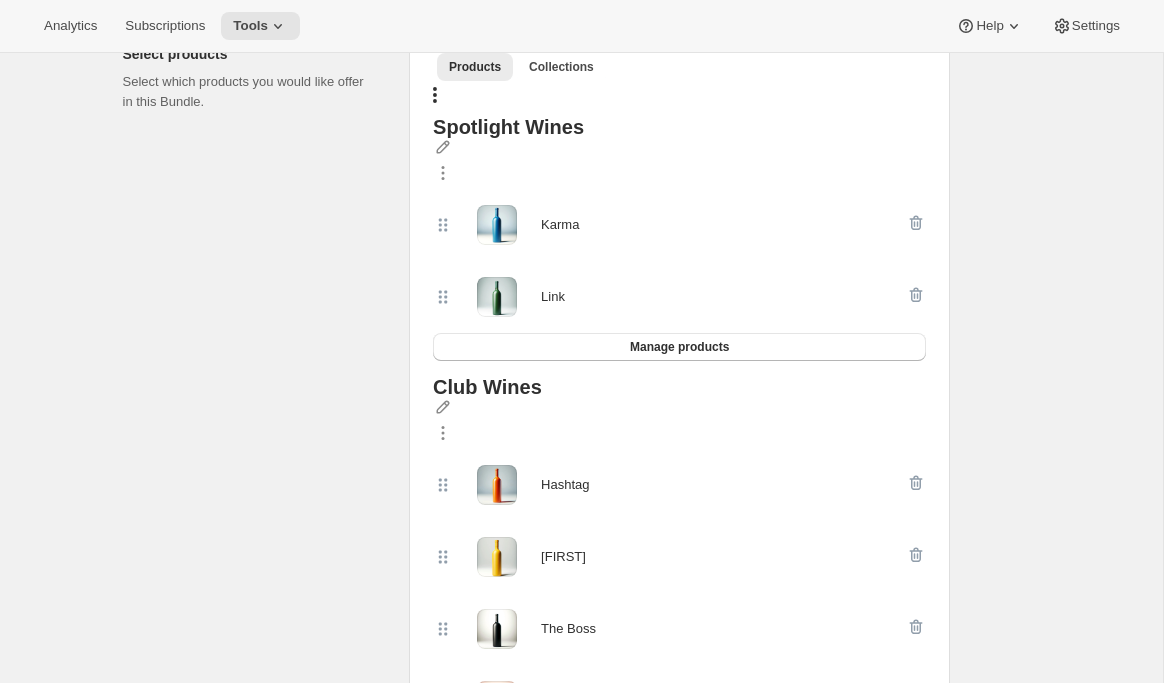 scroll, scrollTop: 0, scrollLeft: 0, axis: both 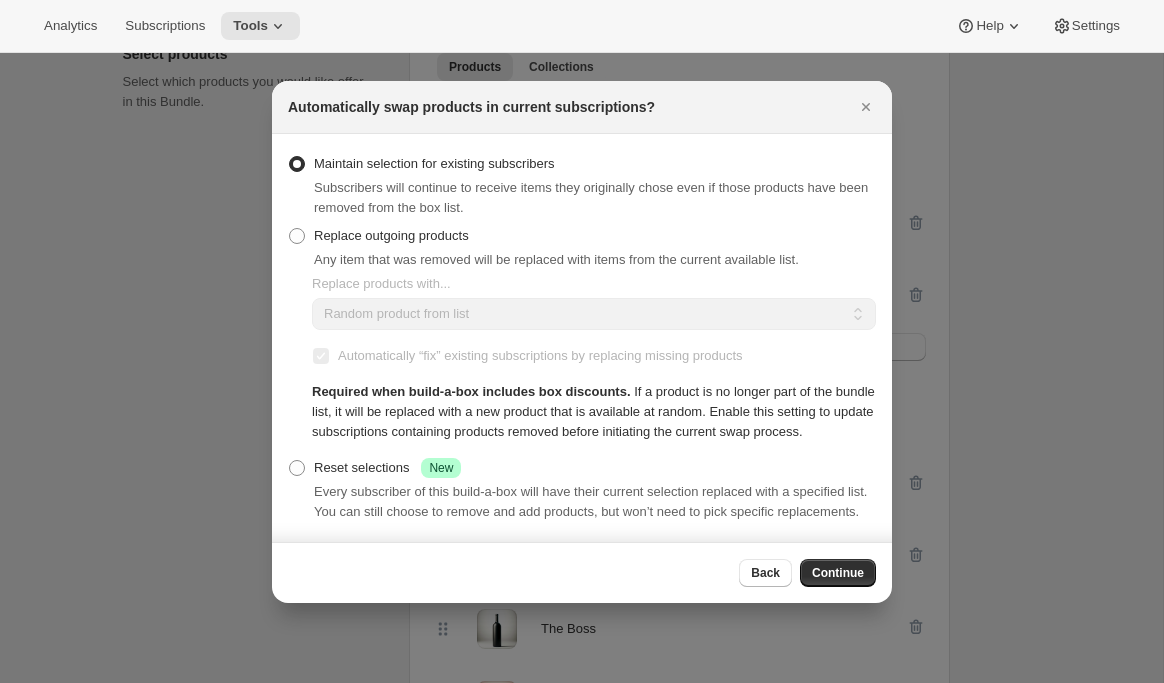 click on "Any item that was removed will be replaced with items from the current available list." at bounding box center (556, 259) 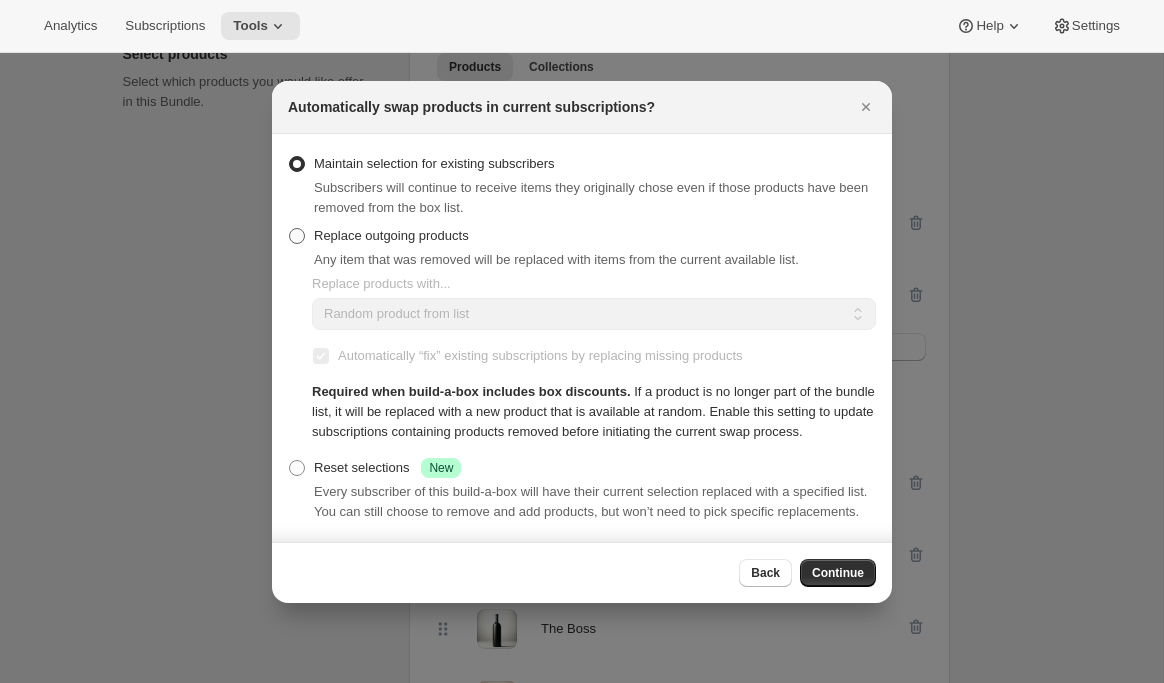 click on "Replace outgoing products" at bounding box center [391, 235] 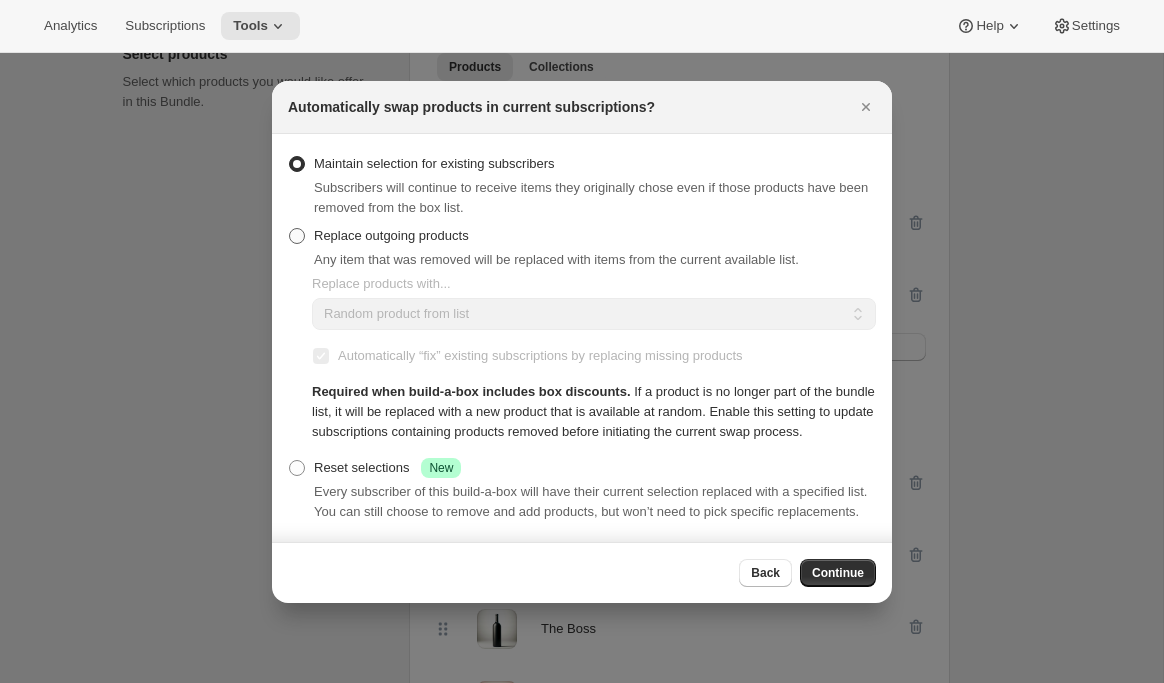 radio on "true" 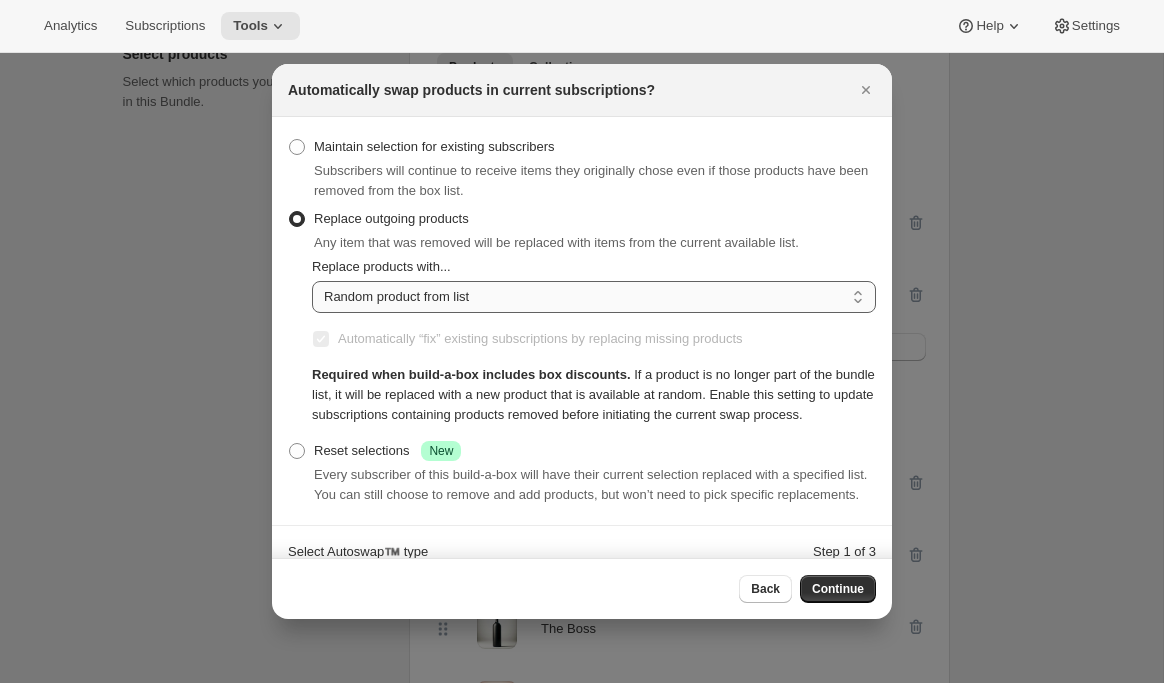 click on "Random product from list Matching product type Select specific replacements" at bounding box center [594, 297] 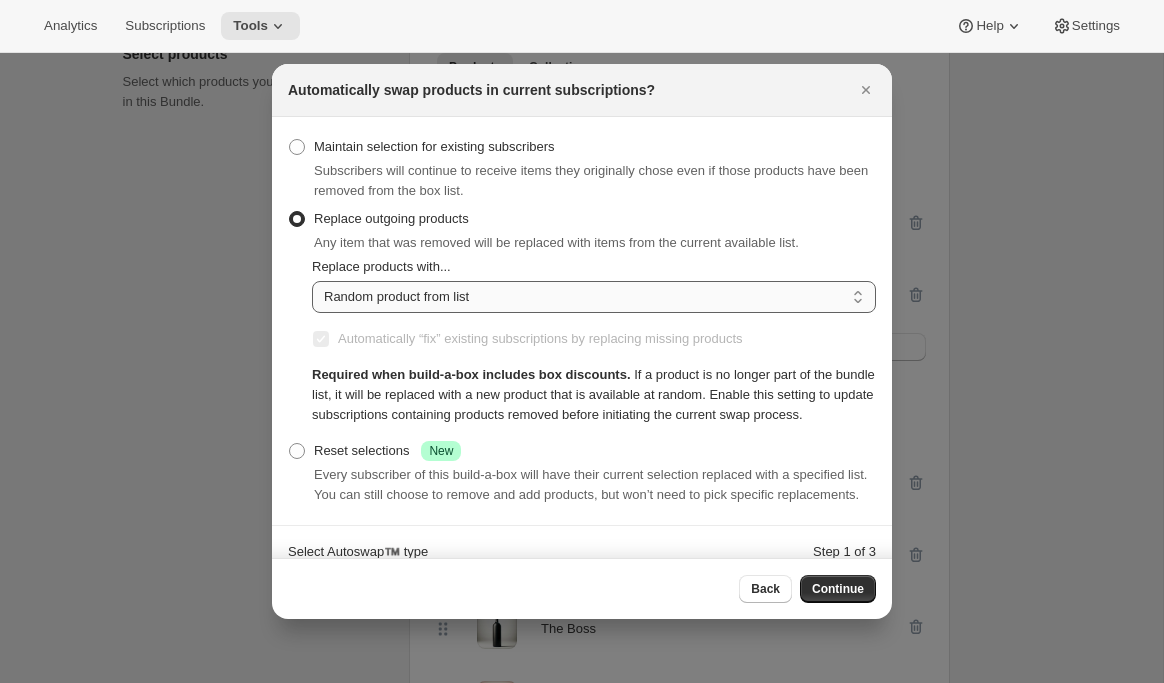 select on "selection" 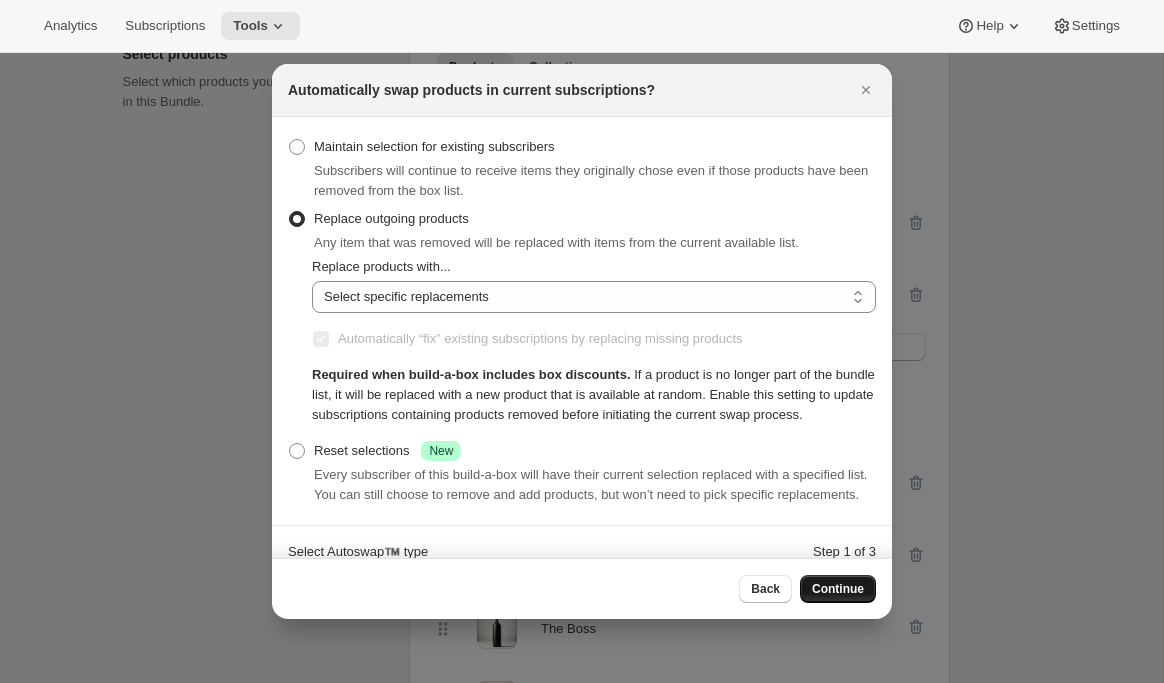 click on "Continue" at bounding box center [838, 589] 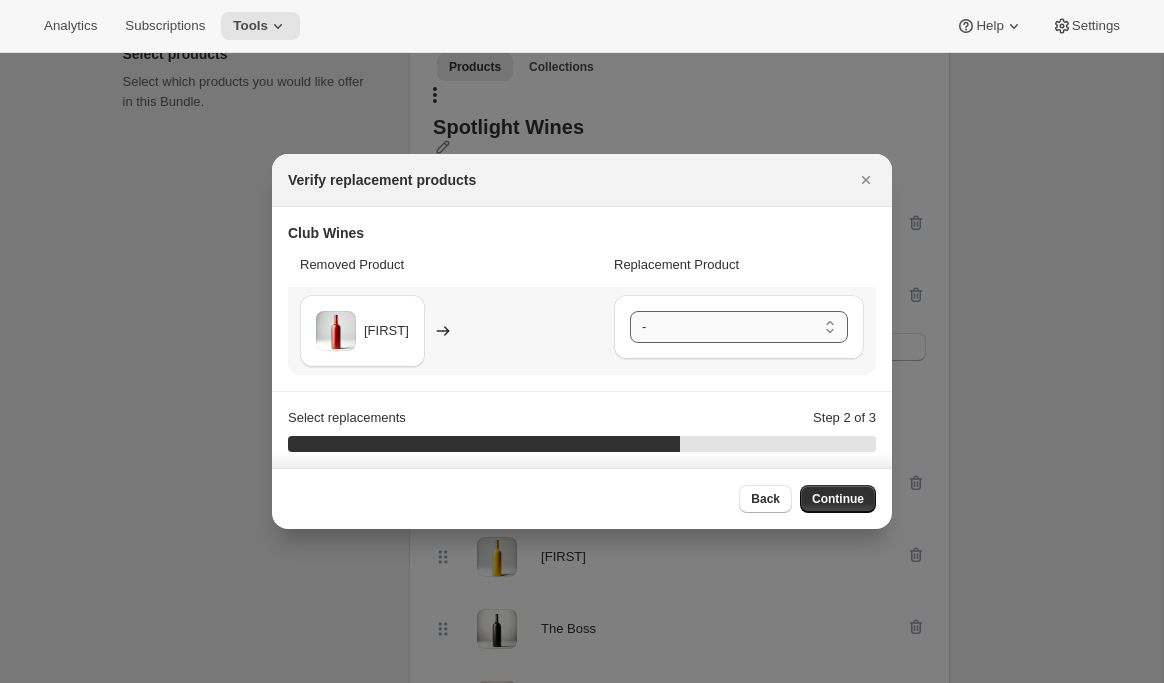 click on "-  Hashtag - Default Title Hipster - Default Title The Boss - Default Title The Boss Rosé - Default Title The Lady - Default Title" at bounding box center [739, 327] 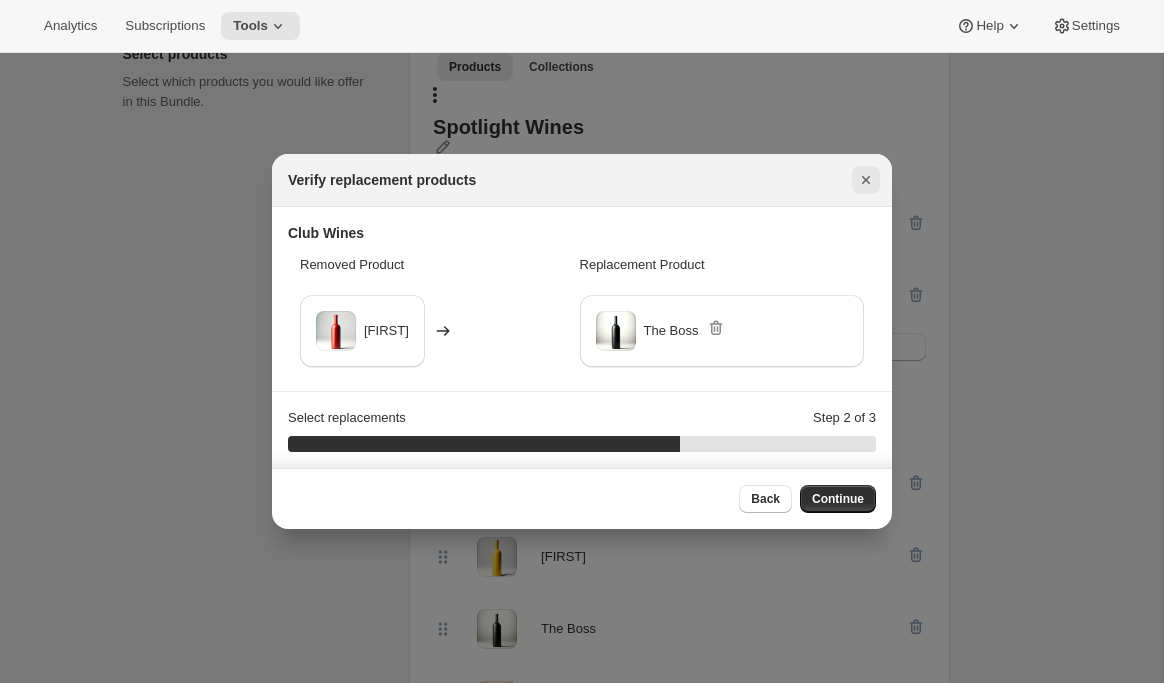 click 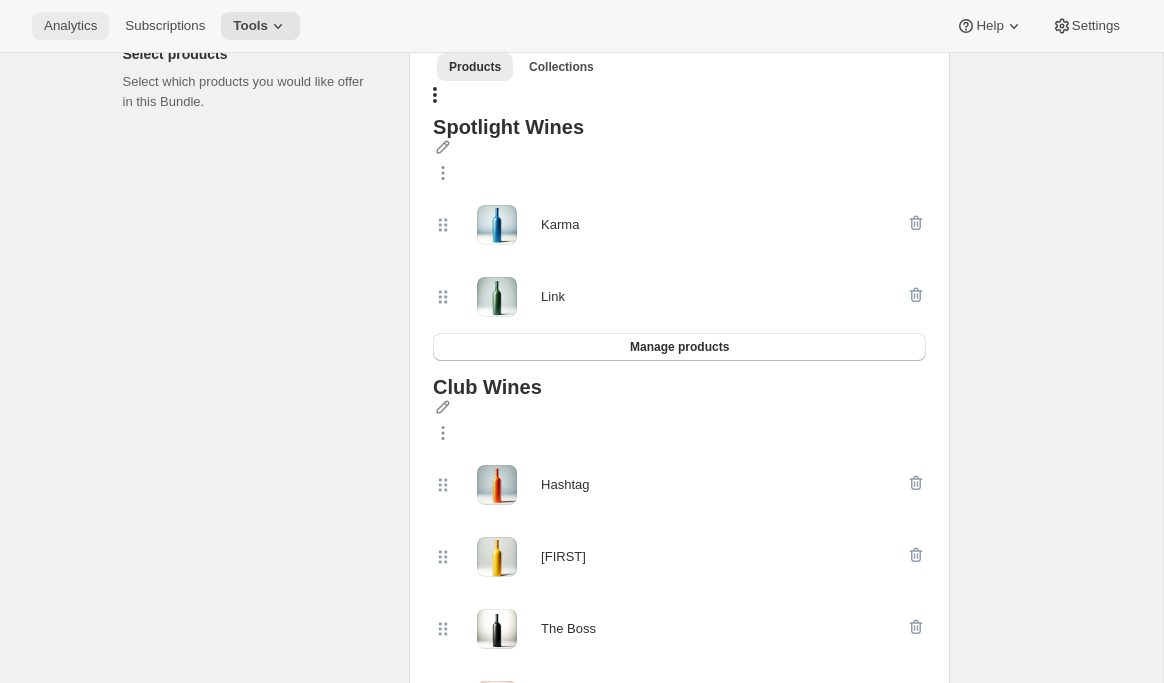 click on "Analytics" at bounding box center (70, 26) 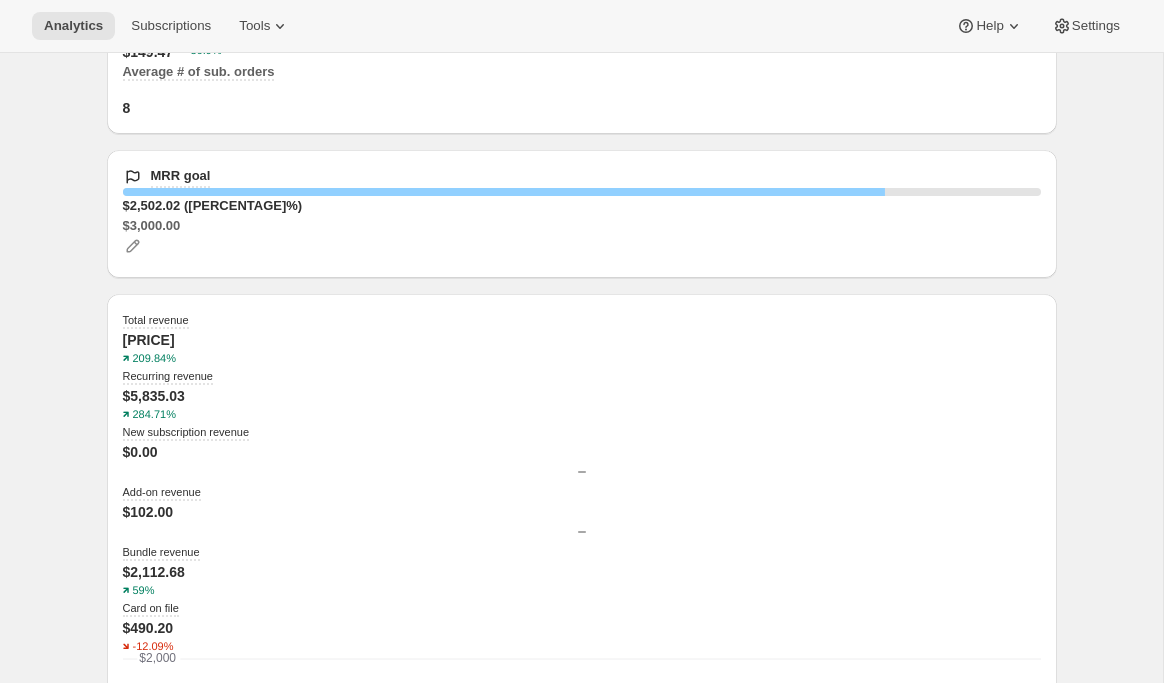 scroll, scrollTop: 0, scrollLeft: 0, axis: both 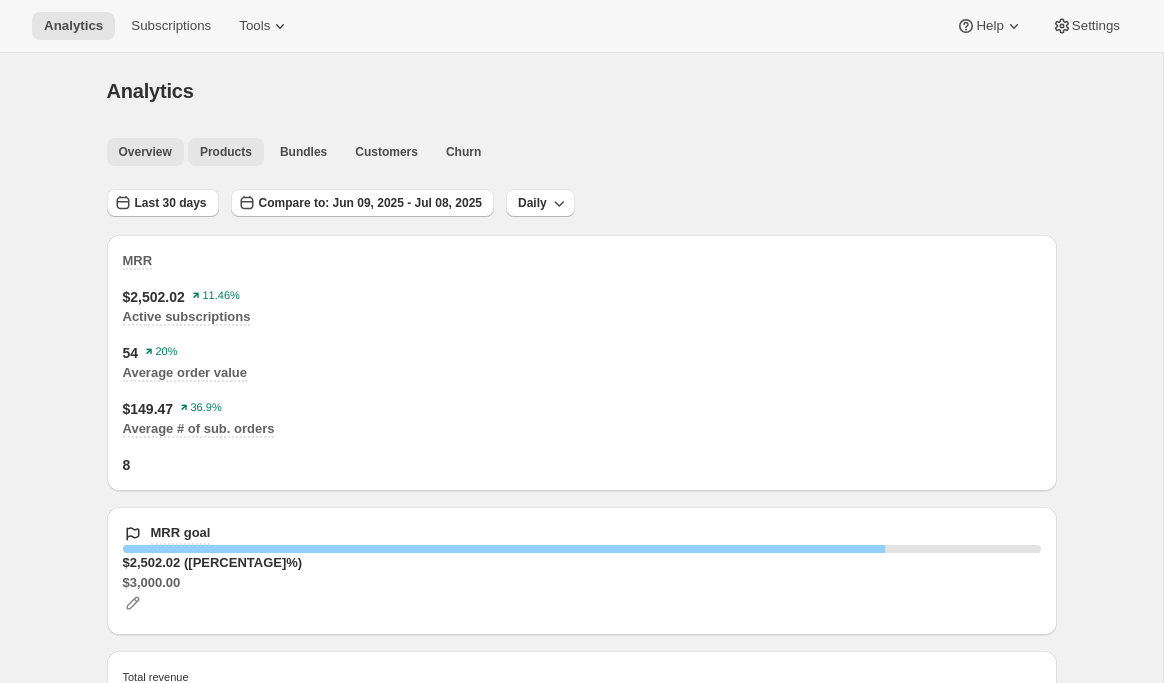 click on "Products" at bounding box center [226, 152] 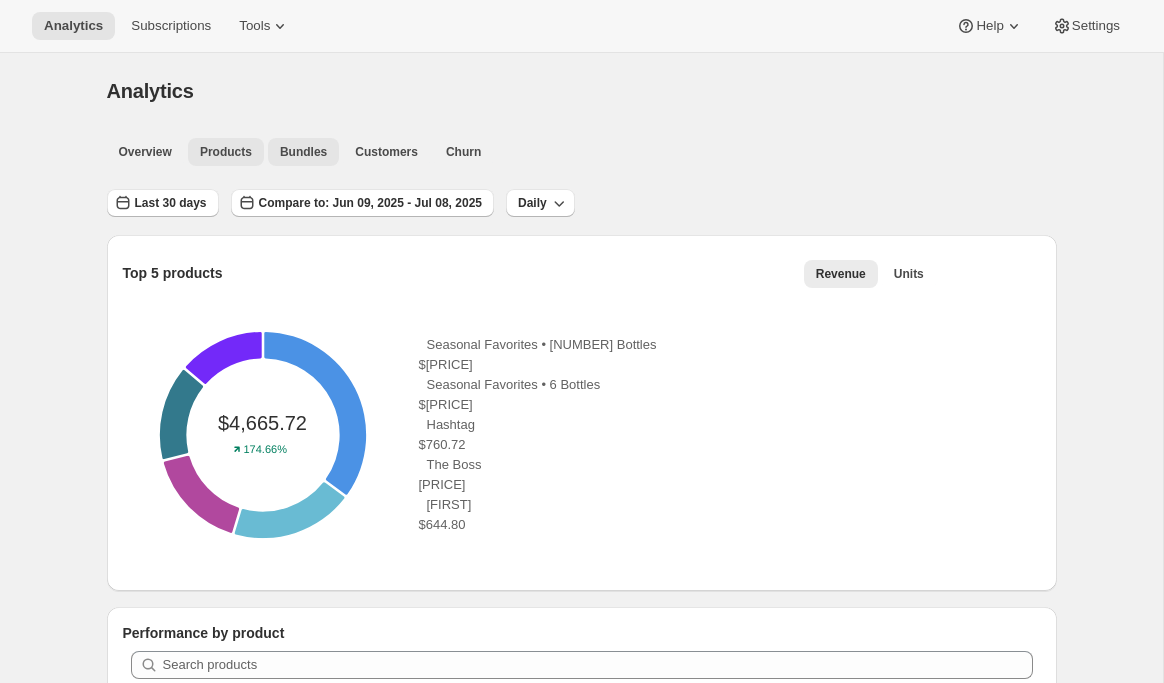 click on "Bundles" at bounding box center (303, 152) 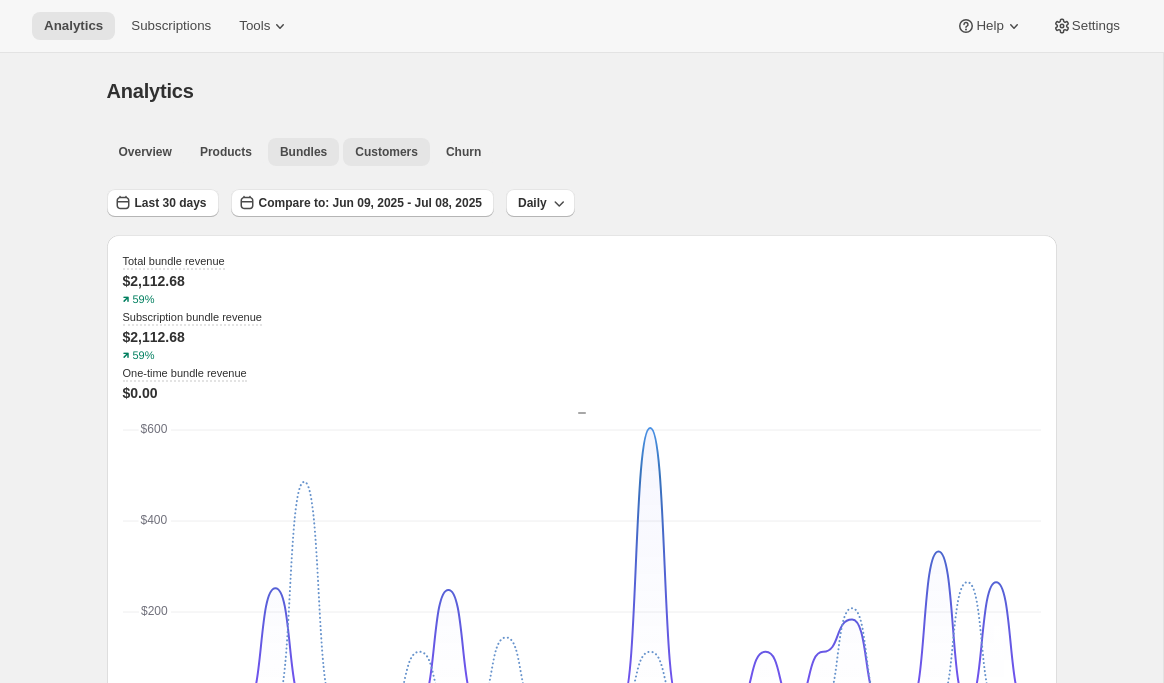click on "Customers" at bounding box center (386, 152) 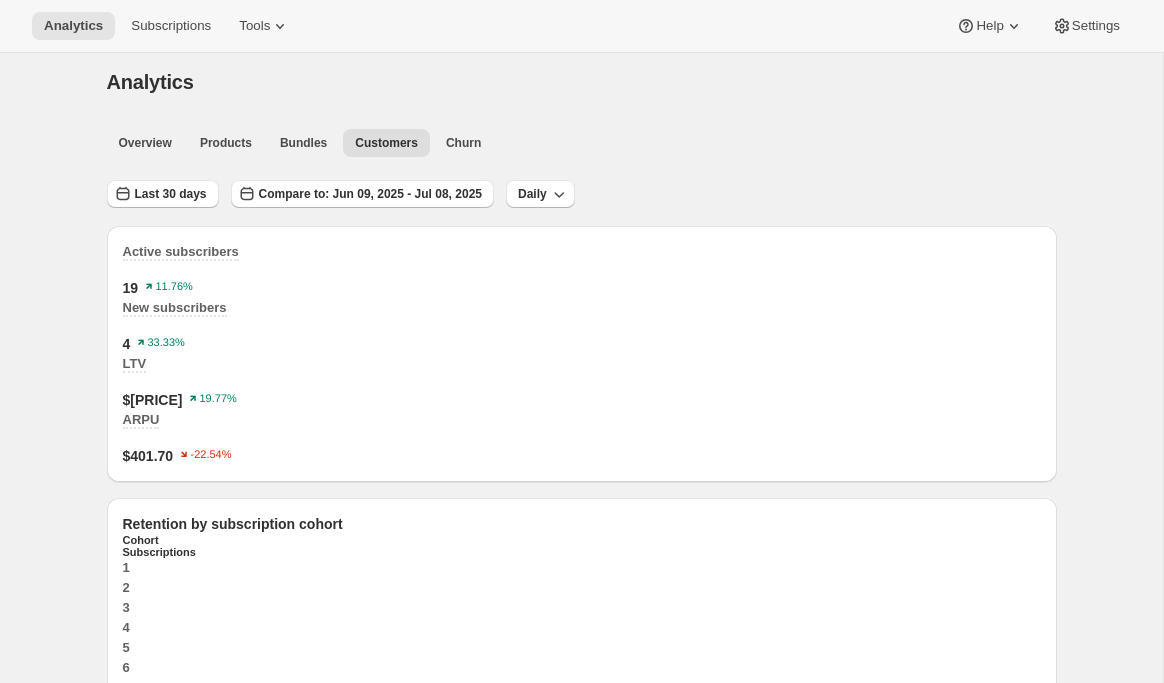 scroll, scrollTop: 0, scrollLeft: 0, axis: both 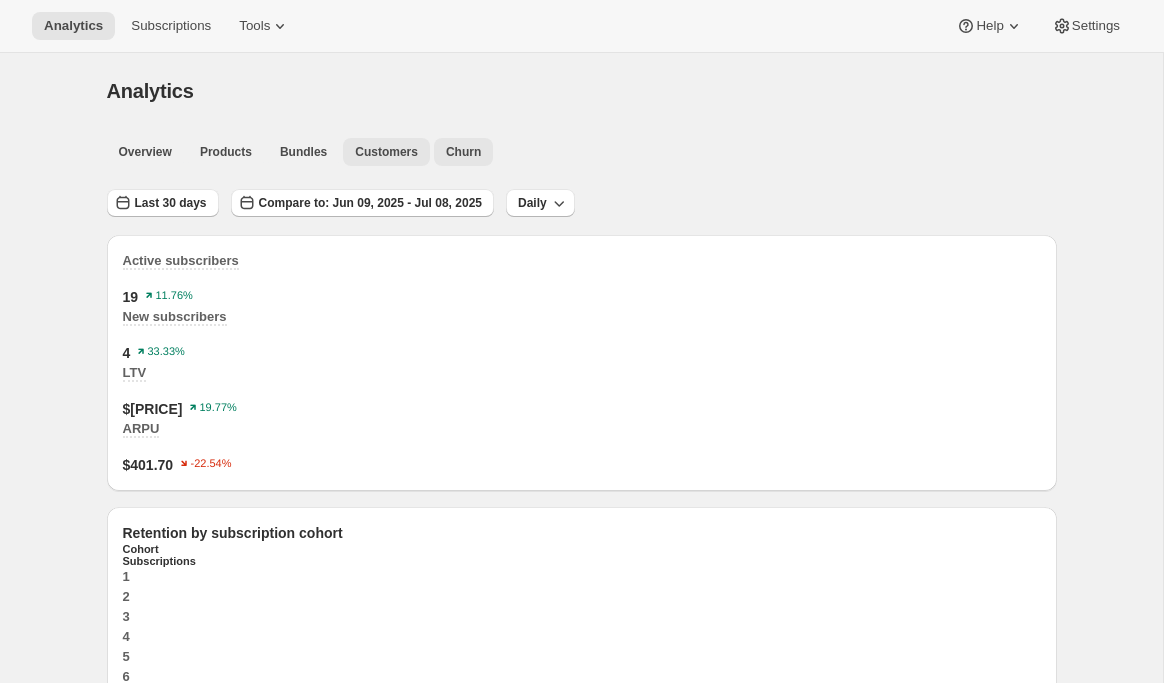 click on "Churn" at bounding box center [463, 152] 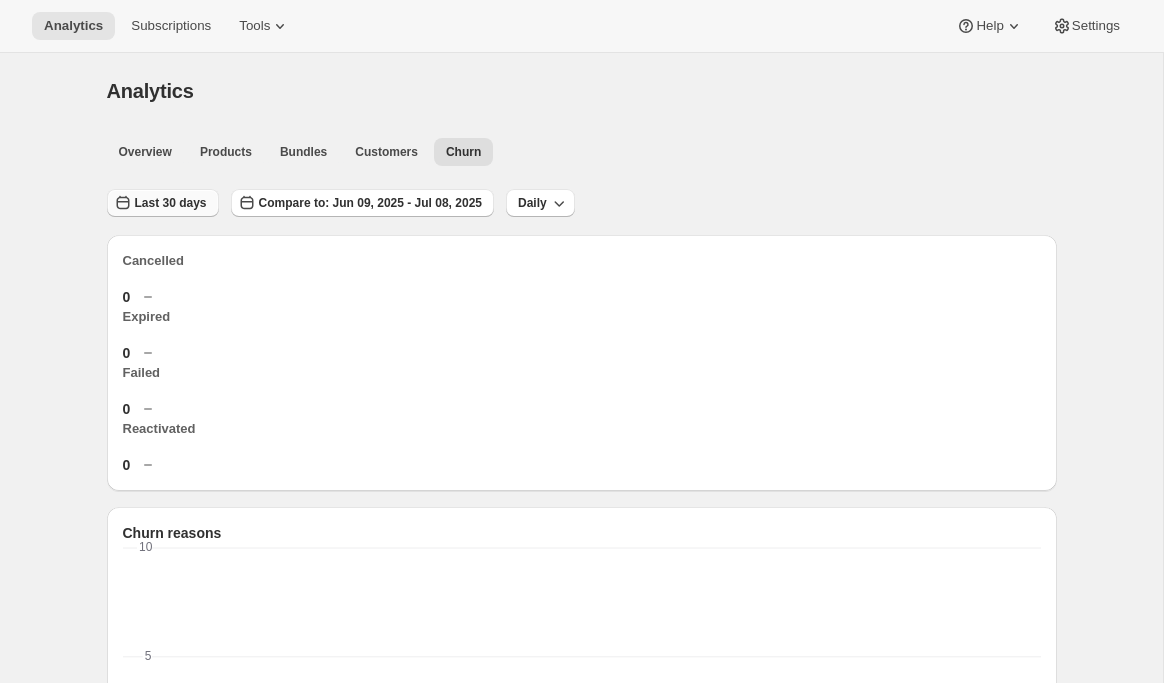 click on "Last 30 days" at bounding box center [163, 203] 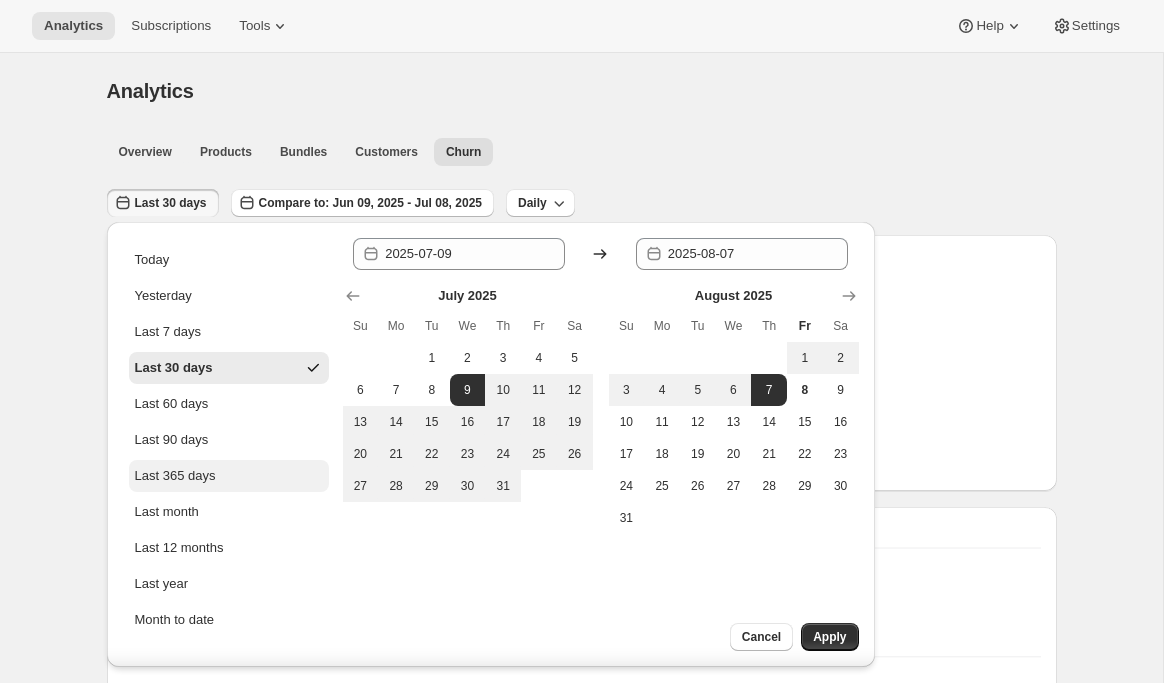 click on "Last 365 days" at bounding box center (175, 476) 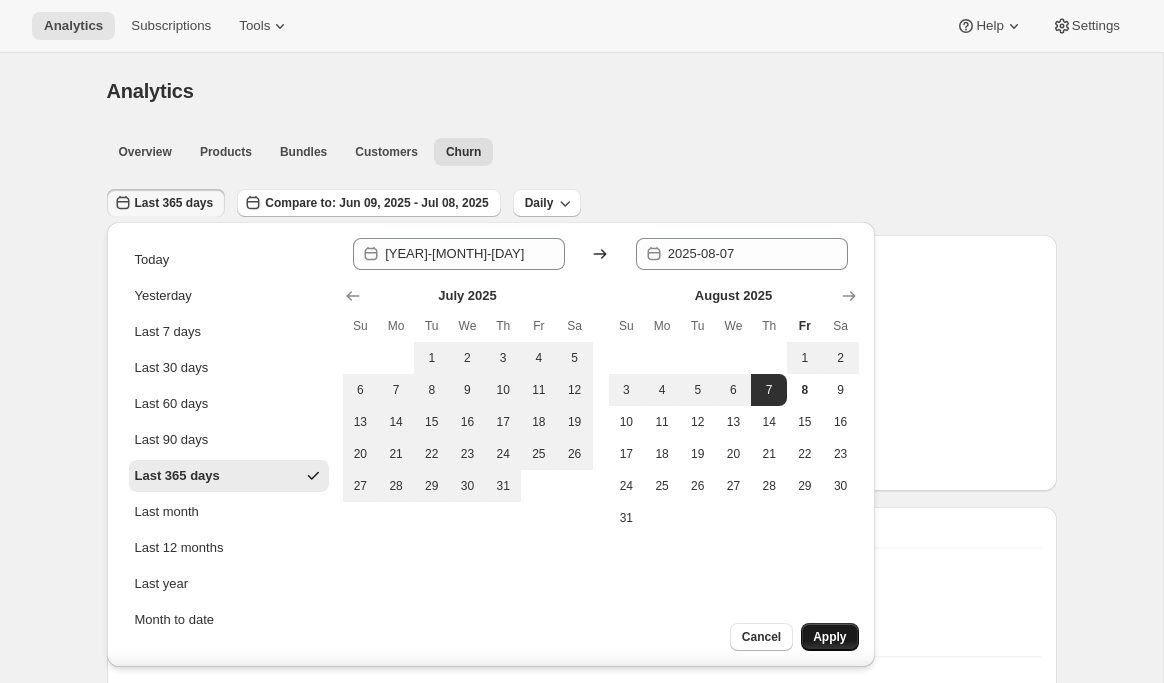 click on "Apply" at bounding box center [829, 637] 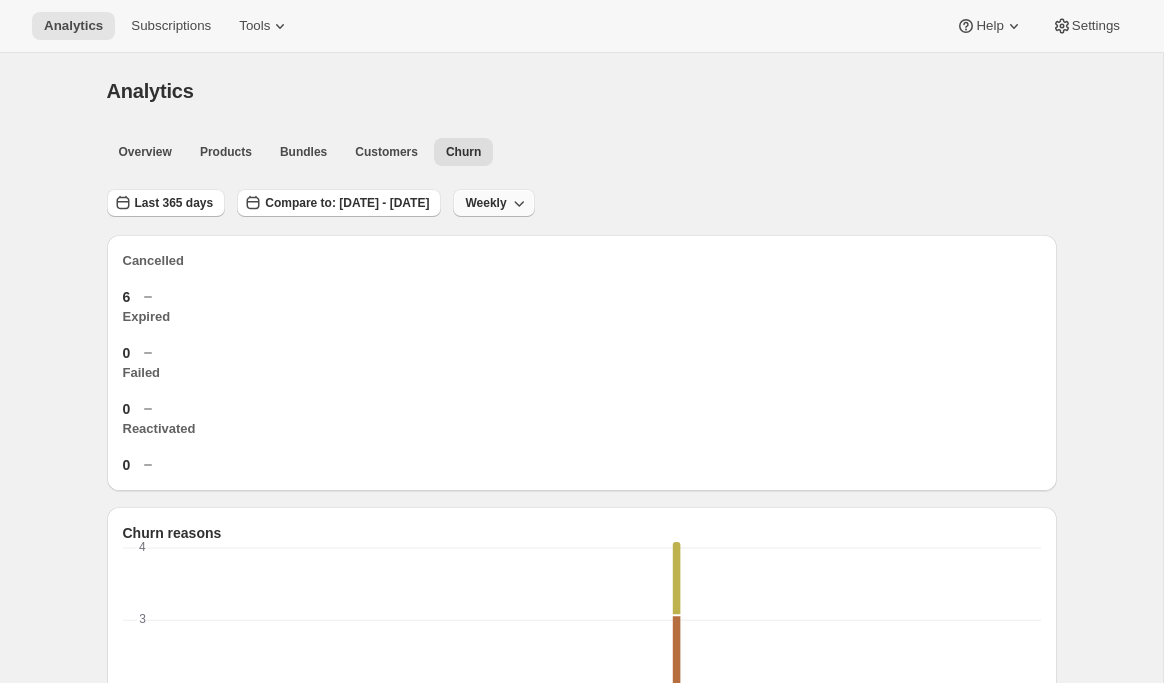 click on "Weekly" at bounding box center (485, 203) 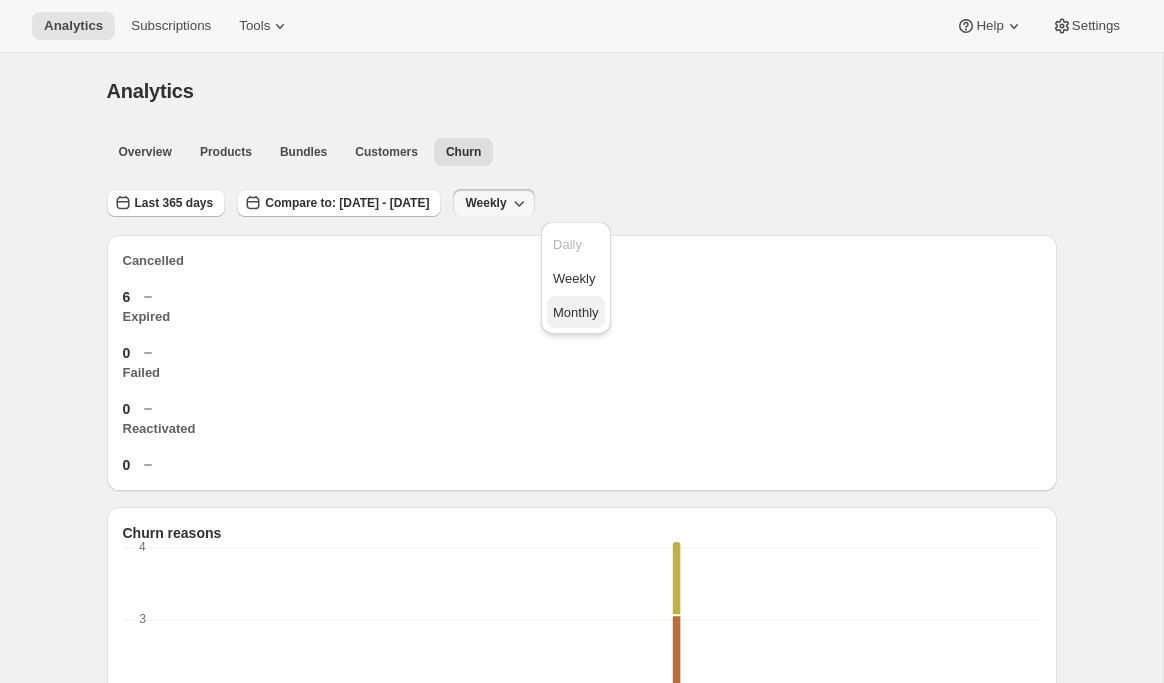 click on "Monthly" at bounding box center [576, 312] 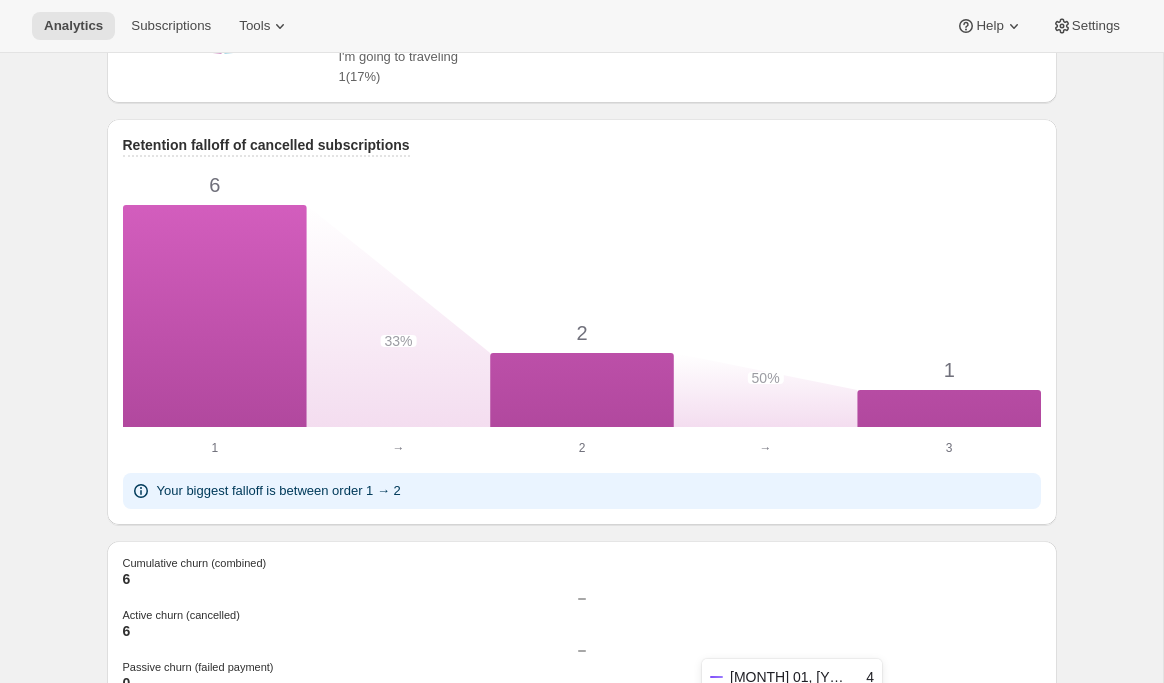 scroll, scrollTop: 0, scrollLeft: 0, axis: both 